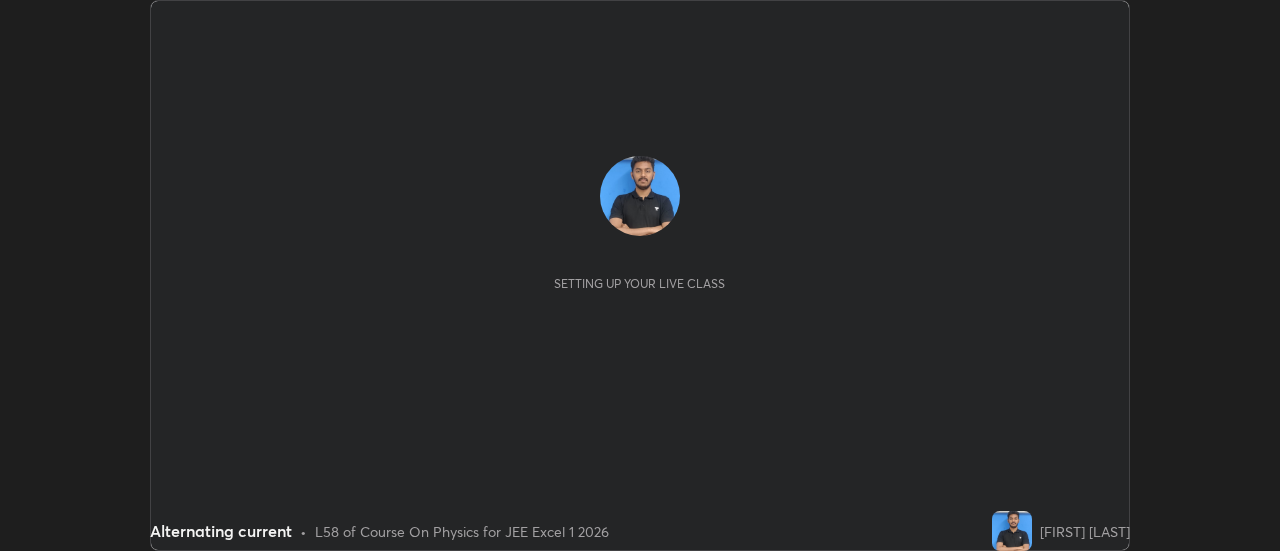 scroll, scrollTop: 0, scrollLeft: 0, axis: both 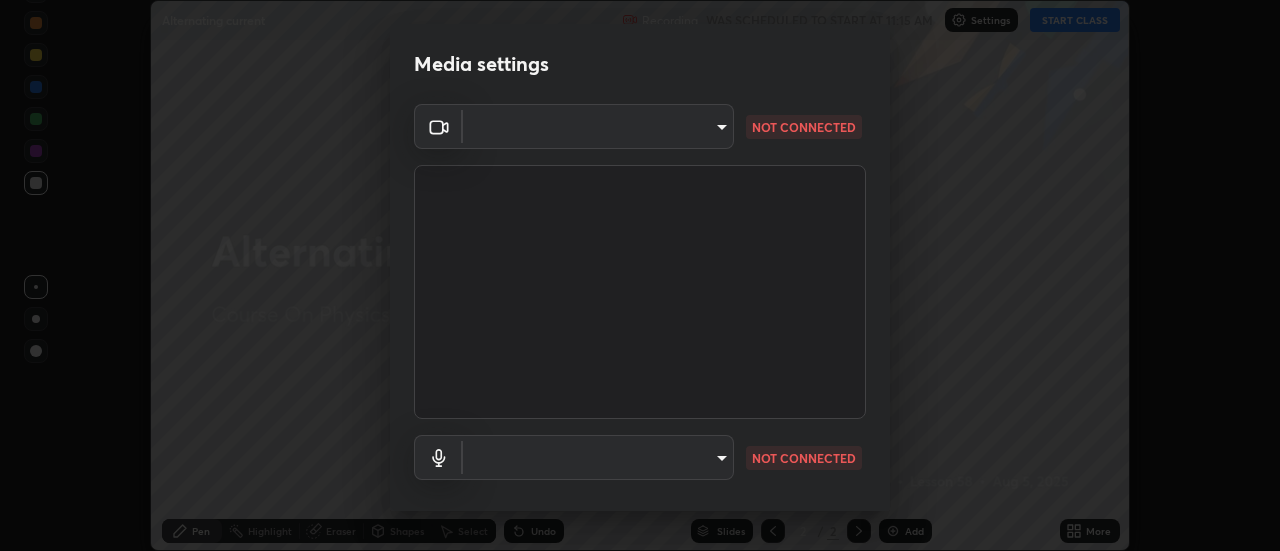type on "2ccc99a9bca6b7e42b4774afd8bf1c35f5e1c8539d659abff1788790f3df98e6" 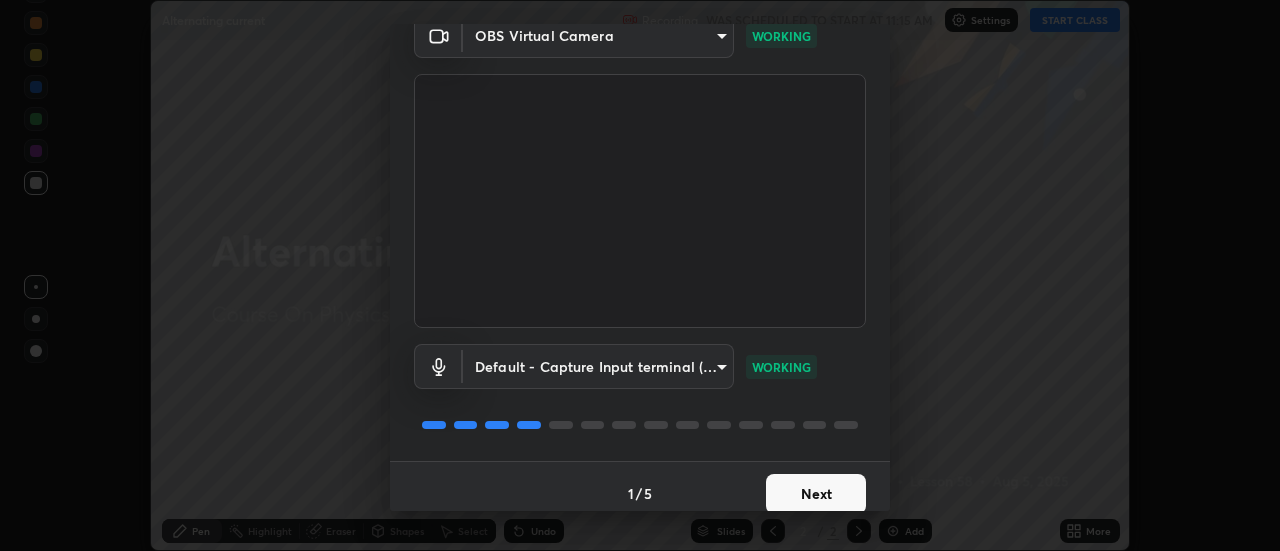 scroll, scrollTop: 105, scrollLeft: 0, axis: vertical 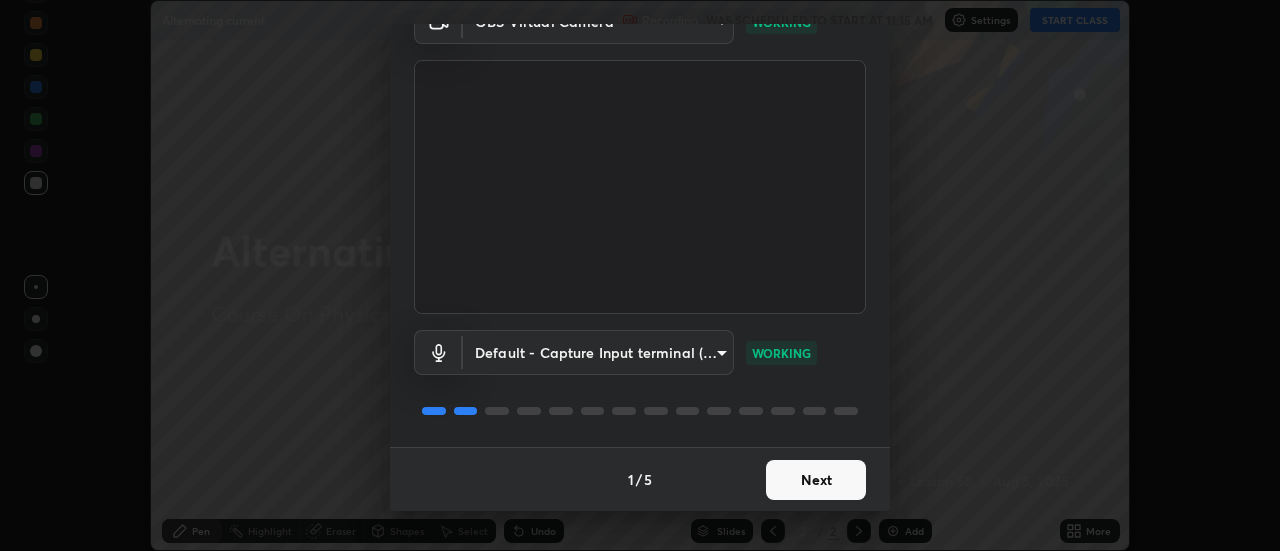 click on "Next" at bounding box center (816, 480) 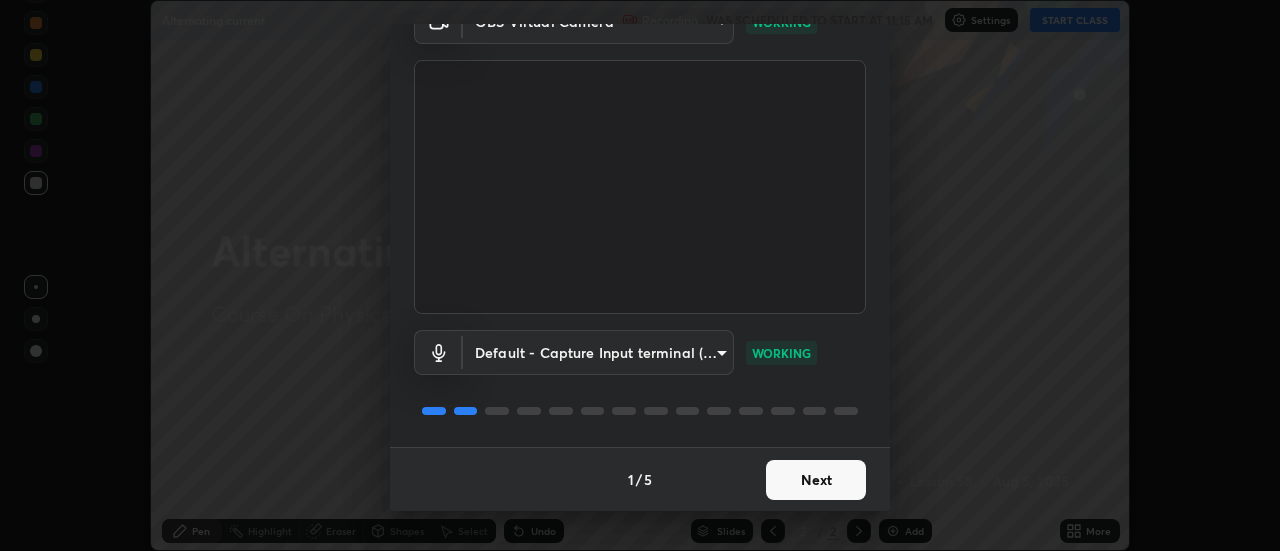 scroll, scrollTop: 0, scrollLeft: 0, axis: both 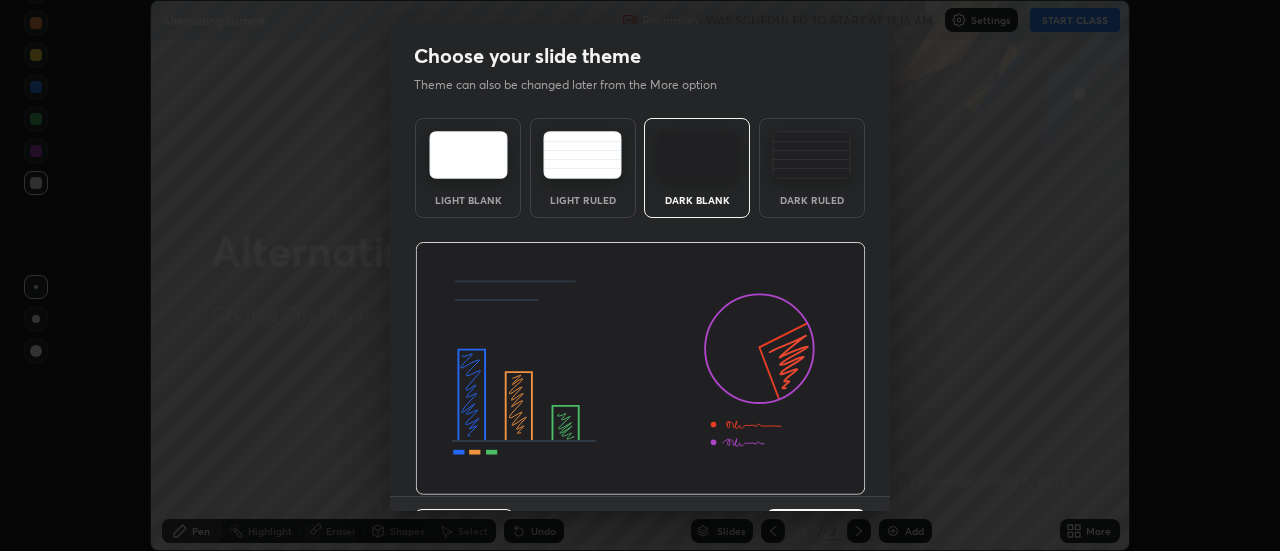 click at bounding box center (640, 369) 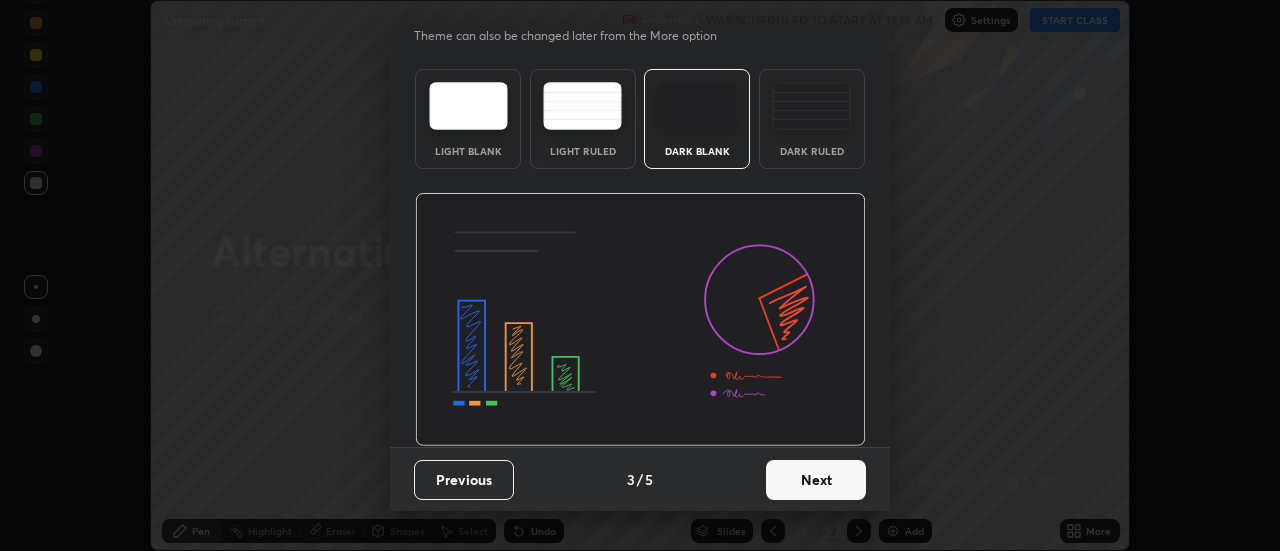 click on "Next" at bounding box center [816, 480] 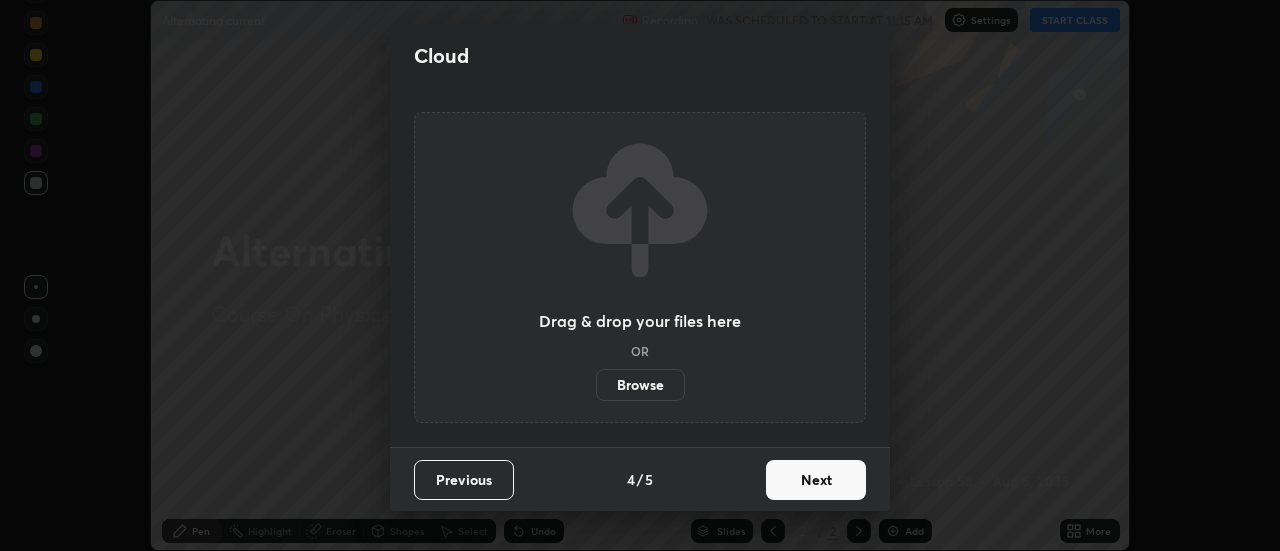 click on "Next" at bounding box center (816, 480) 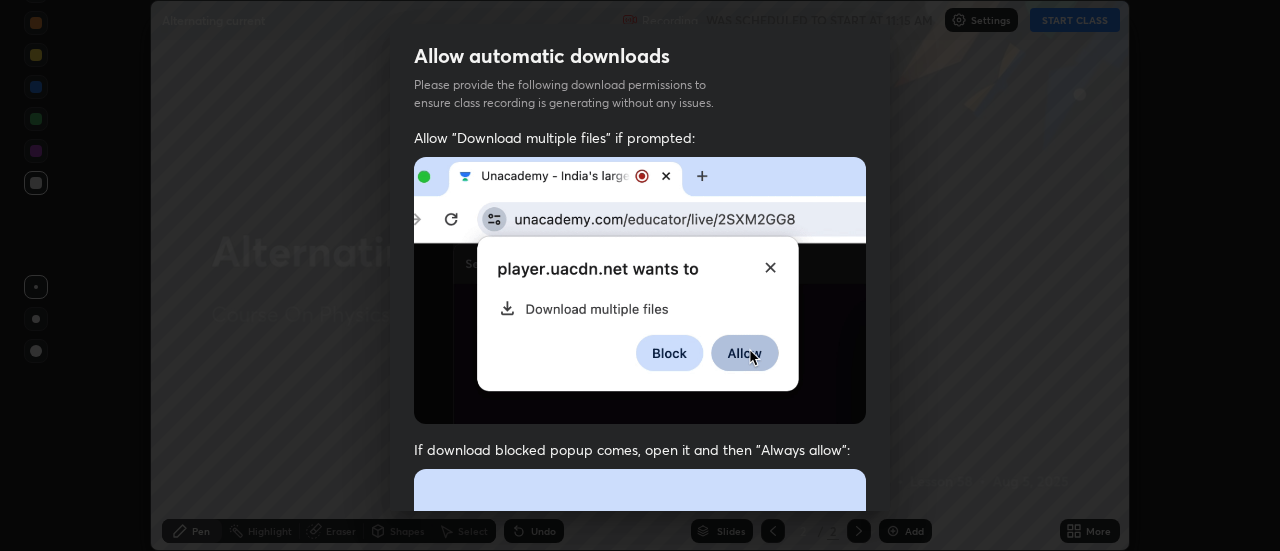 click on "Previous 5 / 5 Done" at bounding box center [640, 1002] 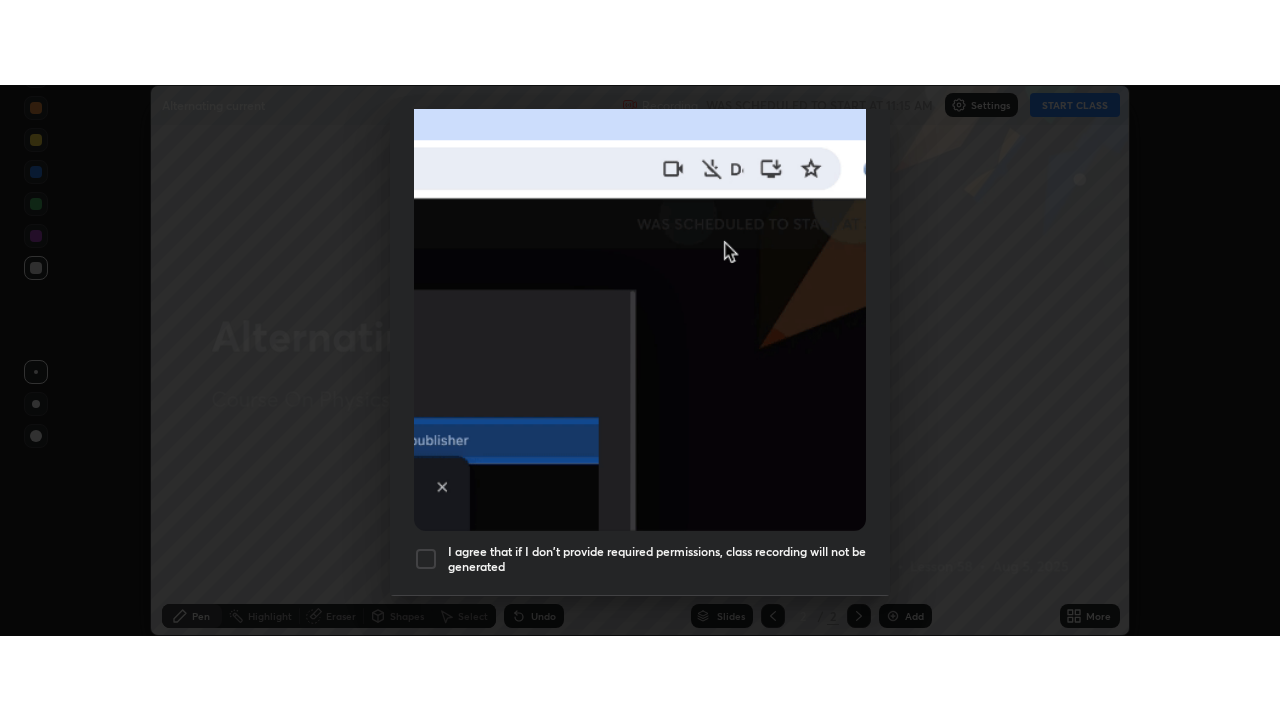 scroll, scrollTop: 513, scrollLeft: 0, axis: vertical 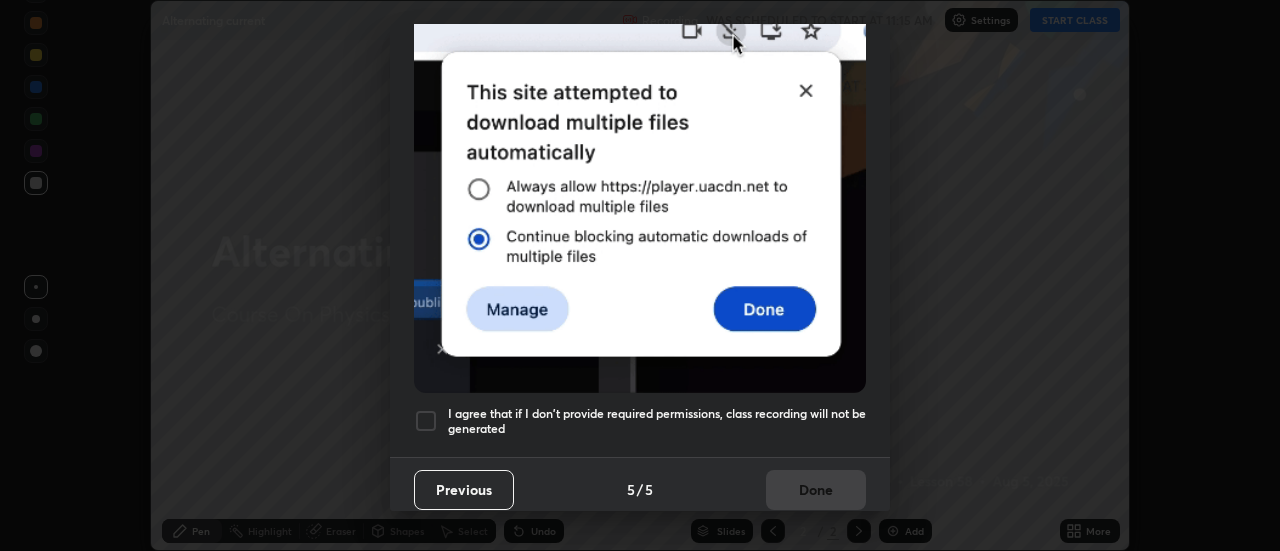 click on "I agree that if I don't provide required permissions, class recording will not be generated" at bounding box center [640, 421] 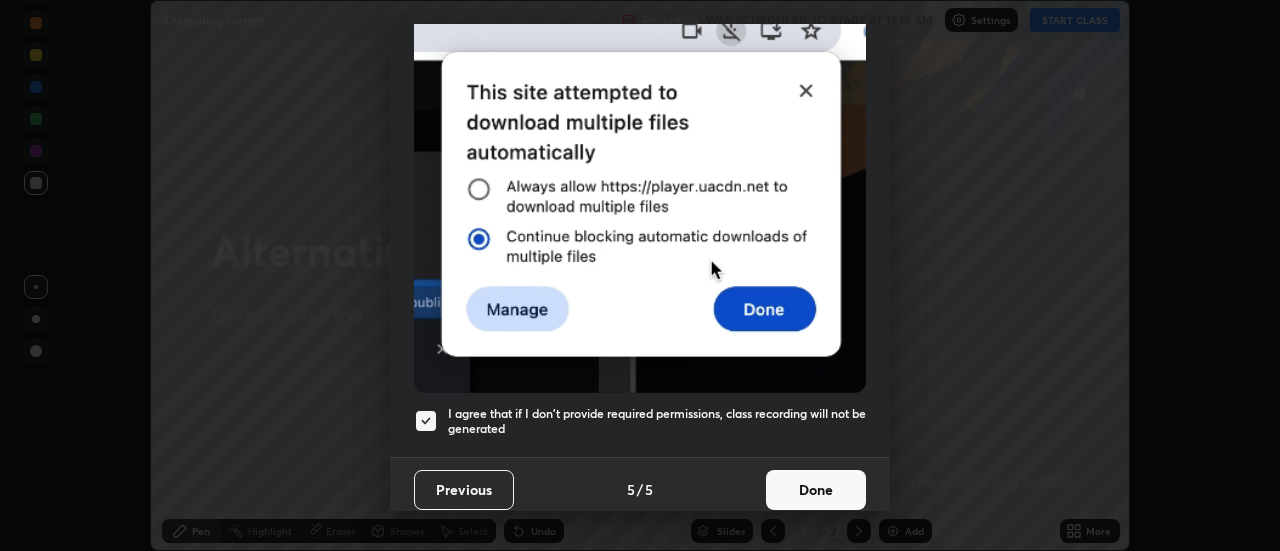click on "Done" at bounding box center [816, 490] 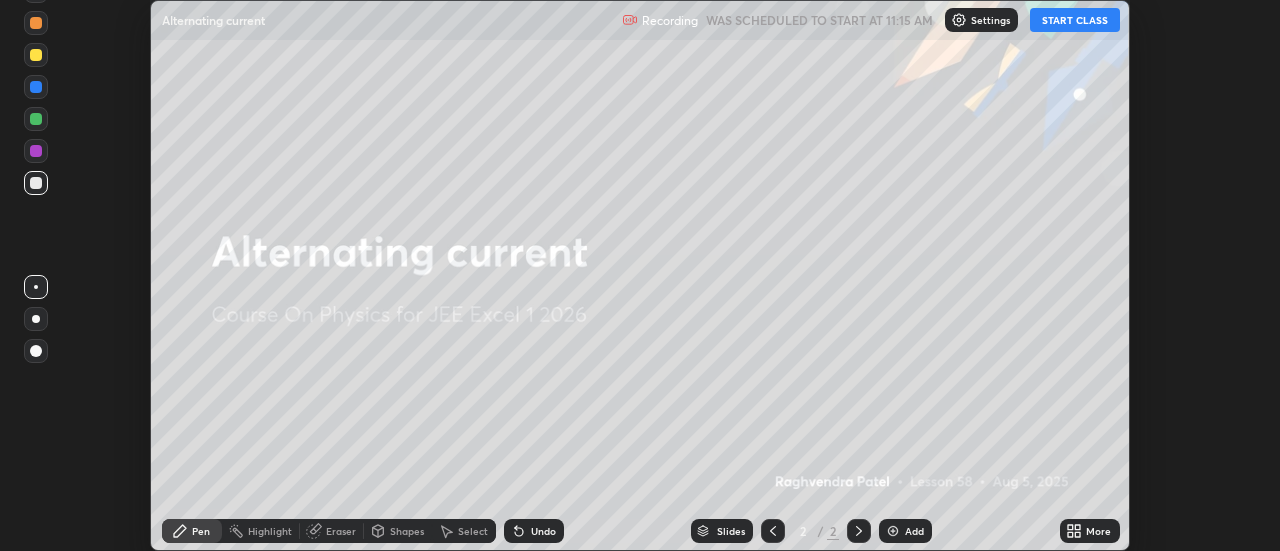 click 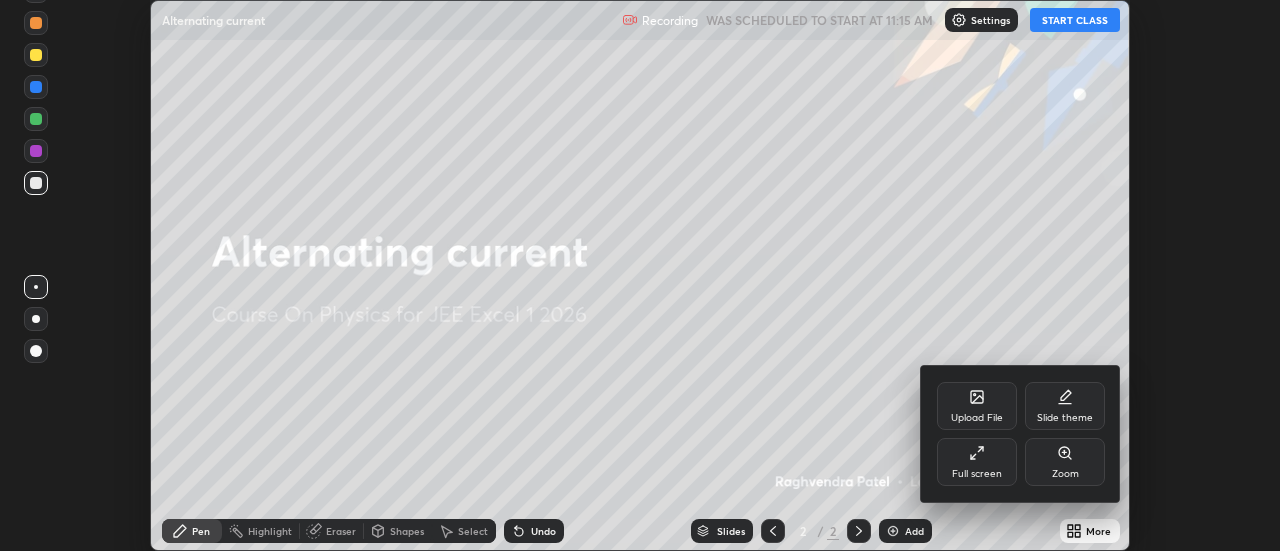 click on "Full screen" at bounding box center [977, 474] 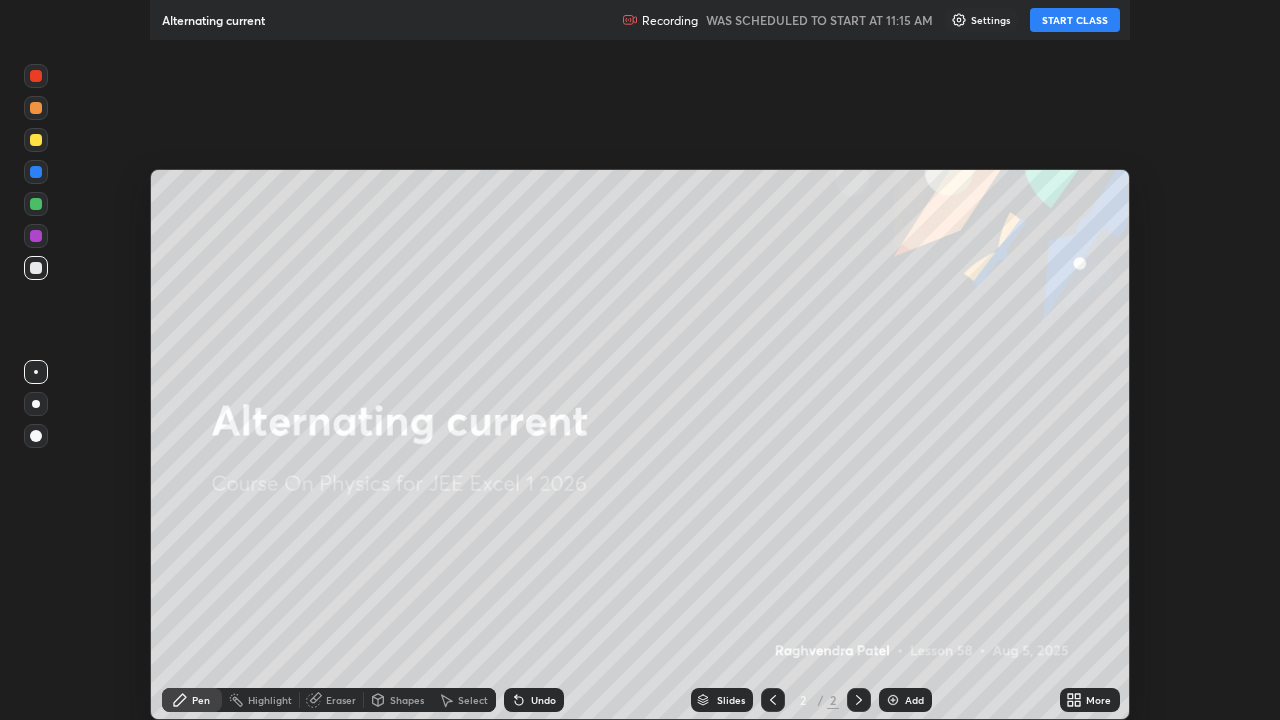 scroll, scrollTop: 99280, scrollLeft: 98720, axis: both 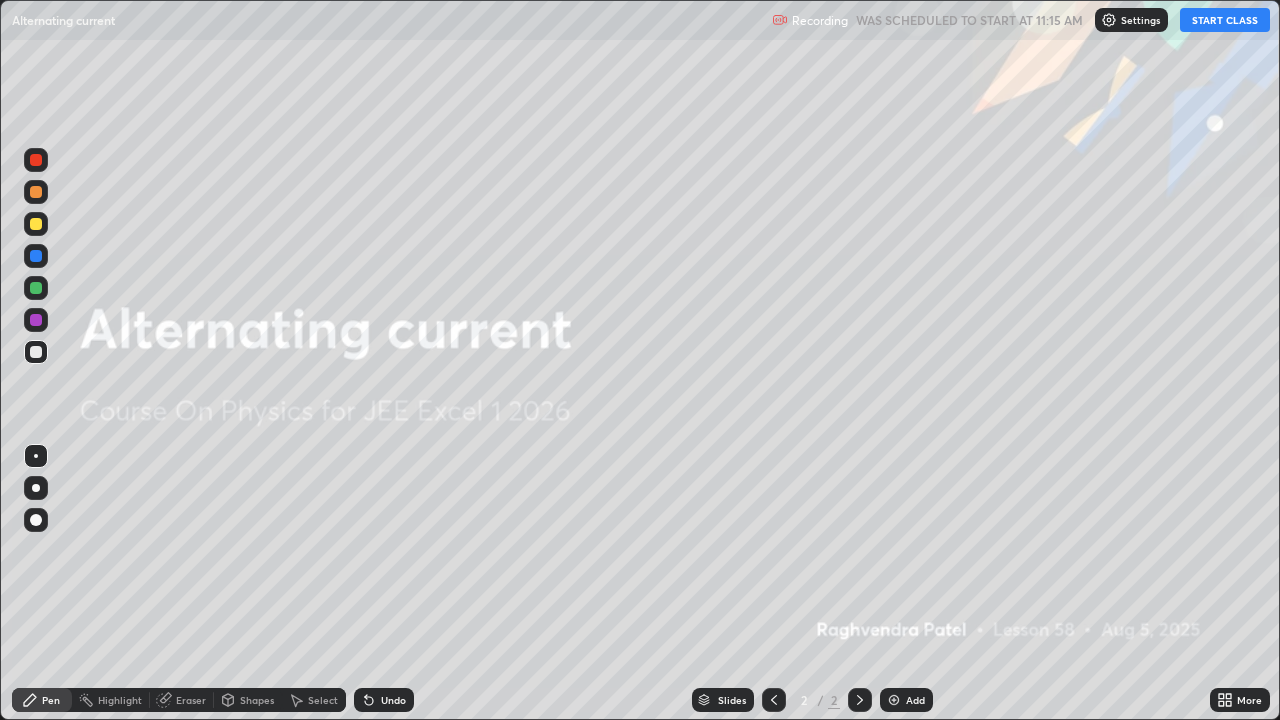 click on "START CLASS" at bounding box center (1225, 20) 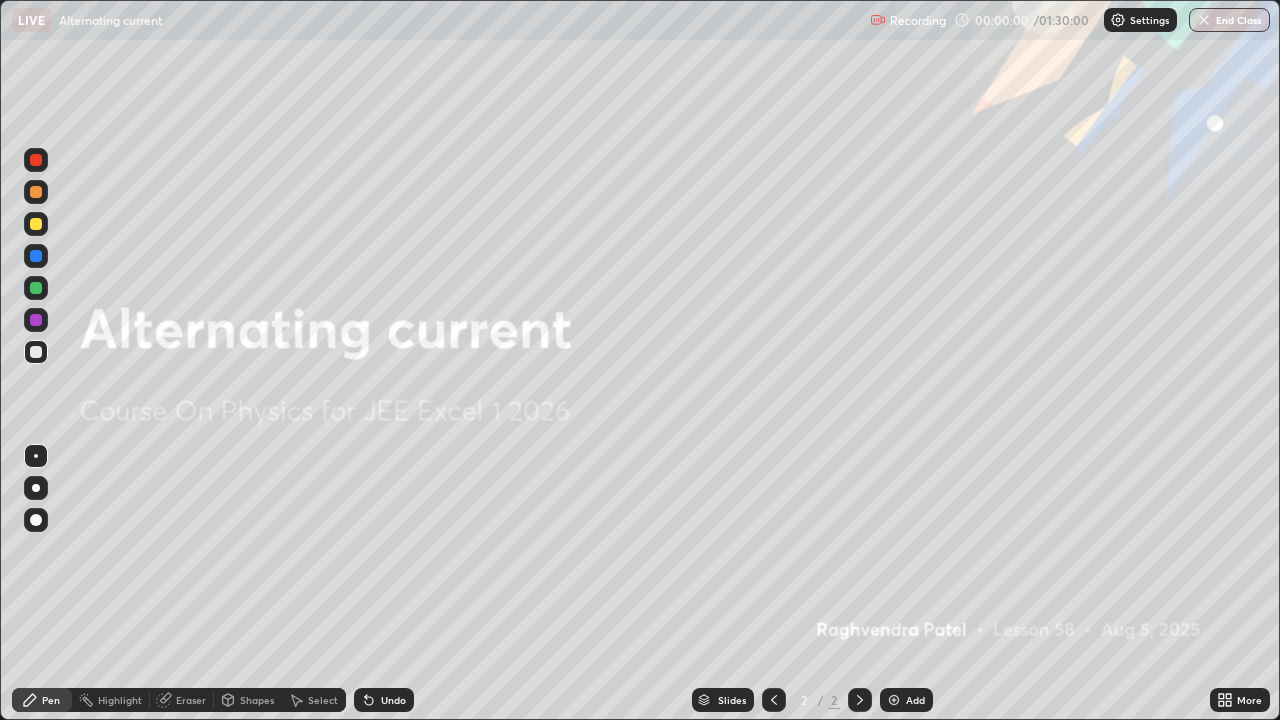 click on "Add" at bounding box center [906, 700] 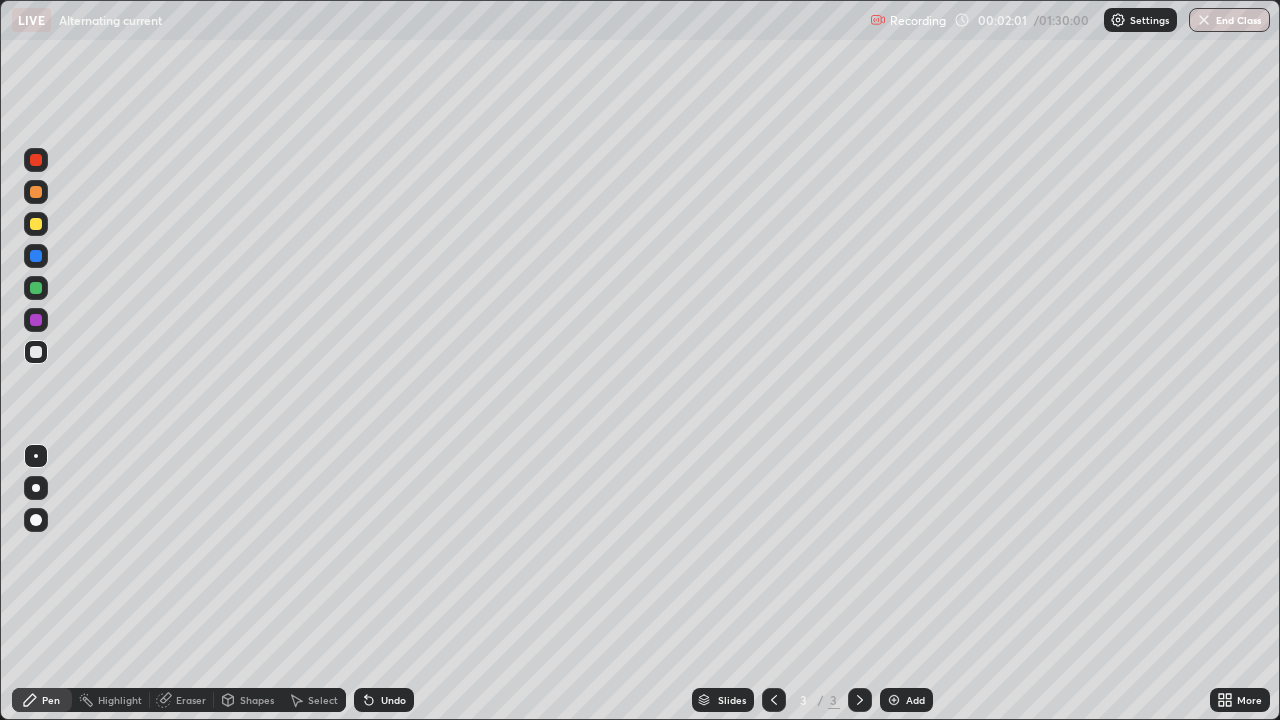 click on "Undo" at bounding box center (384, 700) 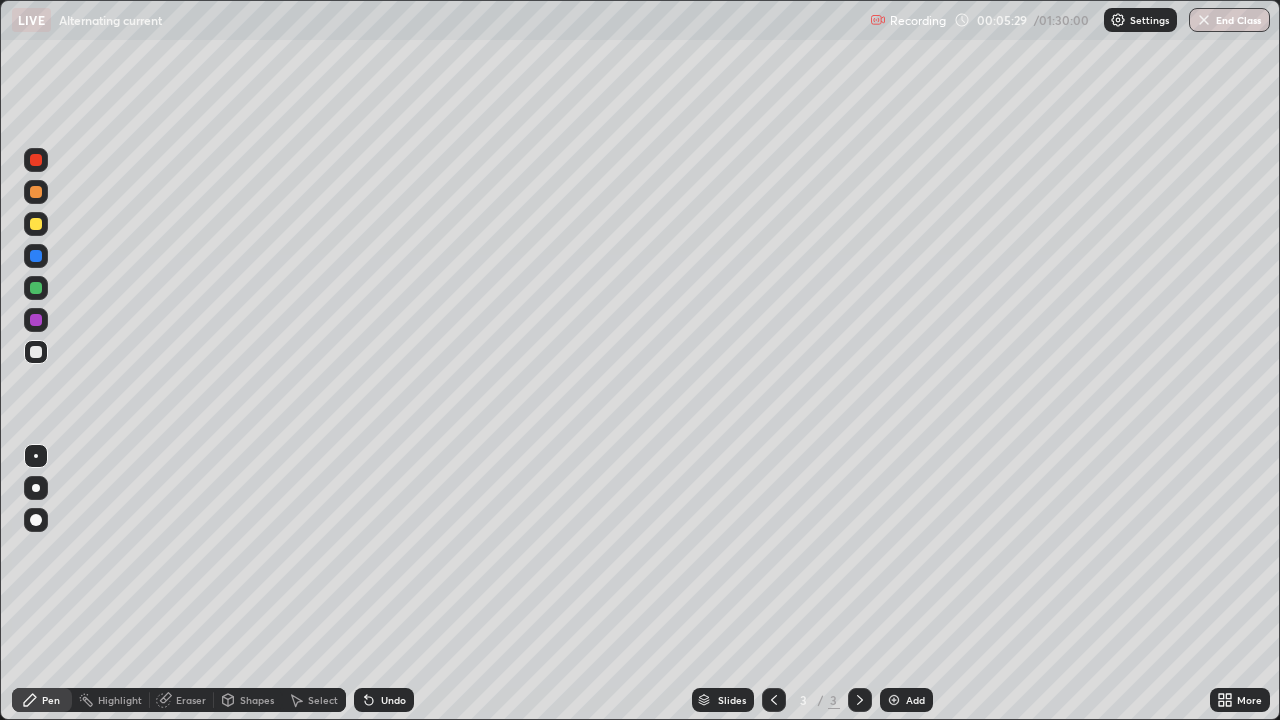 click on "Add" at bounding box center (915, 700) 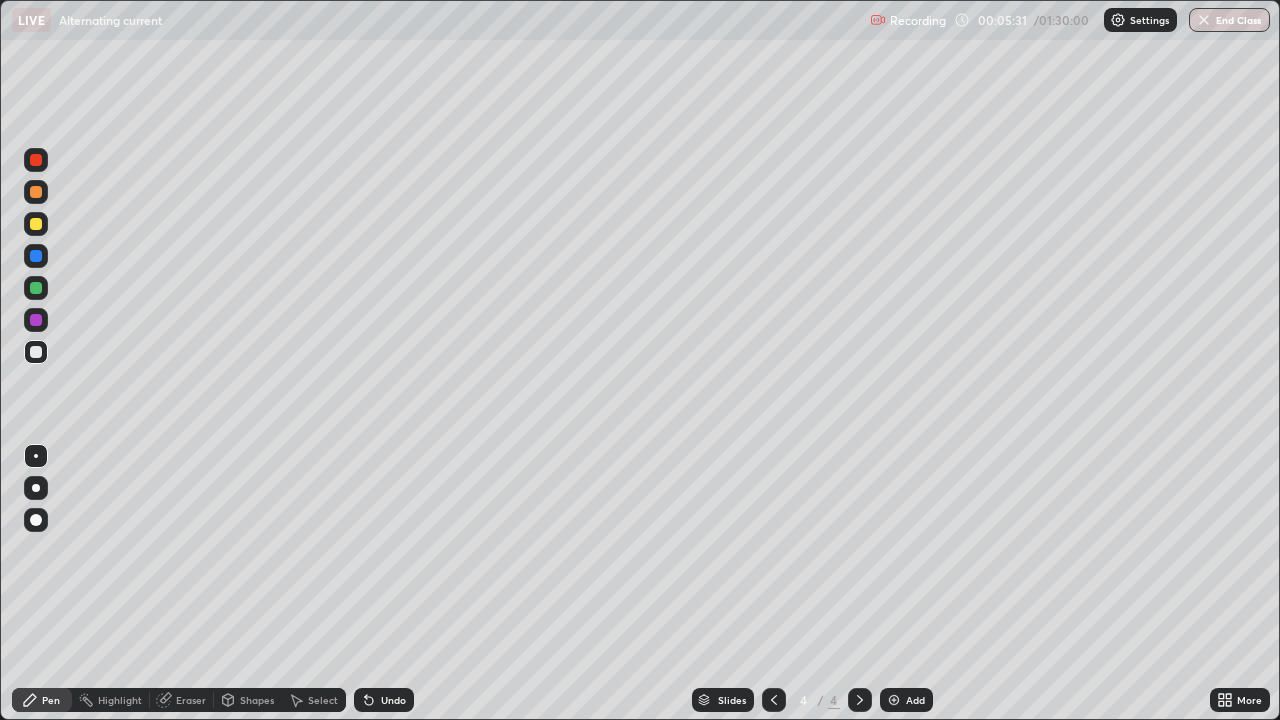 click at bounding box center [36, 352] 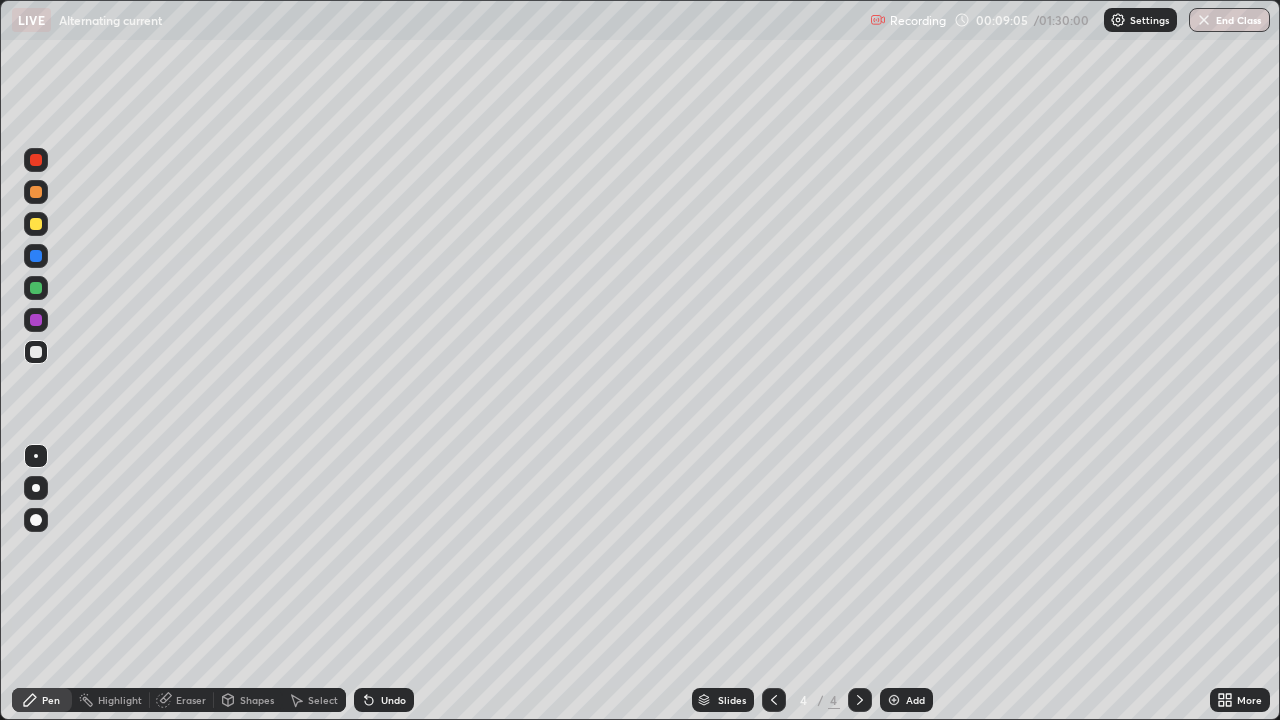 click at bounding box center (36, 224) 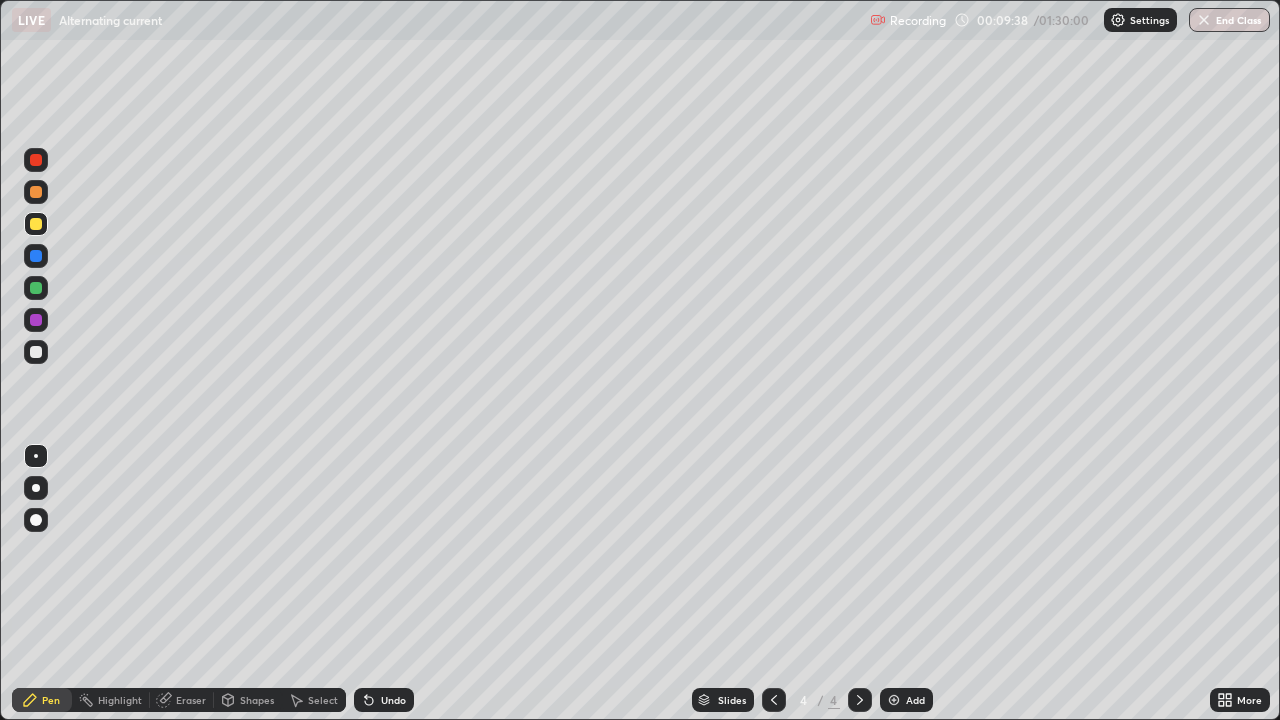 click on "Undo" at bounding box center [393, 700] 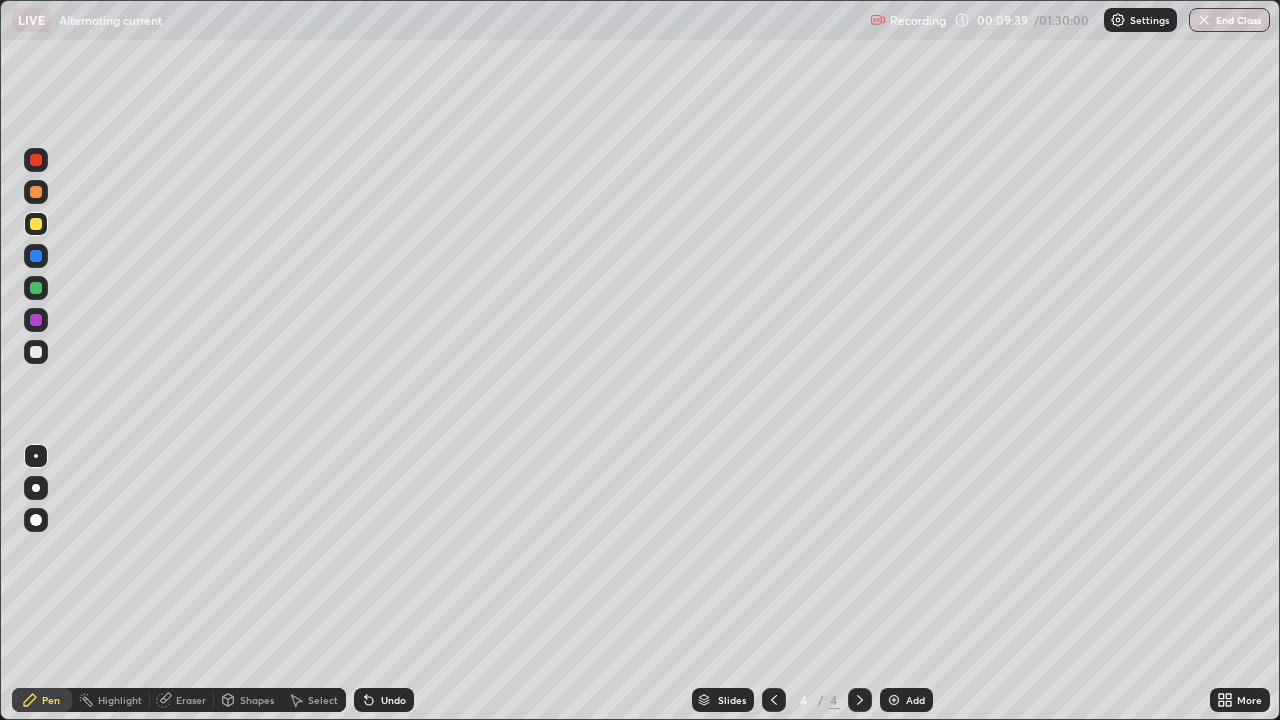 click on "Undo" at bounding box center (393, 700) 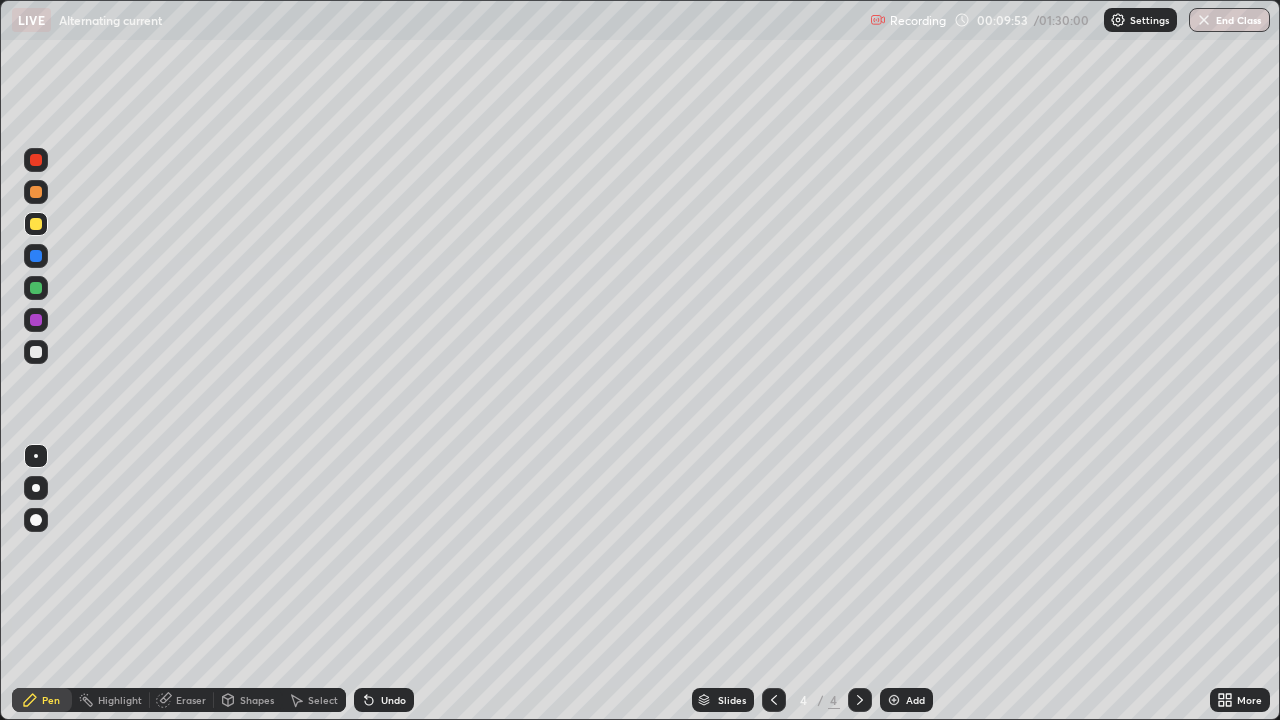 click at bounding box center (36, 352) 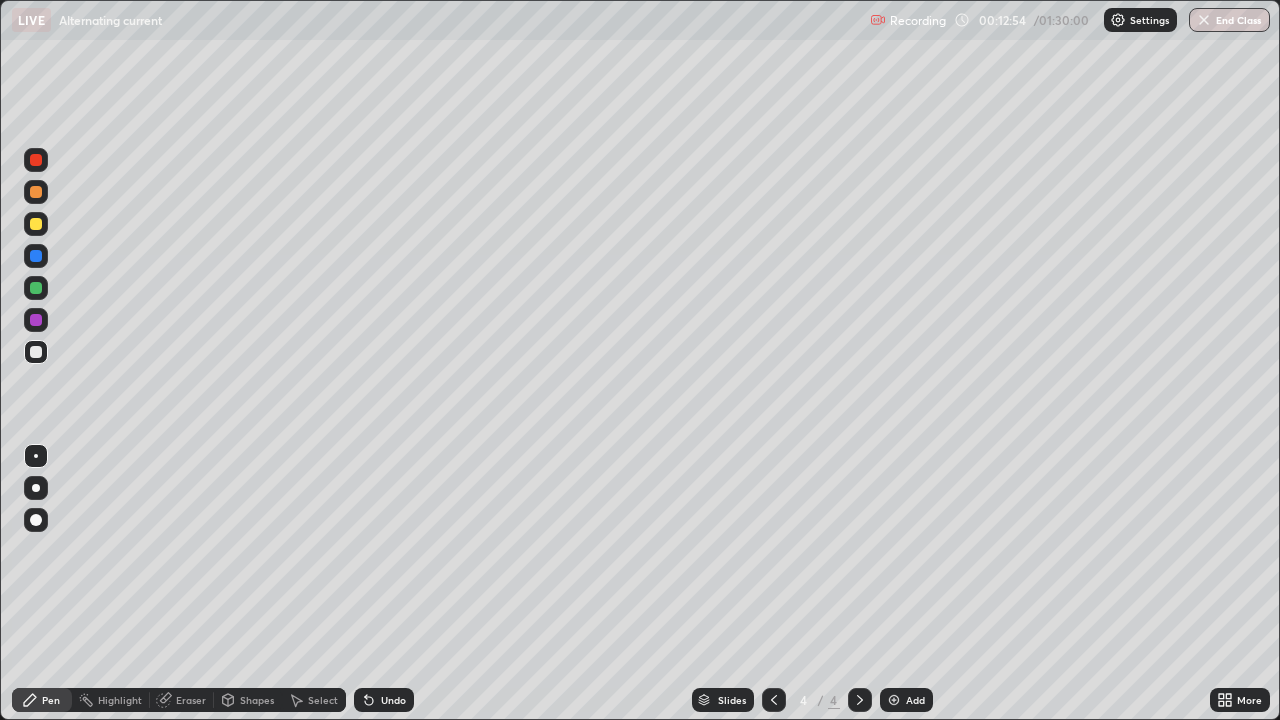 click at bounding box center [894, 700] 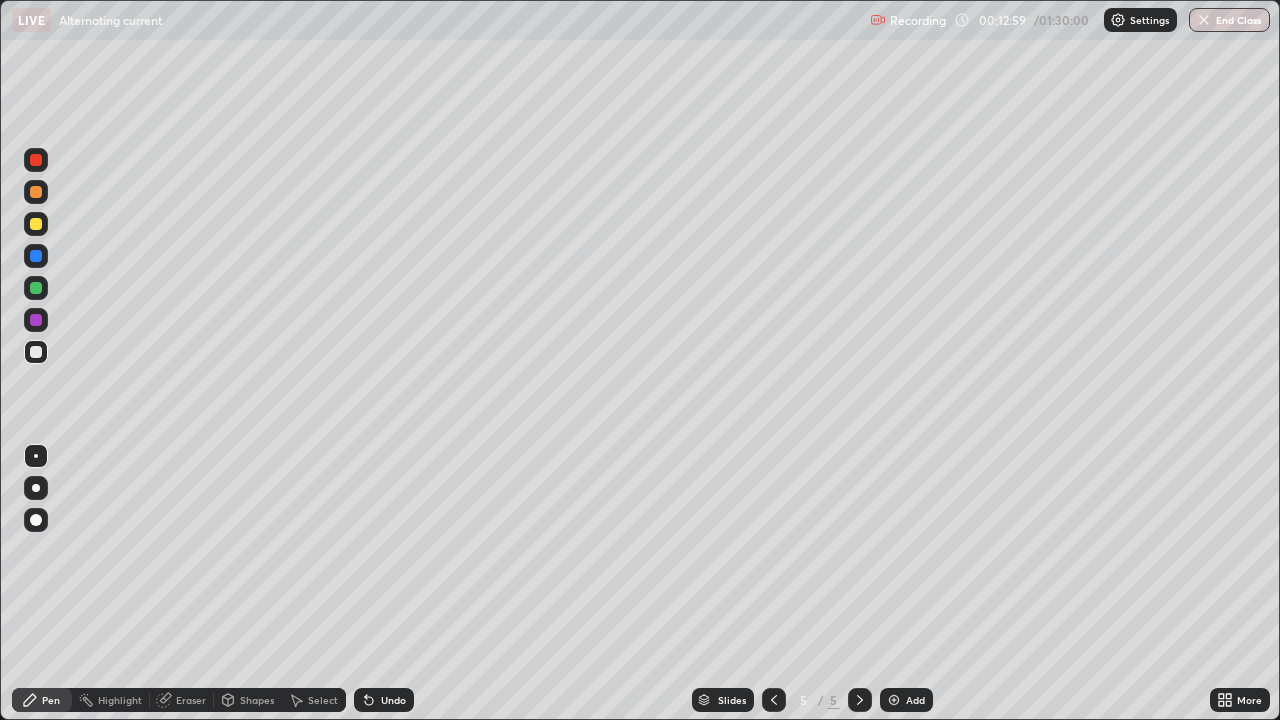 click 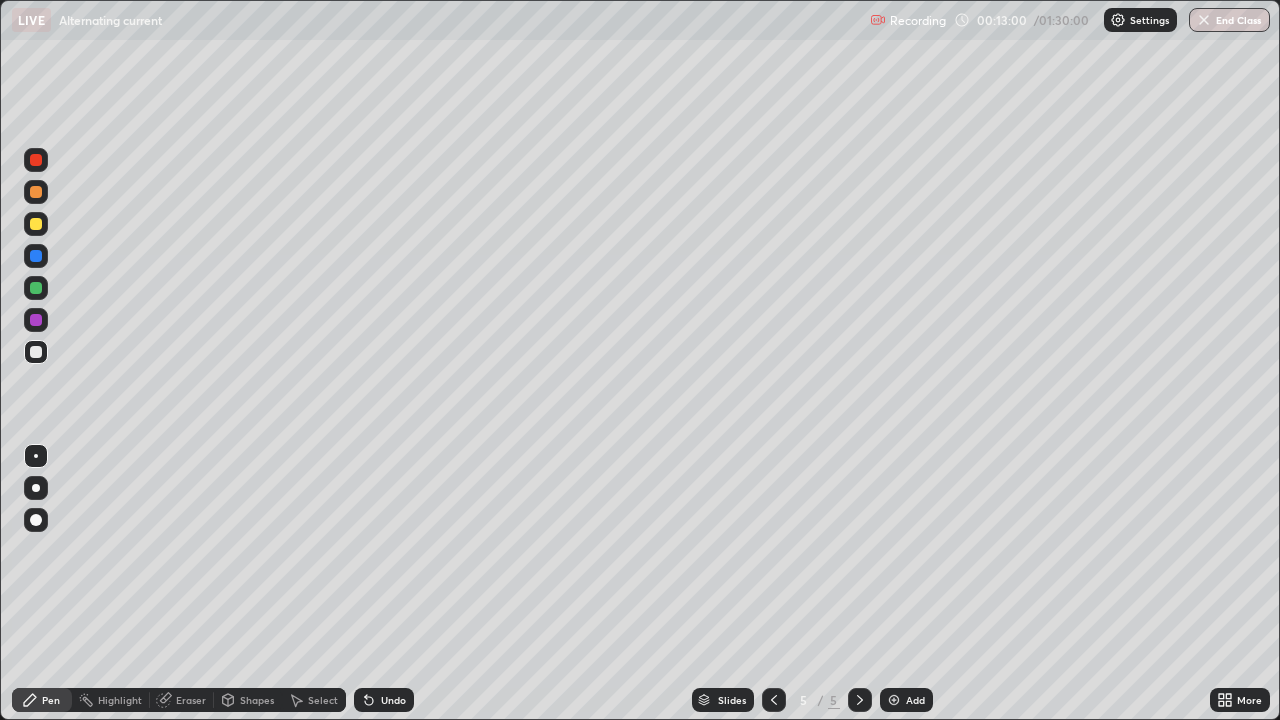click 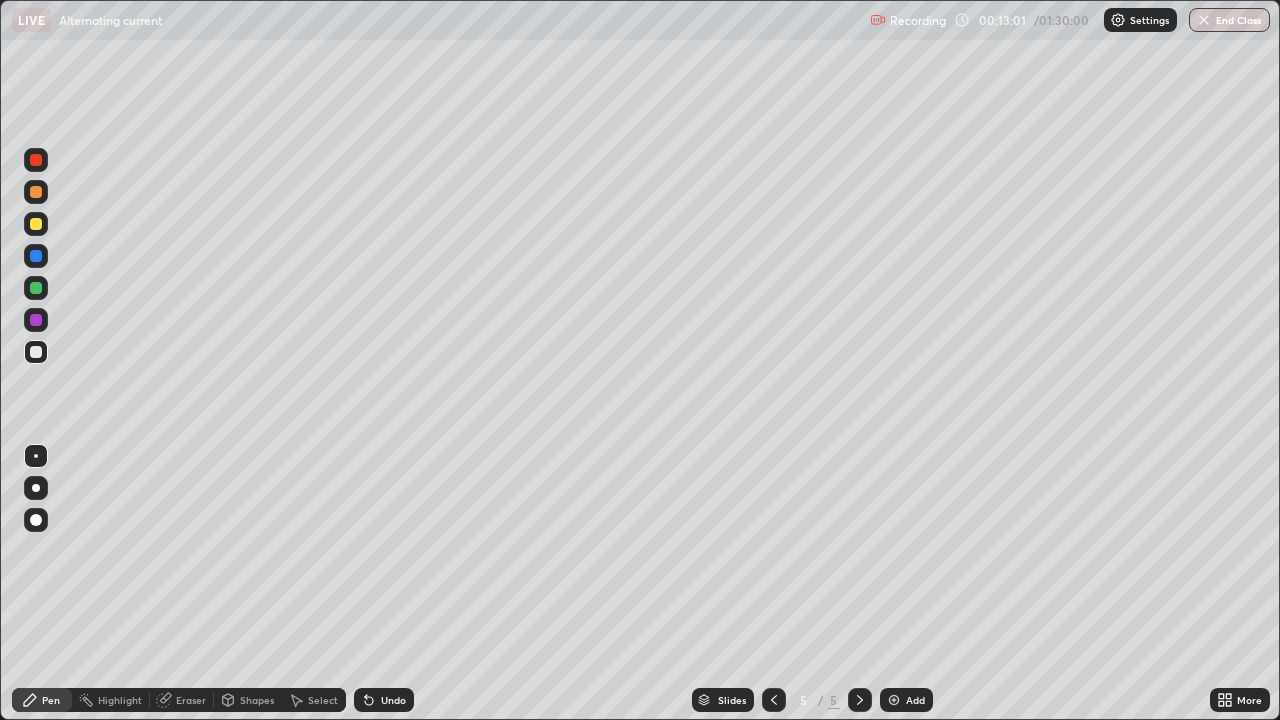 click on "Undo" at bounding box center (384, 700) 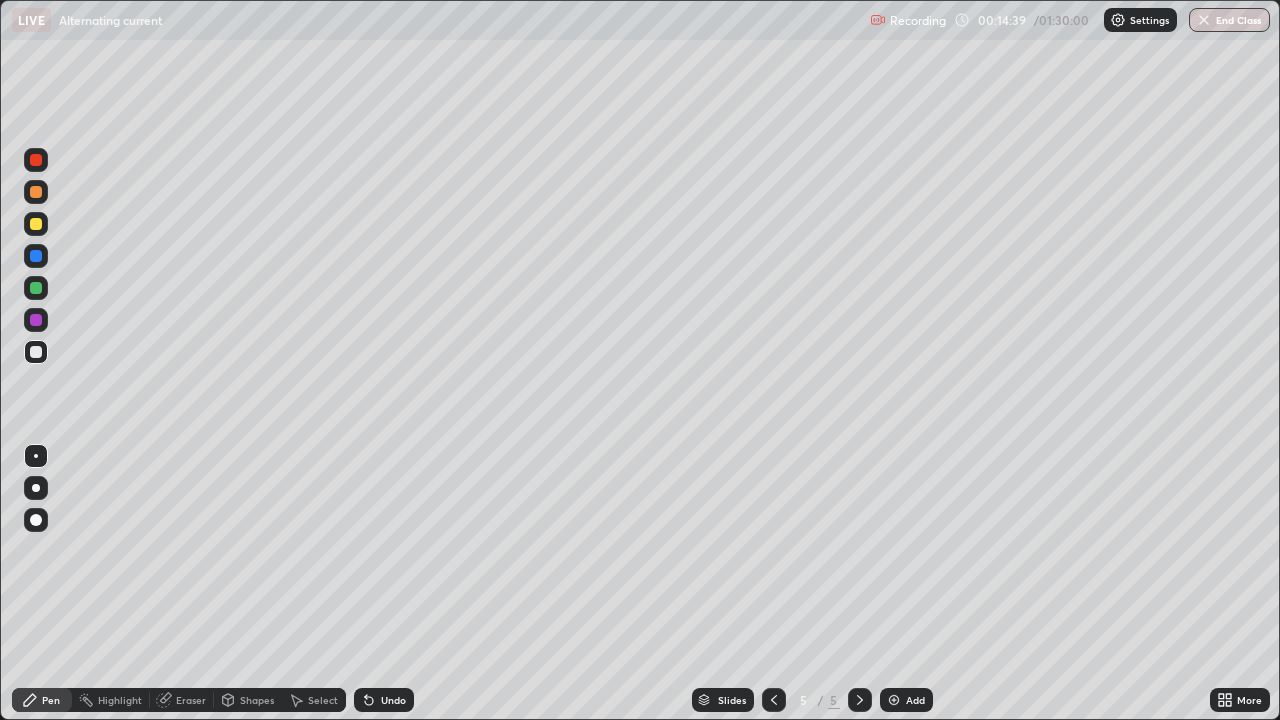 click 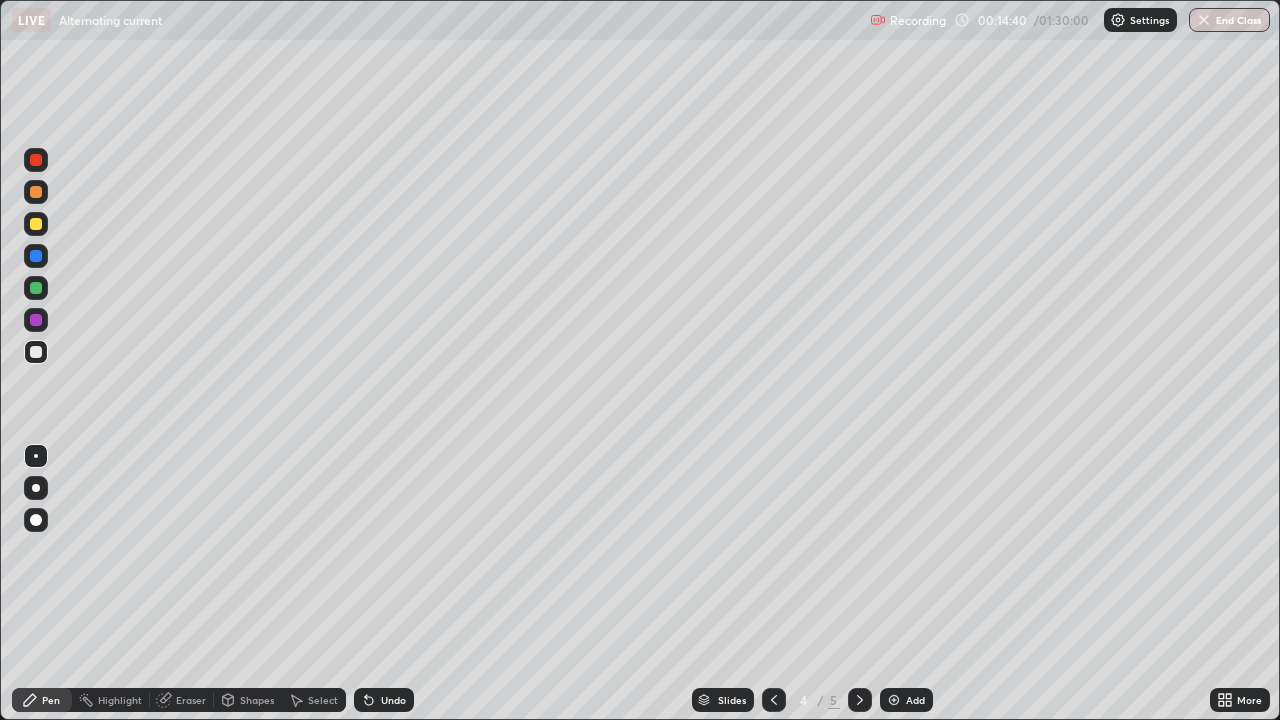 click 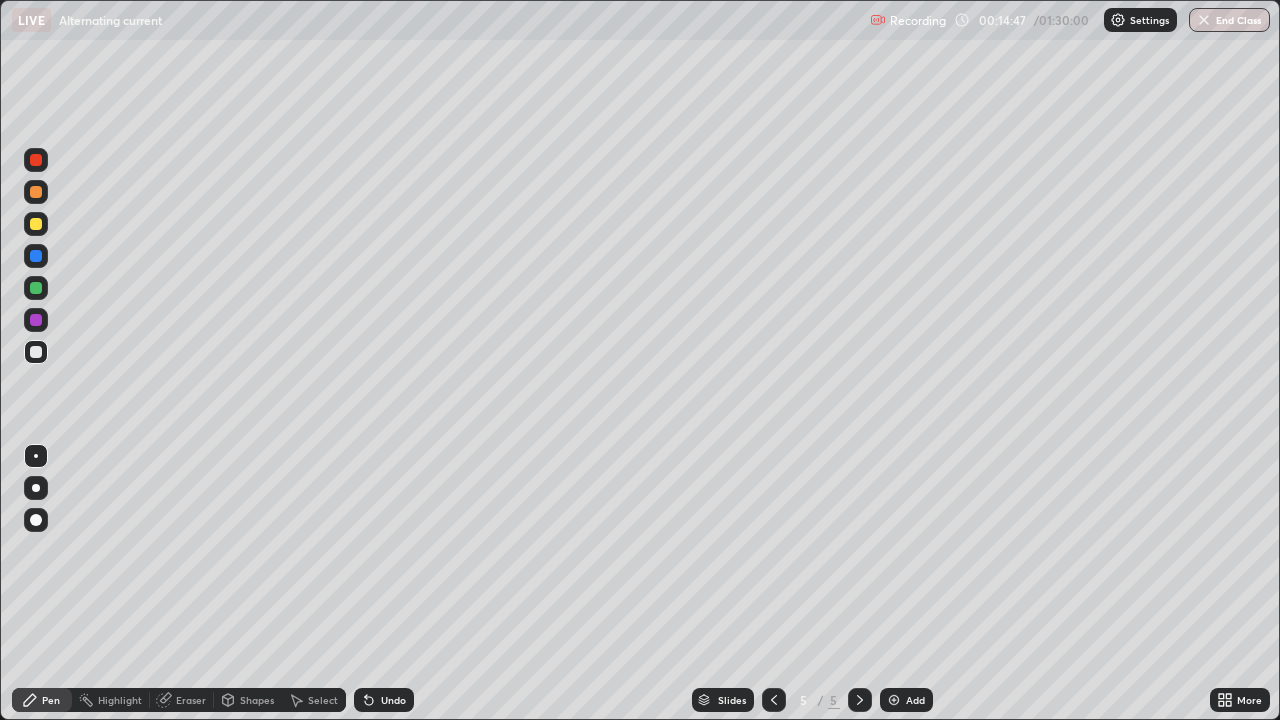 click 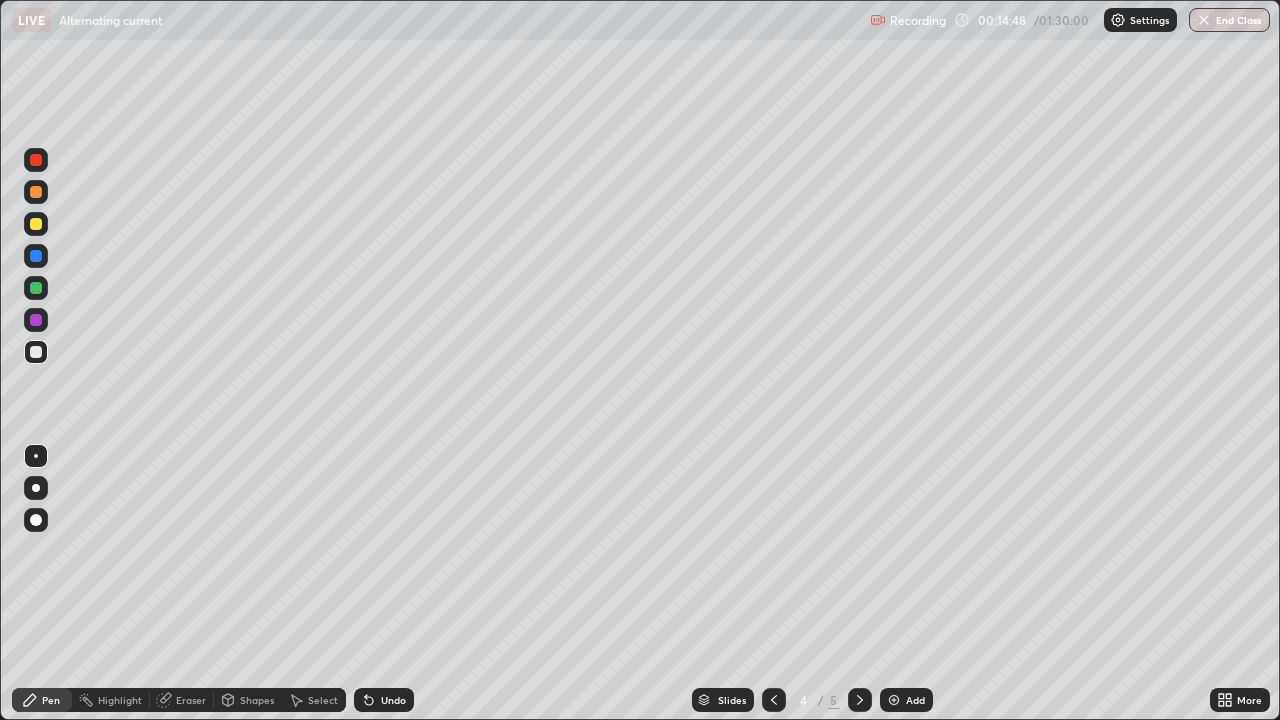 click 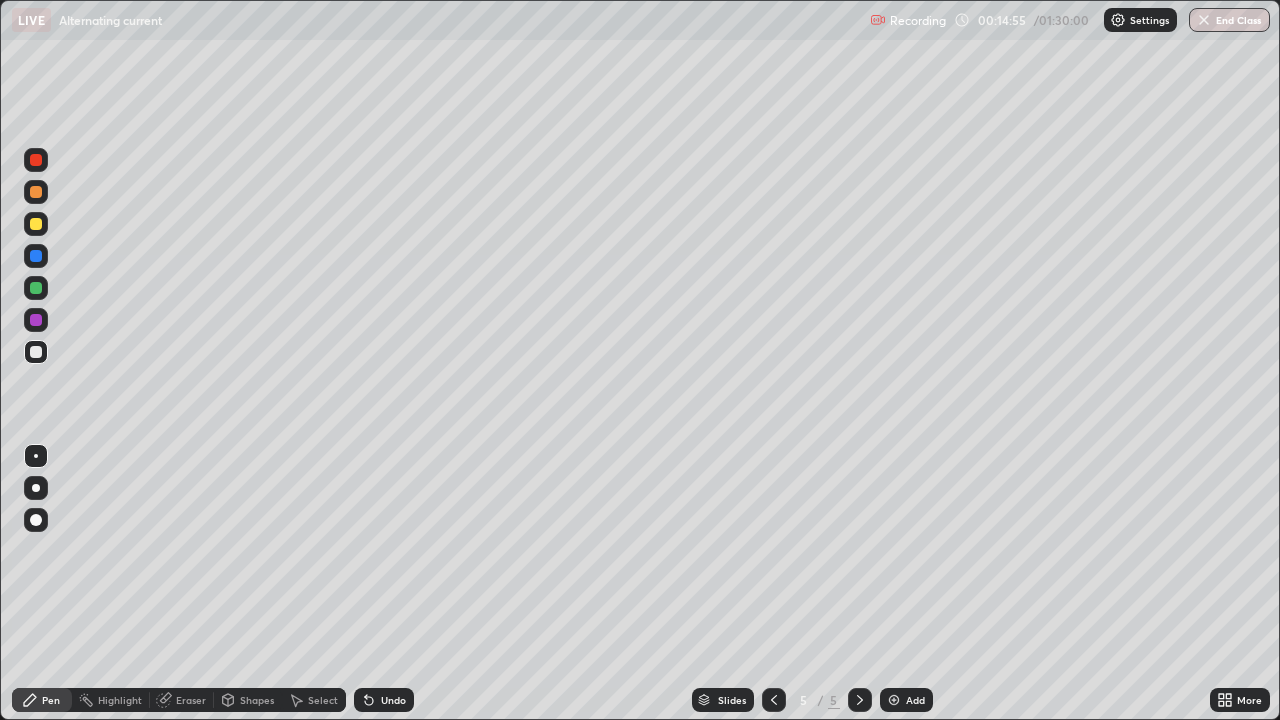 click 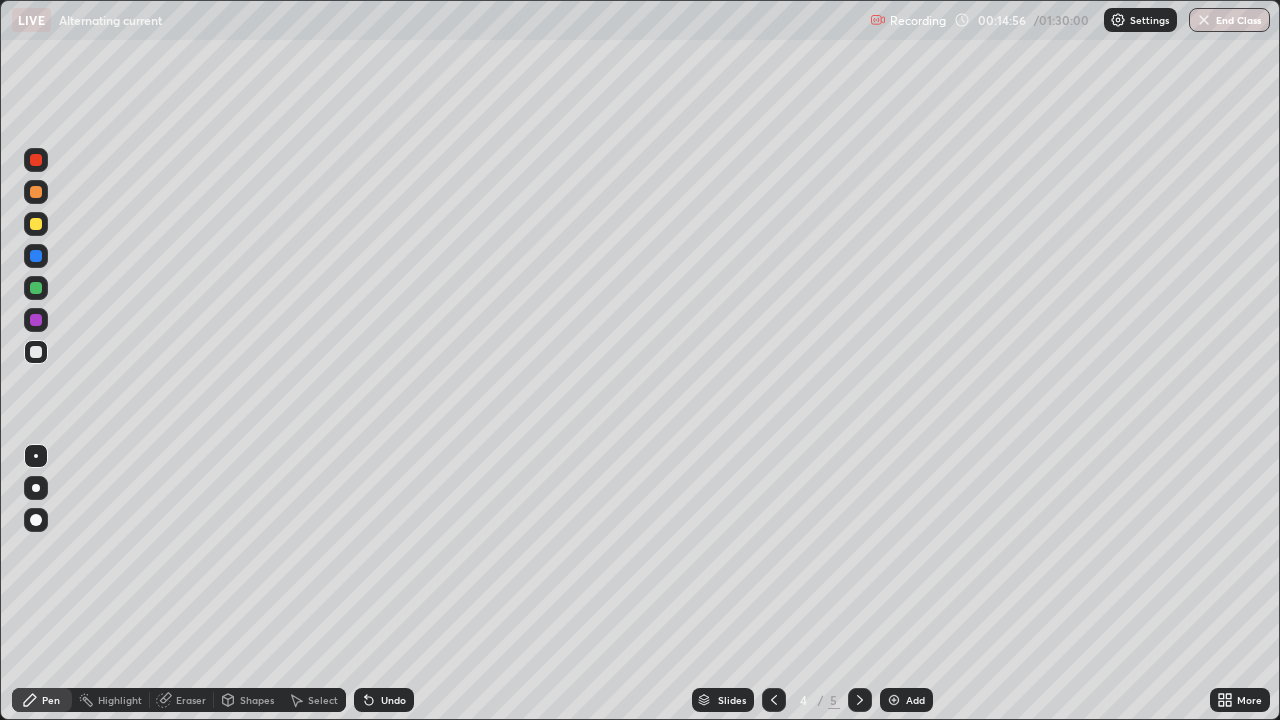 click at bounding box center (860, 700) 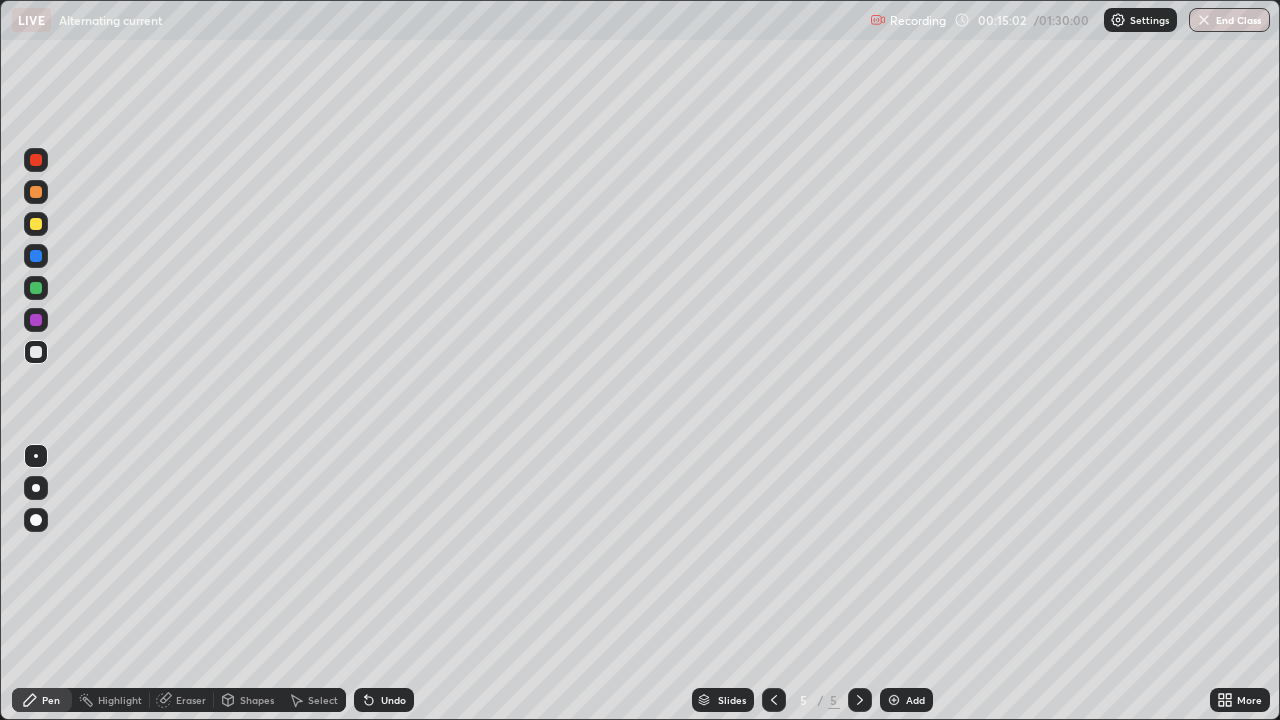 click on "Undo" at bounding box center [384, 700] 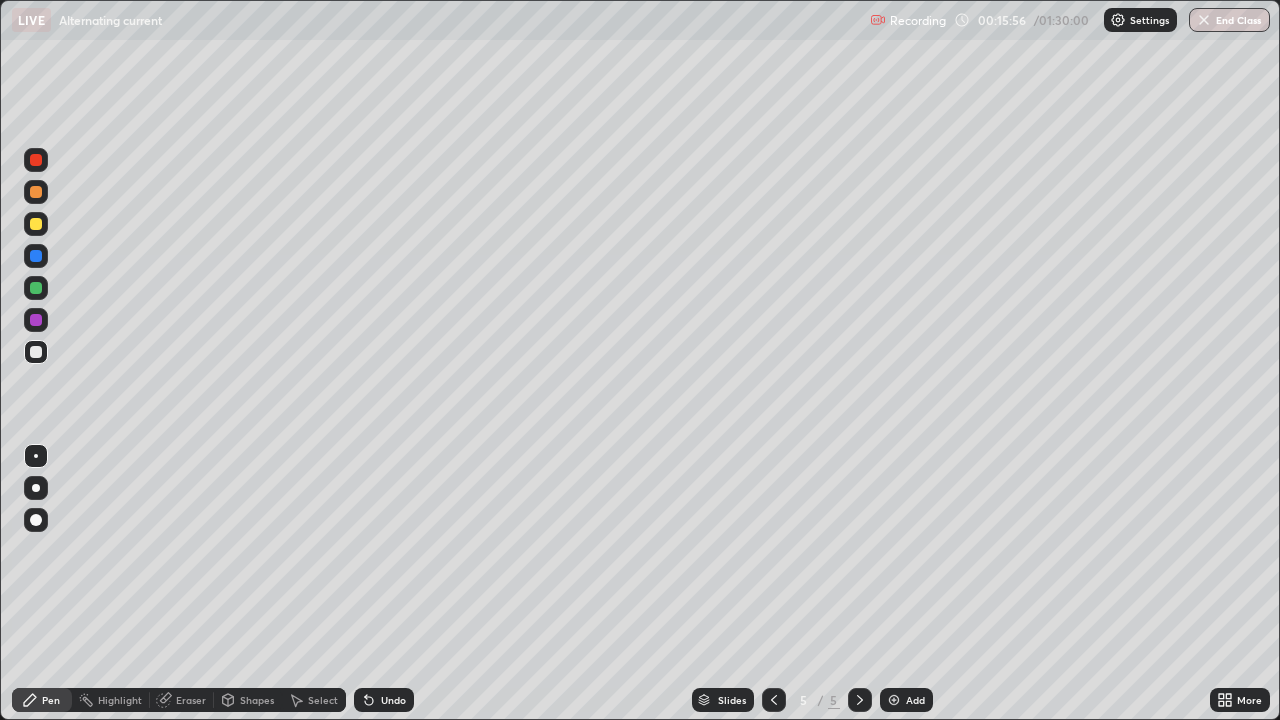 click on "Undo" at bounding box center [393, 700] 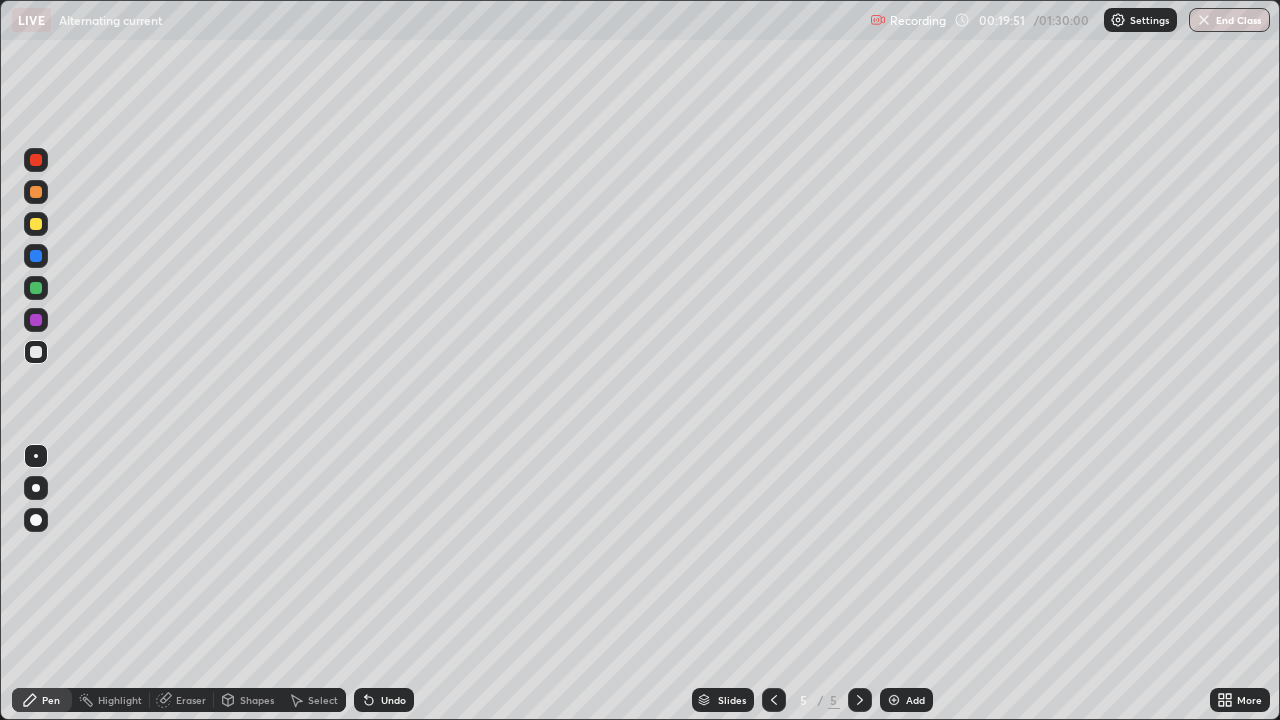 click on "Add" at bounding box center [906, 700] 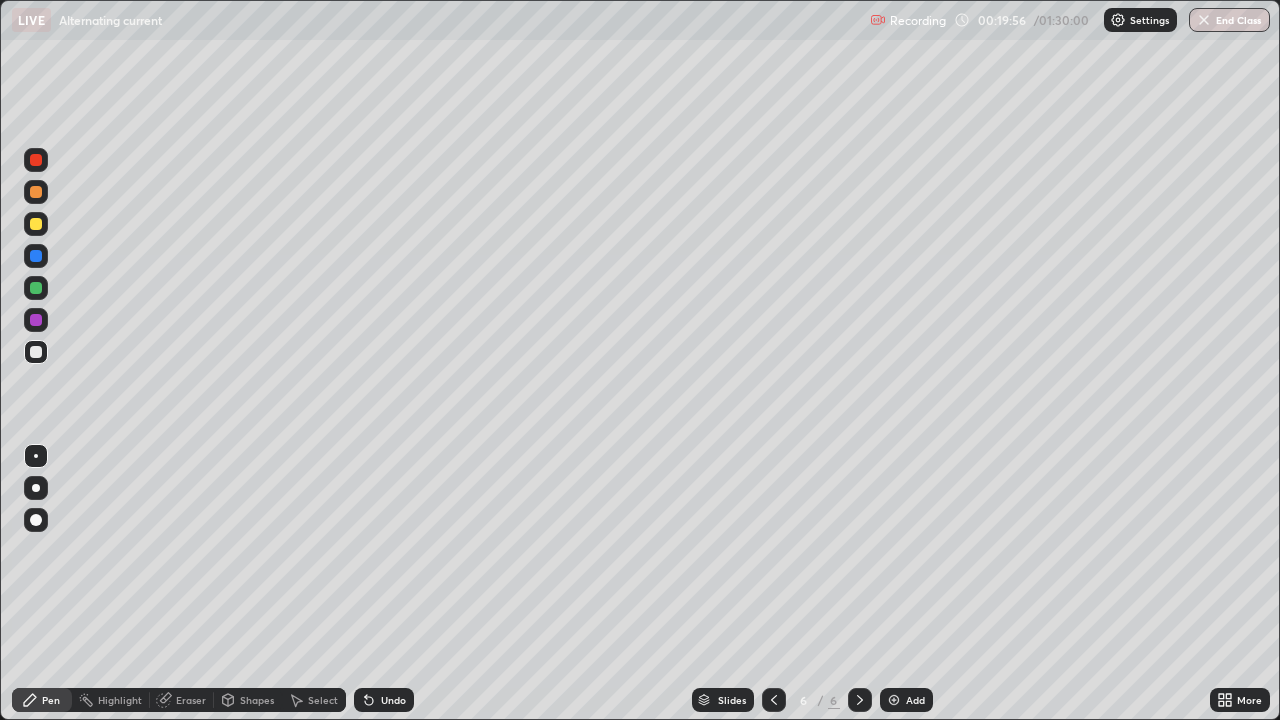 click on "Shapes" at bounding box center [257, 700] 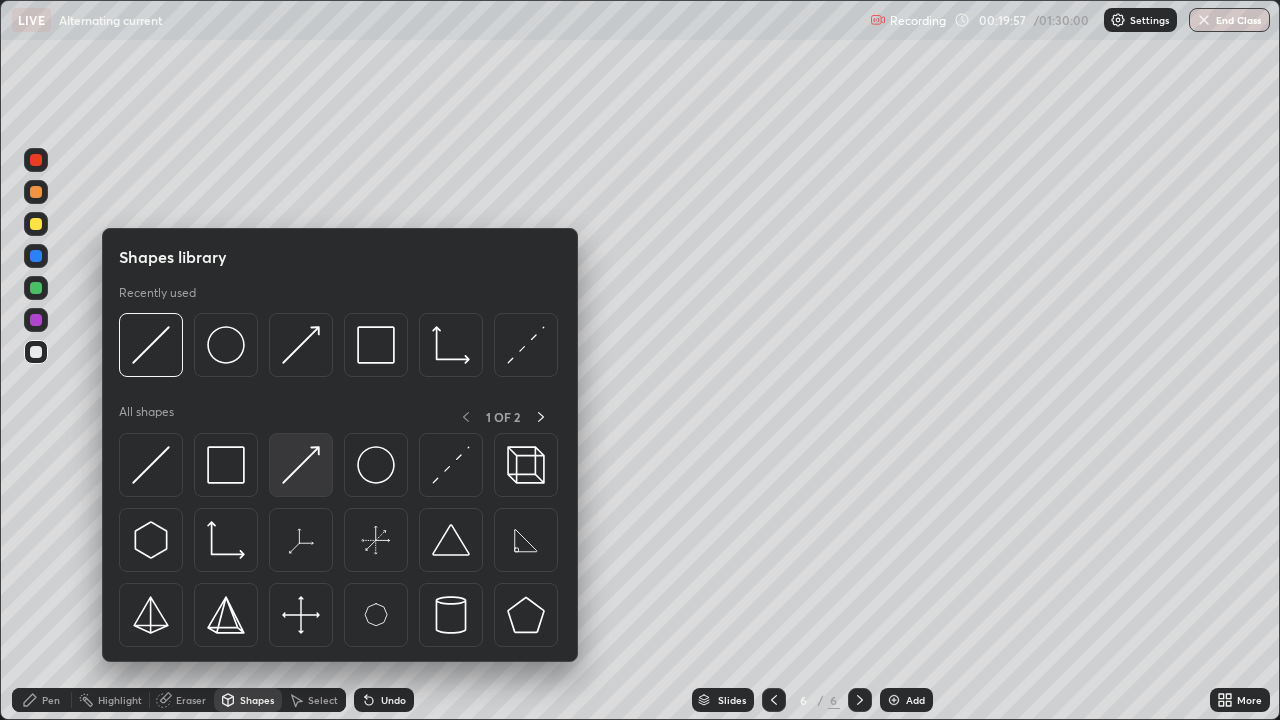 click at bounding box center [301, 465] 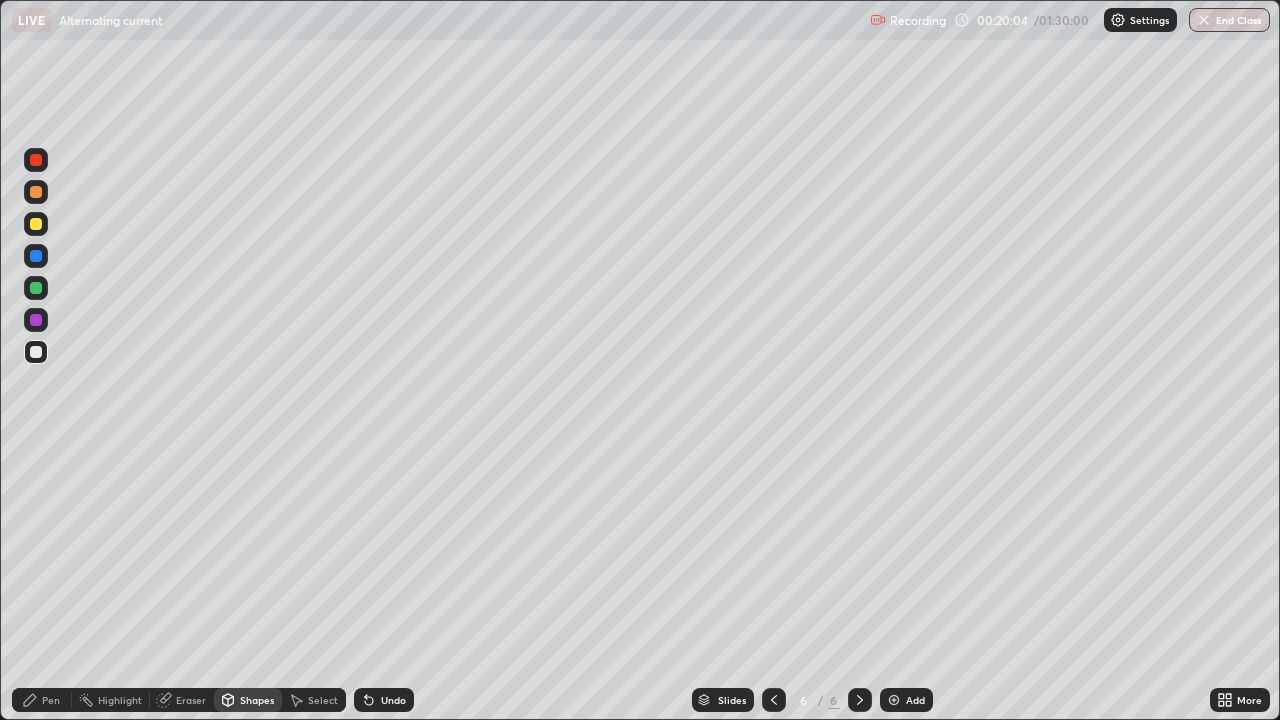 click on "Pen" at bounding box center [51, 700] 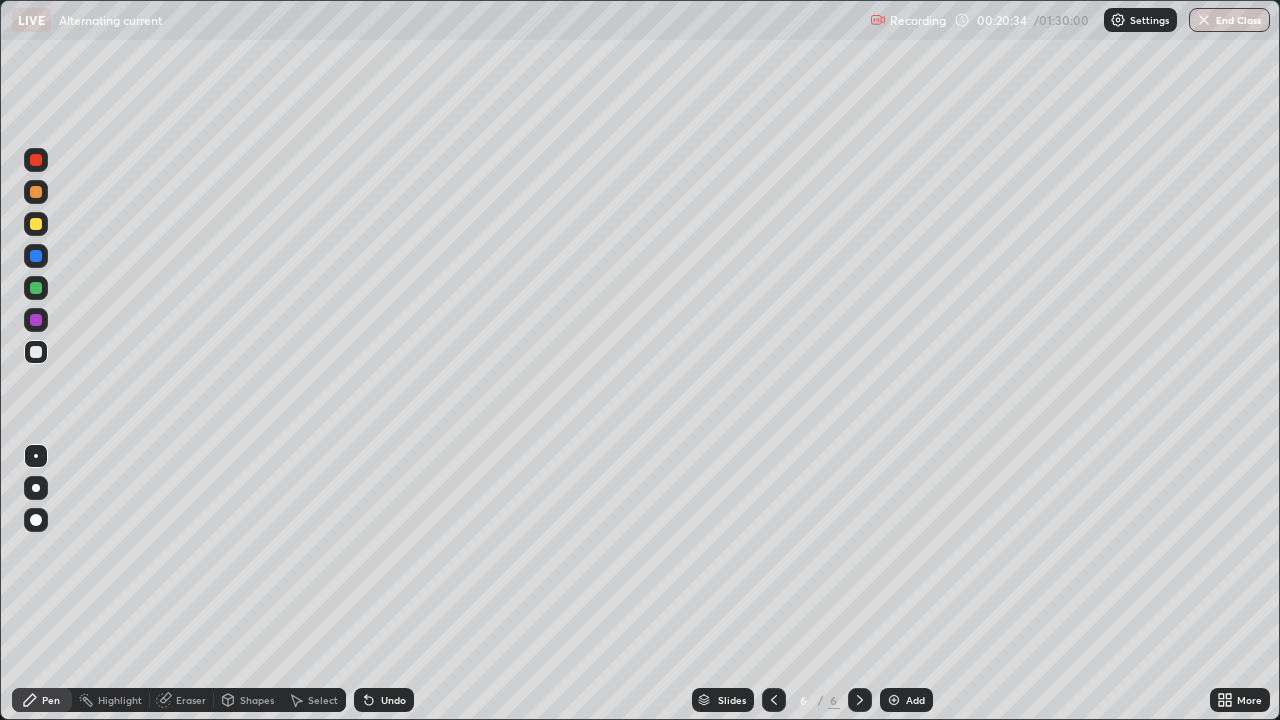 click at bounding box center [36, 256] 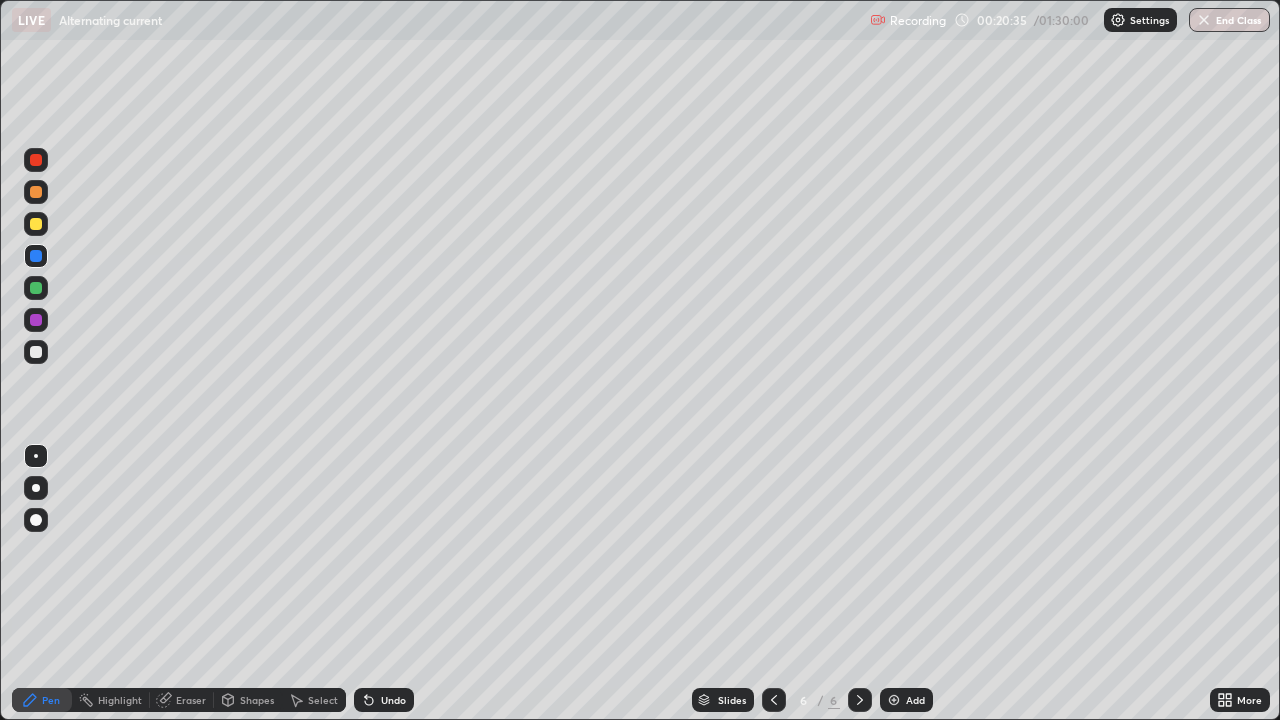 click at bounding box center (36, 224) 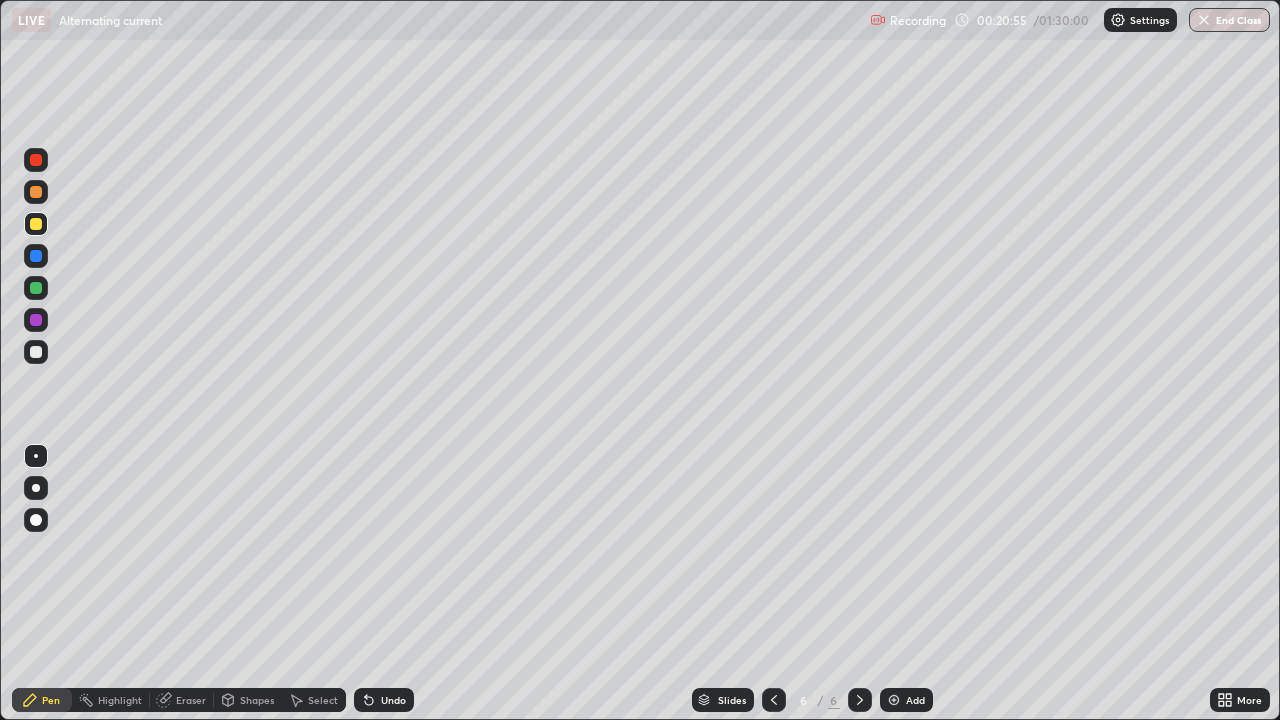 click on "Undo" at bounding box center [393, 700] 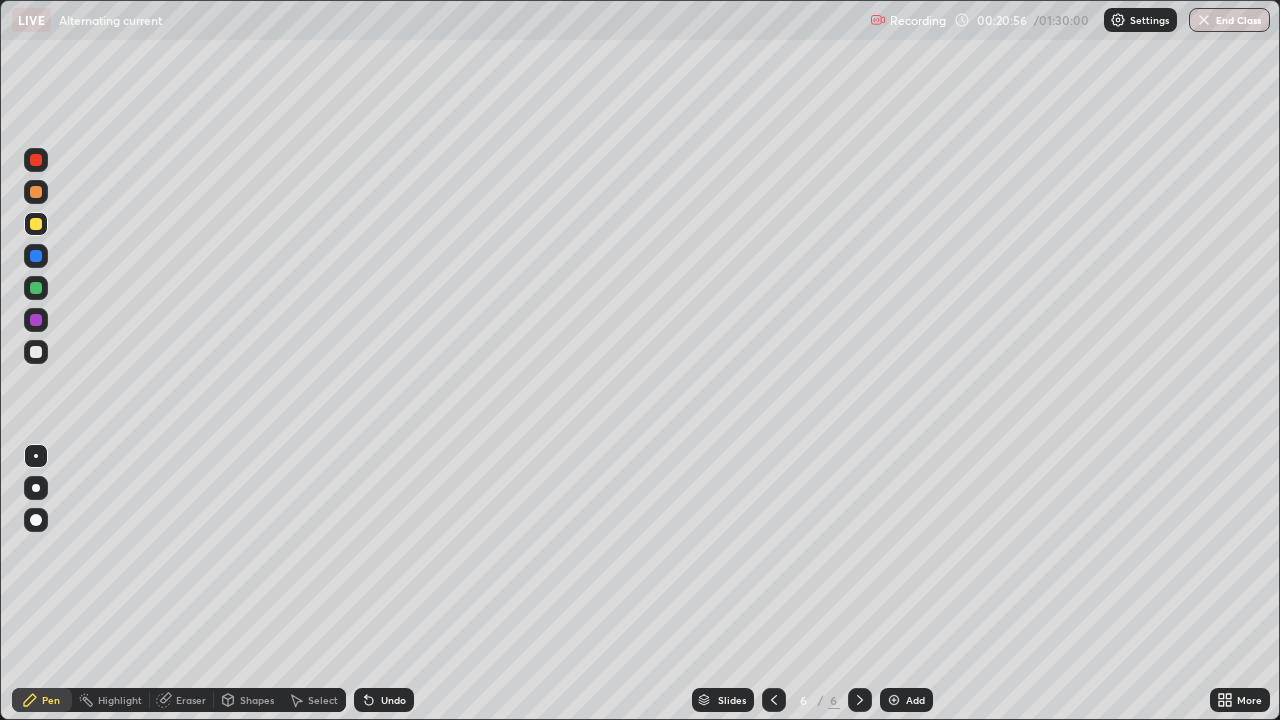 click on "Undo" at bounding box center (393, 700) 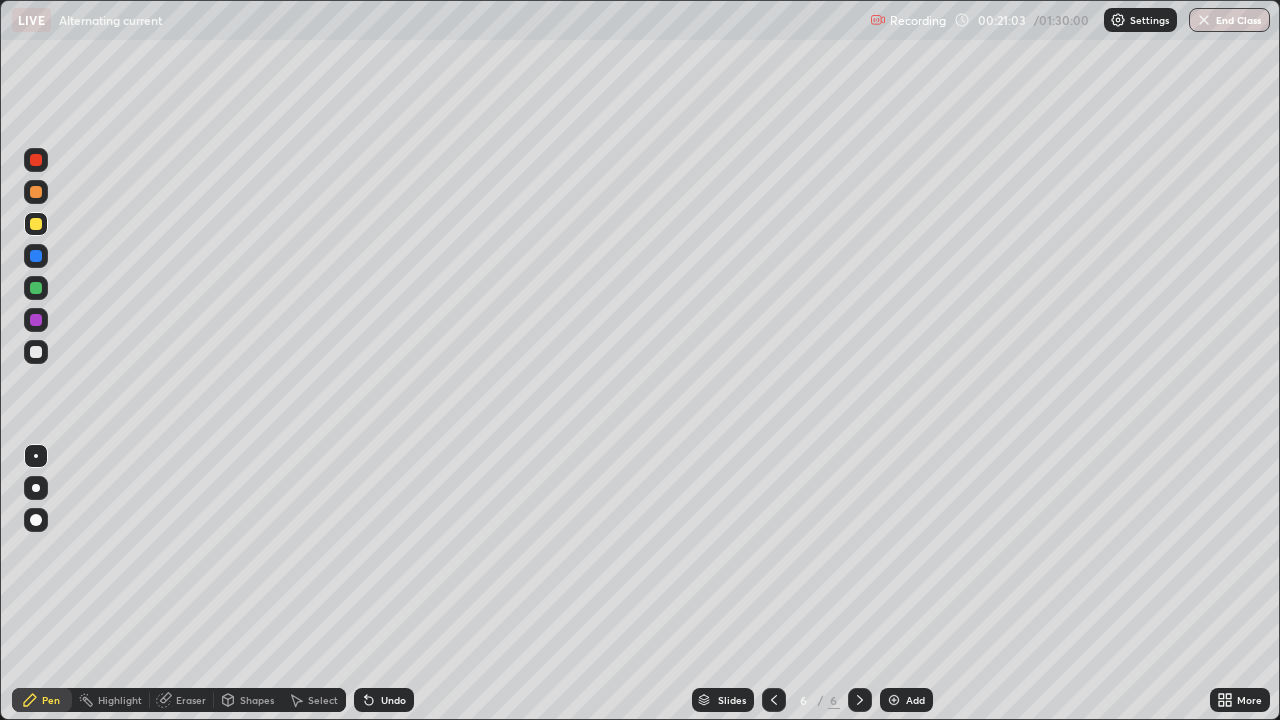 click at bounding box center (36, 352) 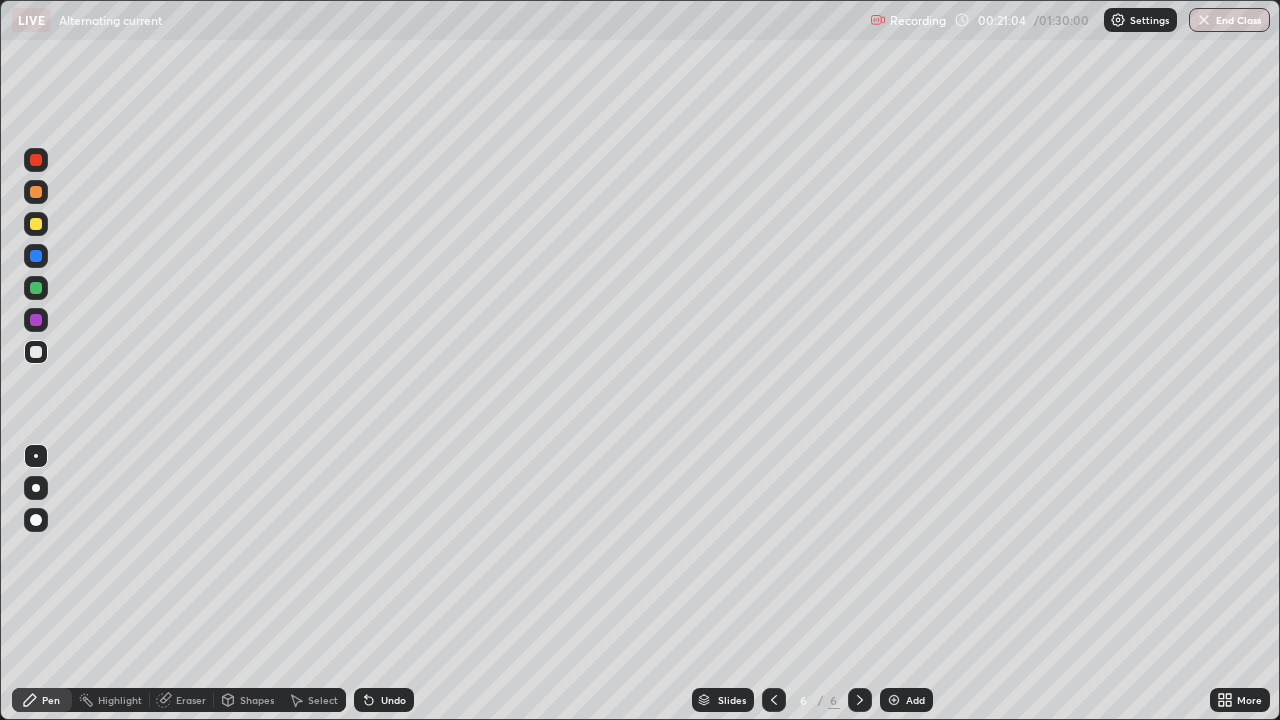click on "Shapes" at bounding box center [257, 700] 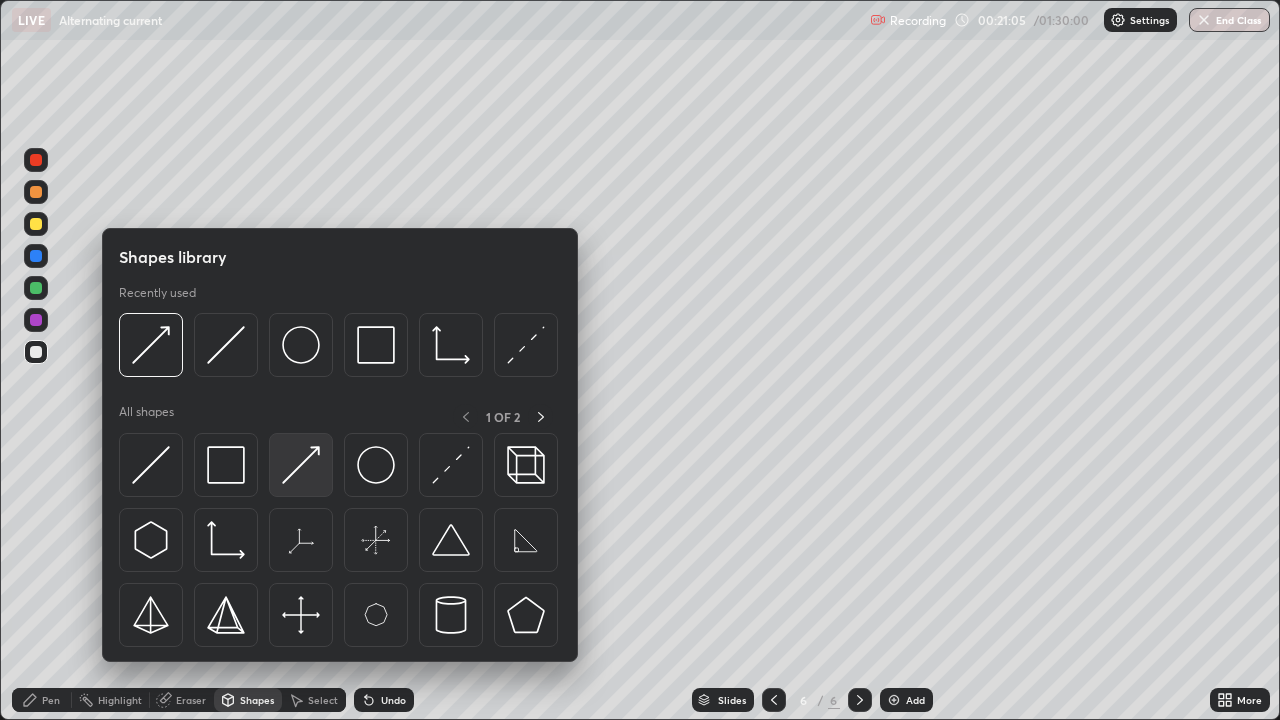 click at bounding box center [301, 465] 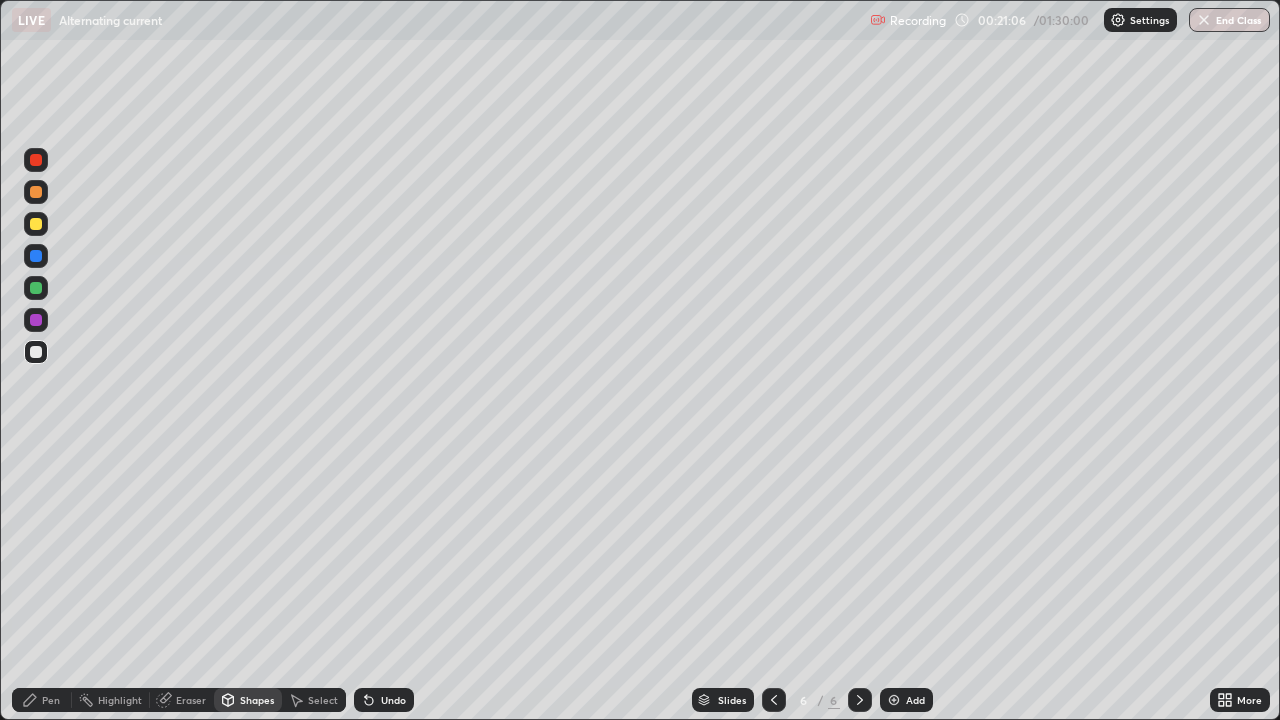 click at bounding box center [36, 288] 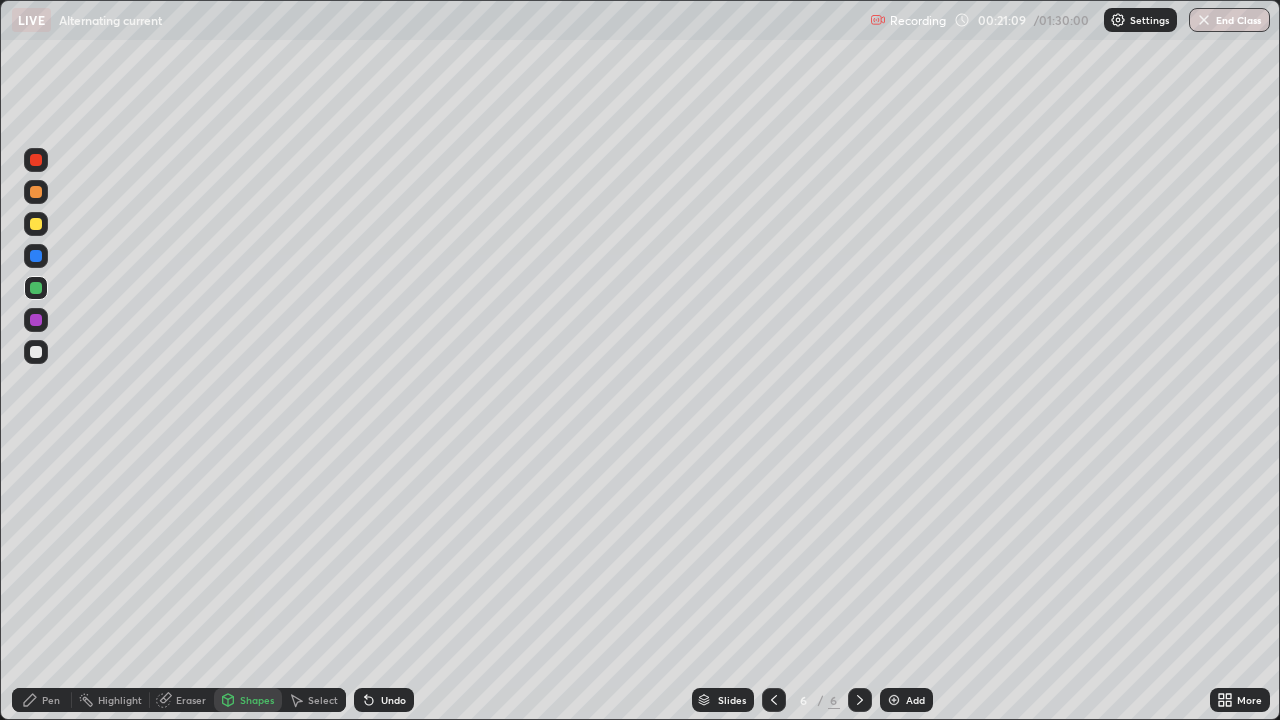 click at bounding box center (36, 224) 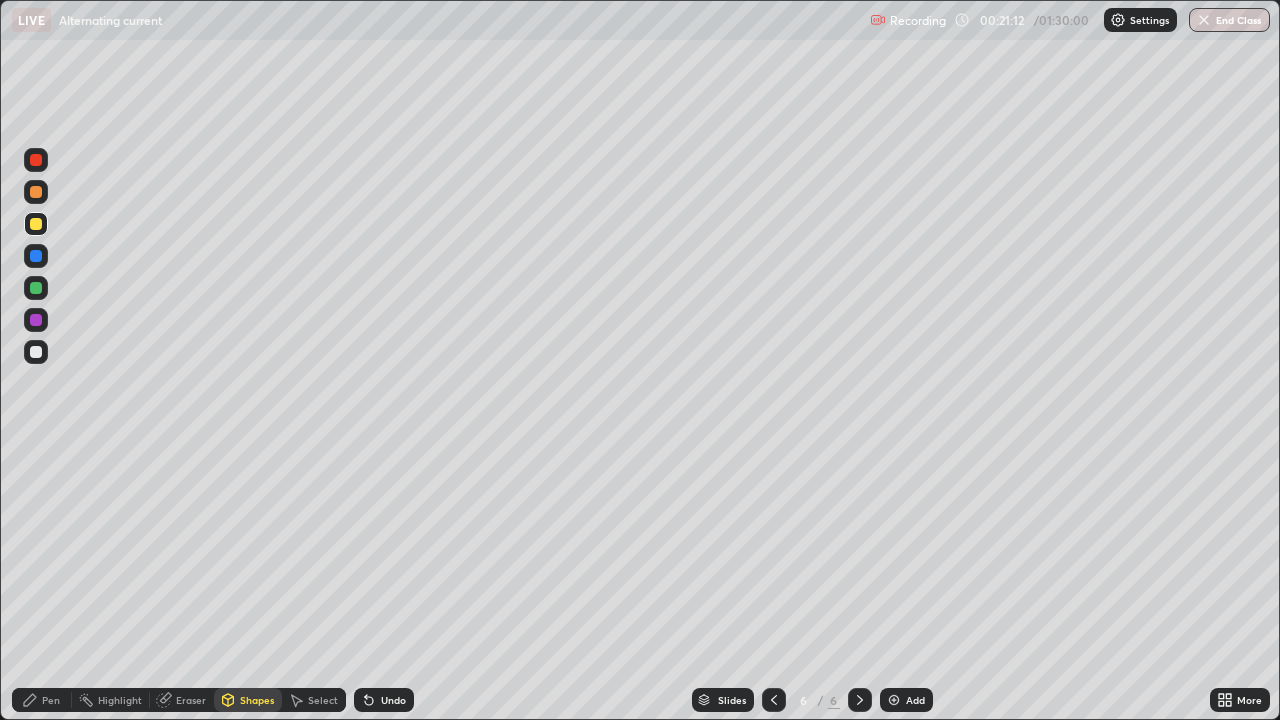 click on "Pen" at bounding box center [42, 700] 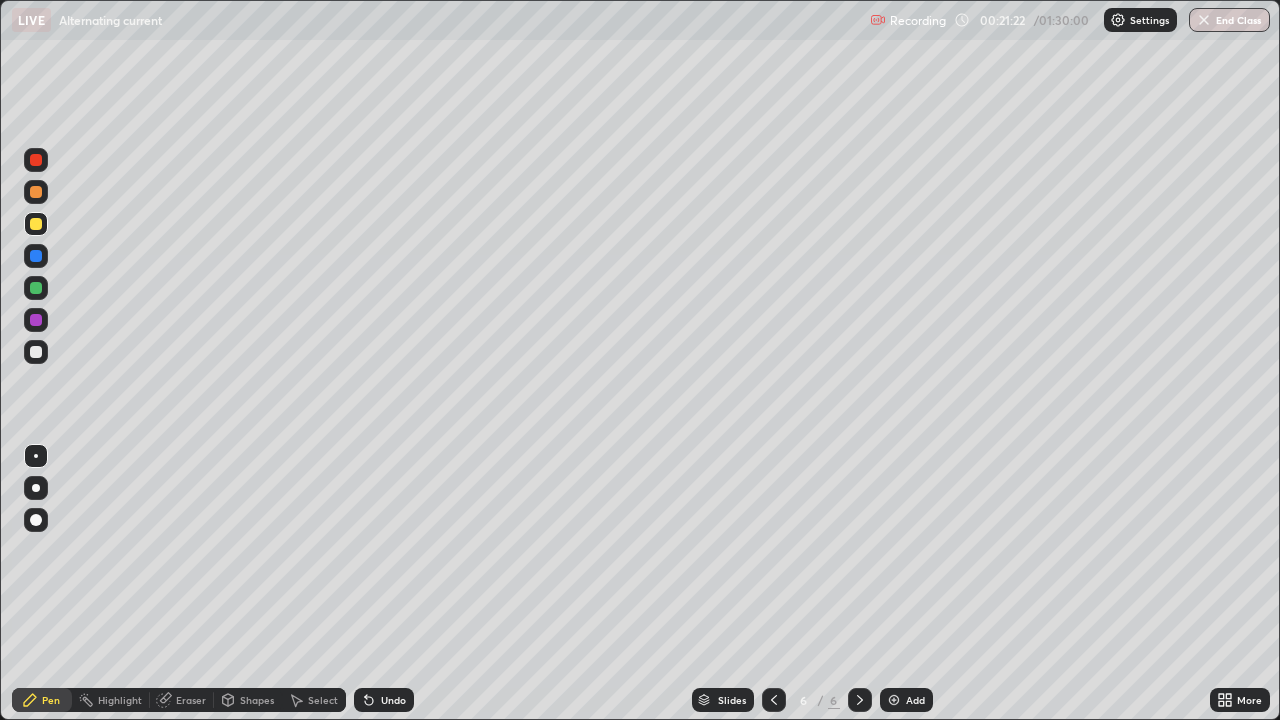 click 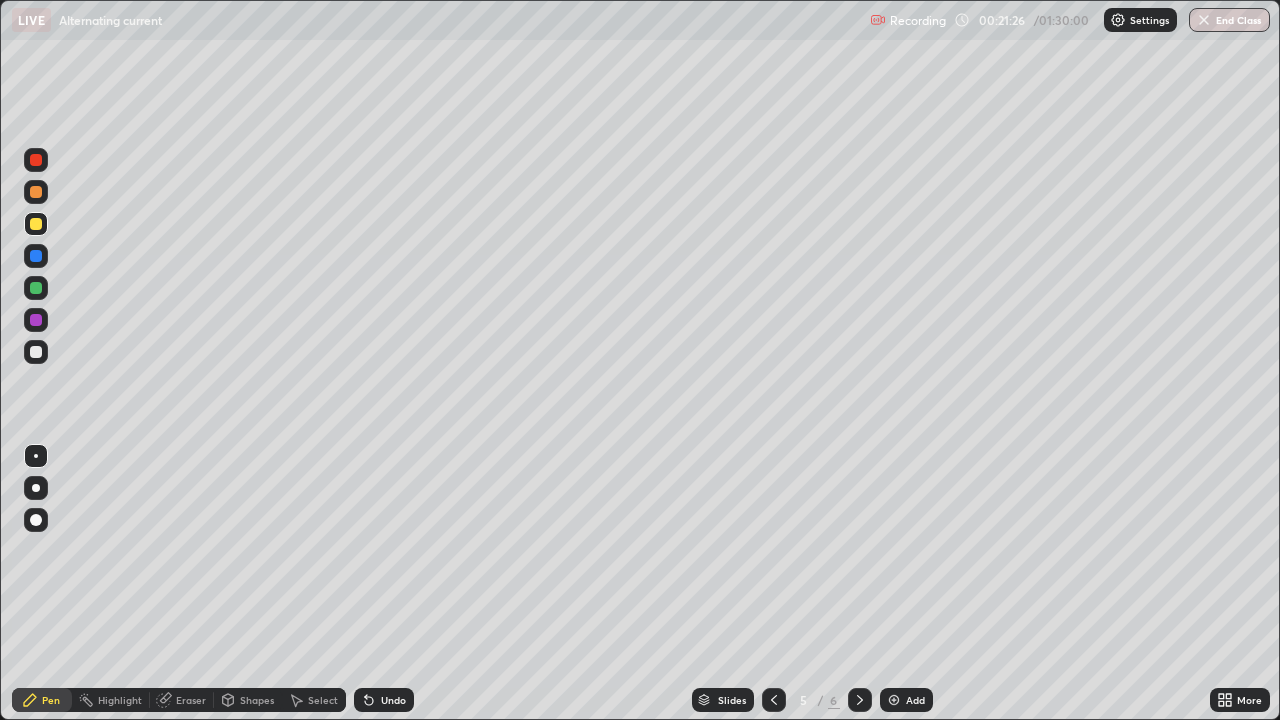 click at bounding box center (860, 700) 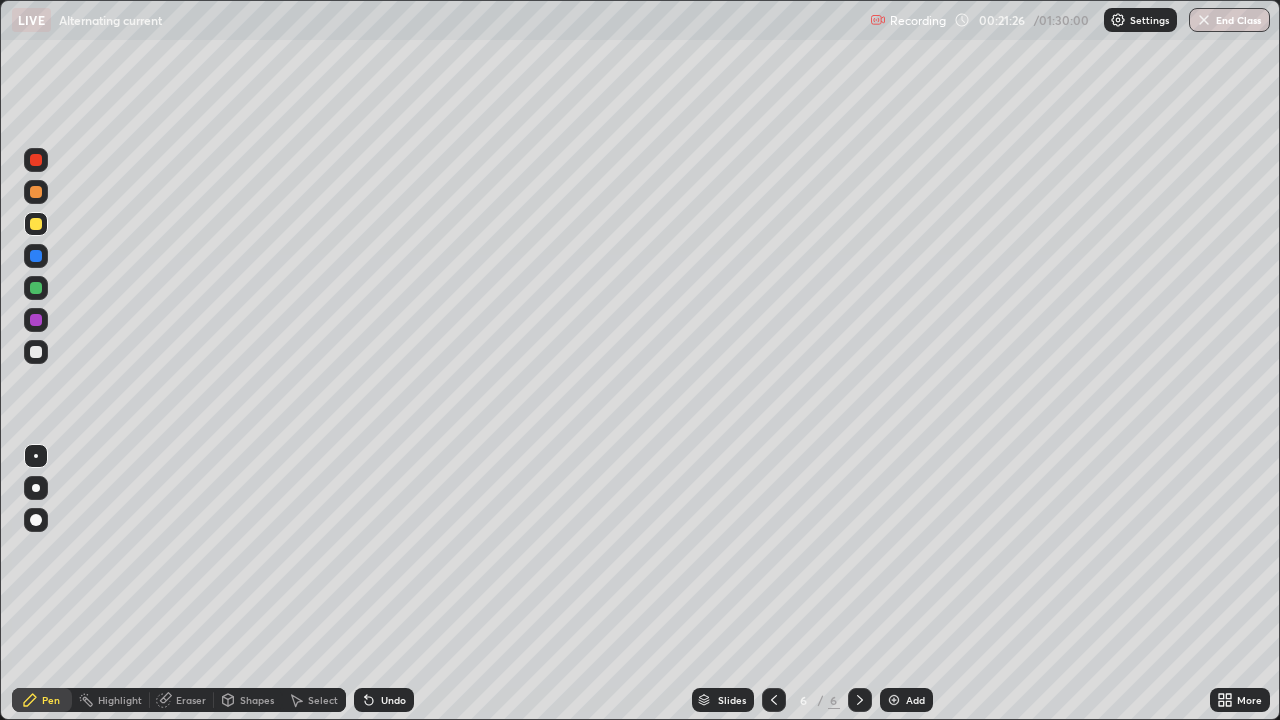 click at bounding box center [860, 700] 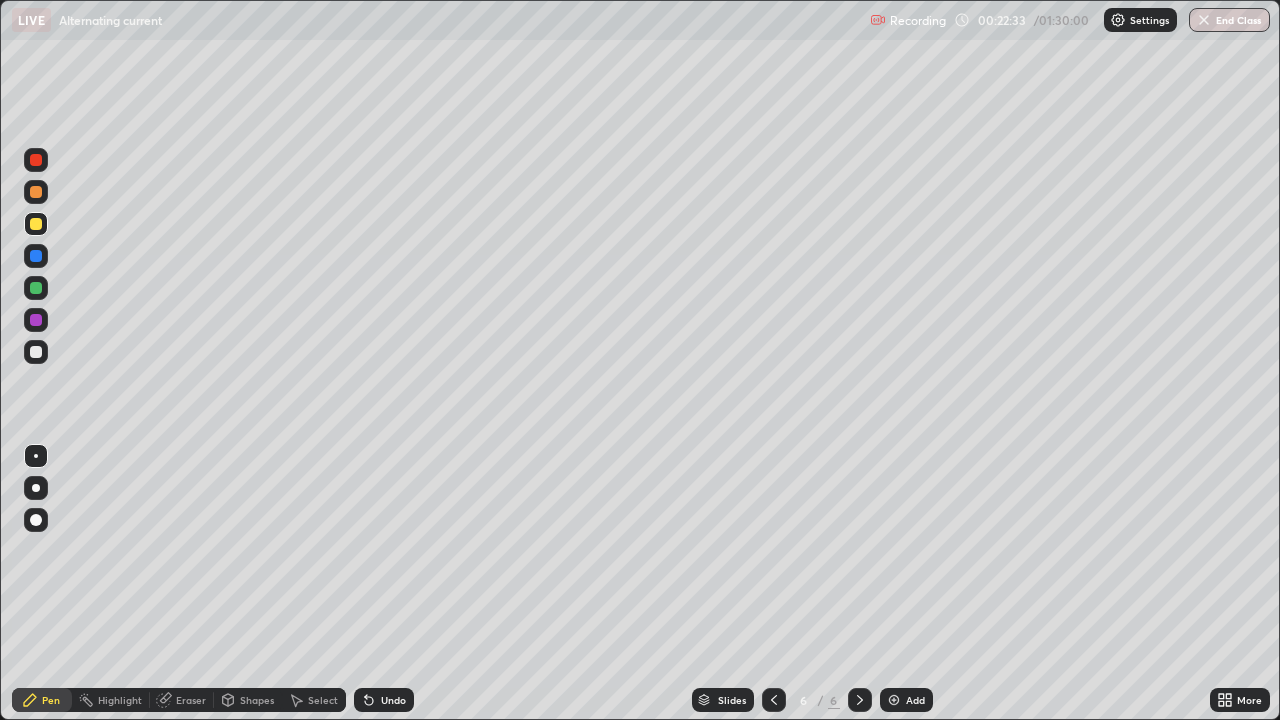 click on "Undo" at bounding box center [393, 700] 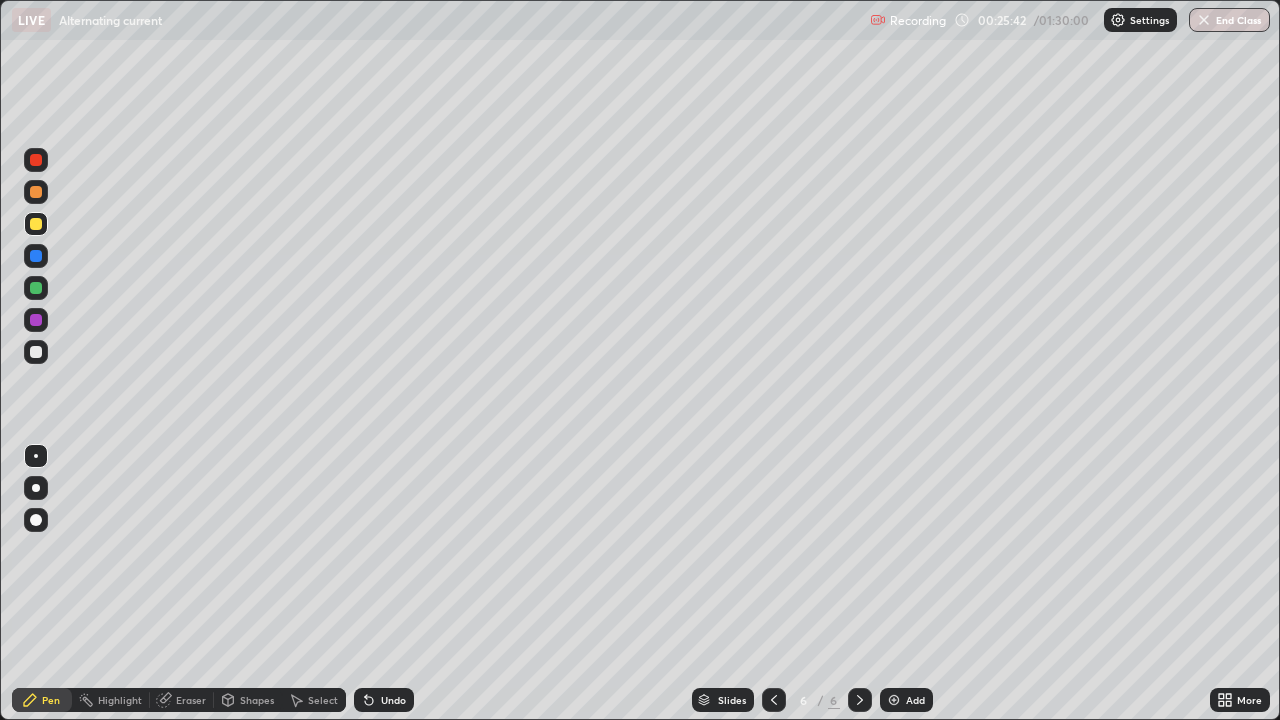 click on "Add" at bounding box center [915, 700] 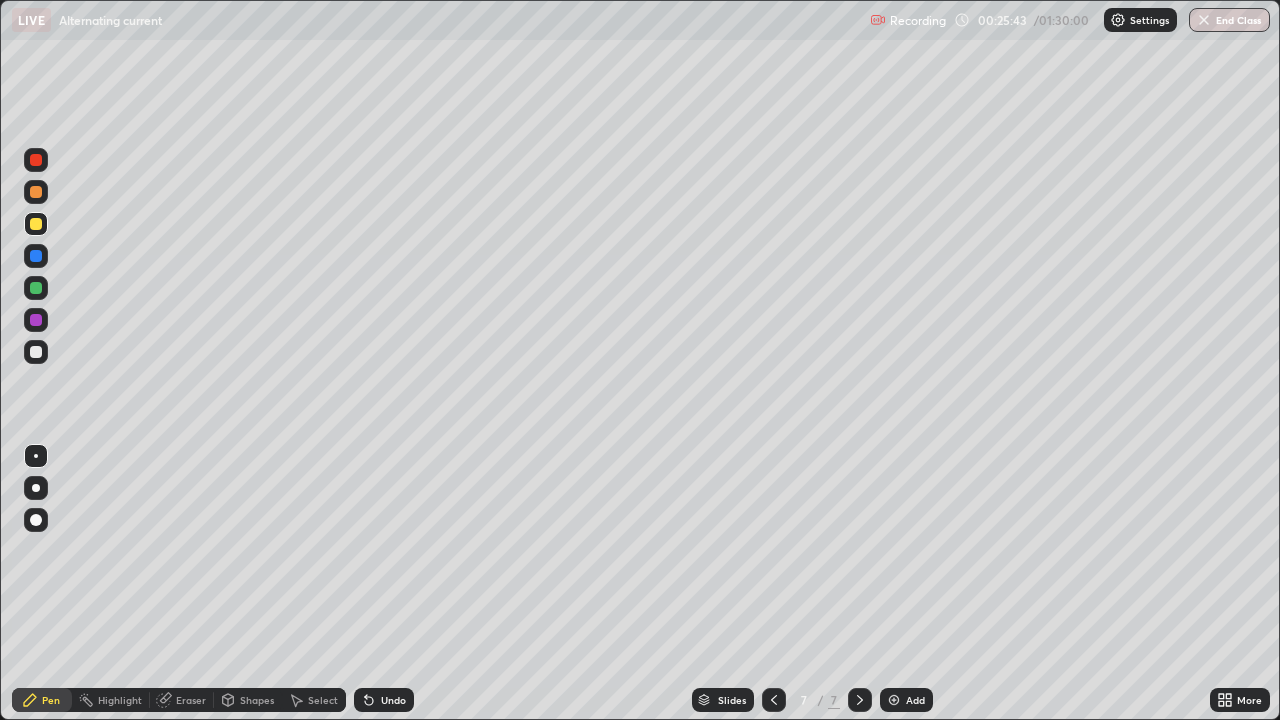 click at bounding box center (36, 352) 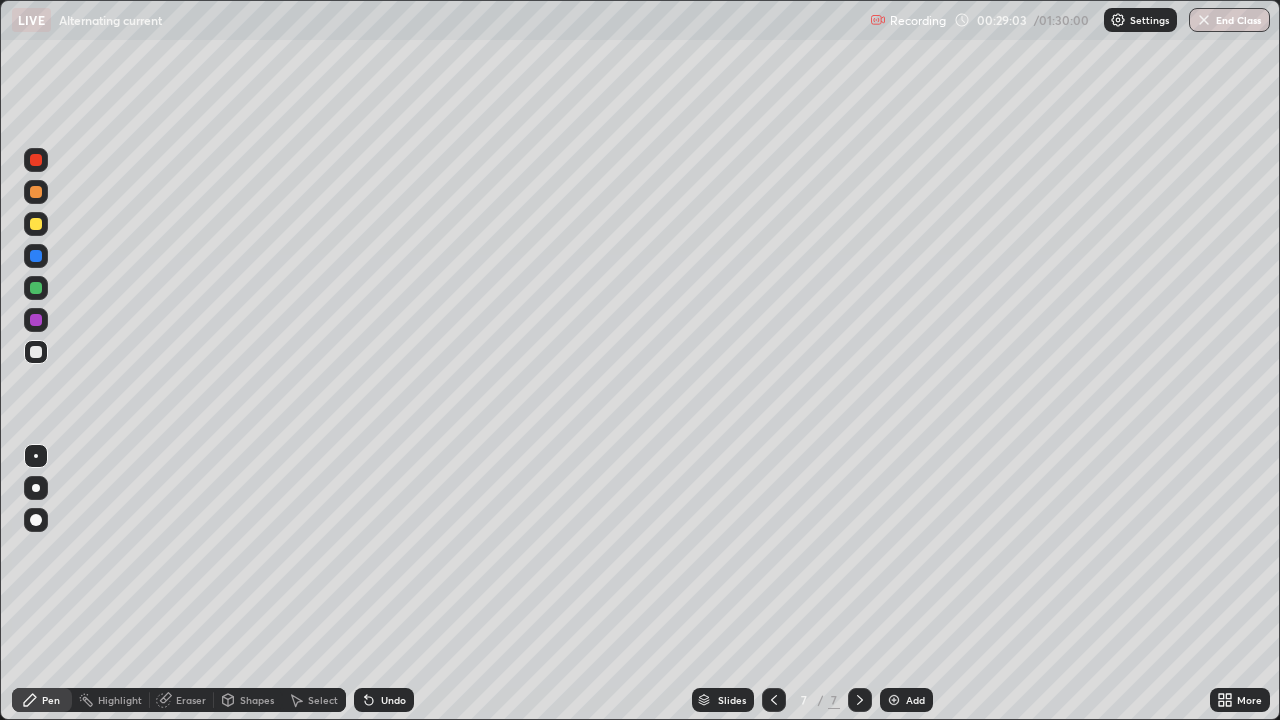 click on "Eraser" at bounding box center [191, 700] 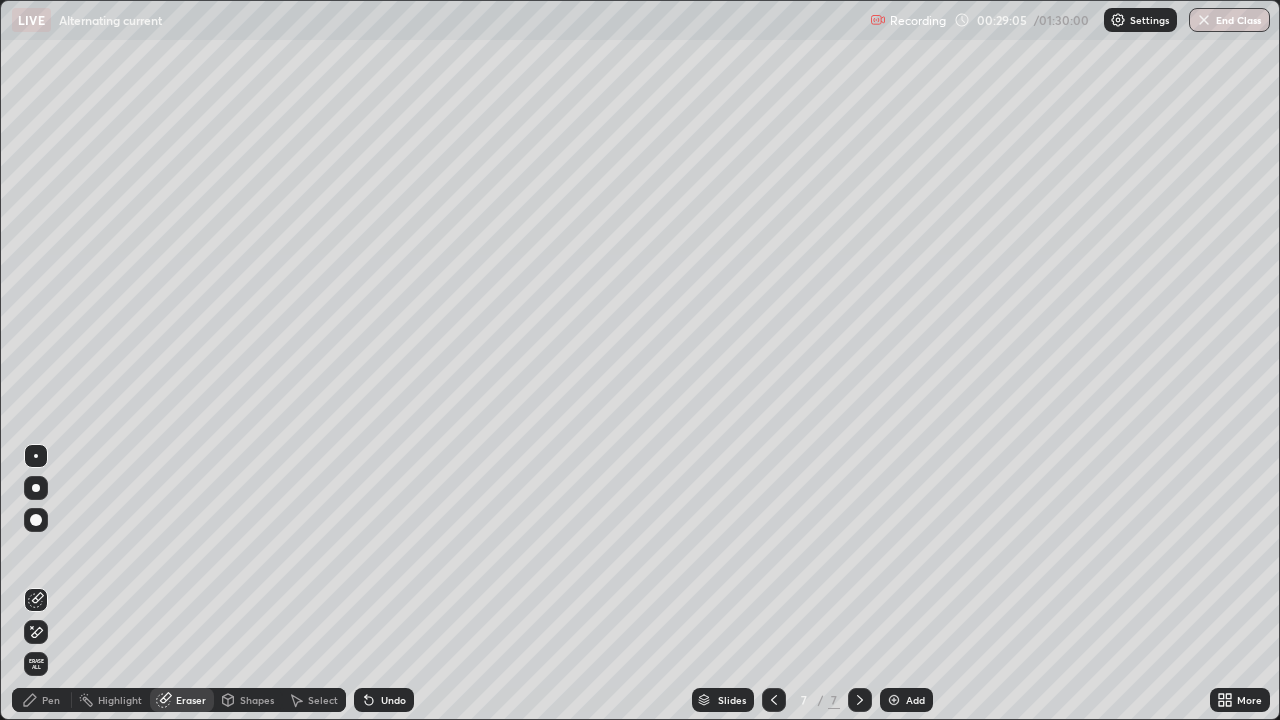 click 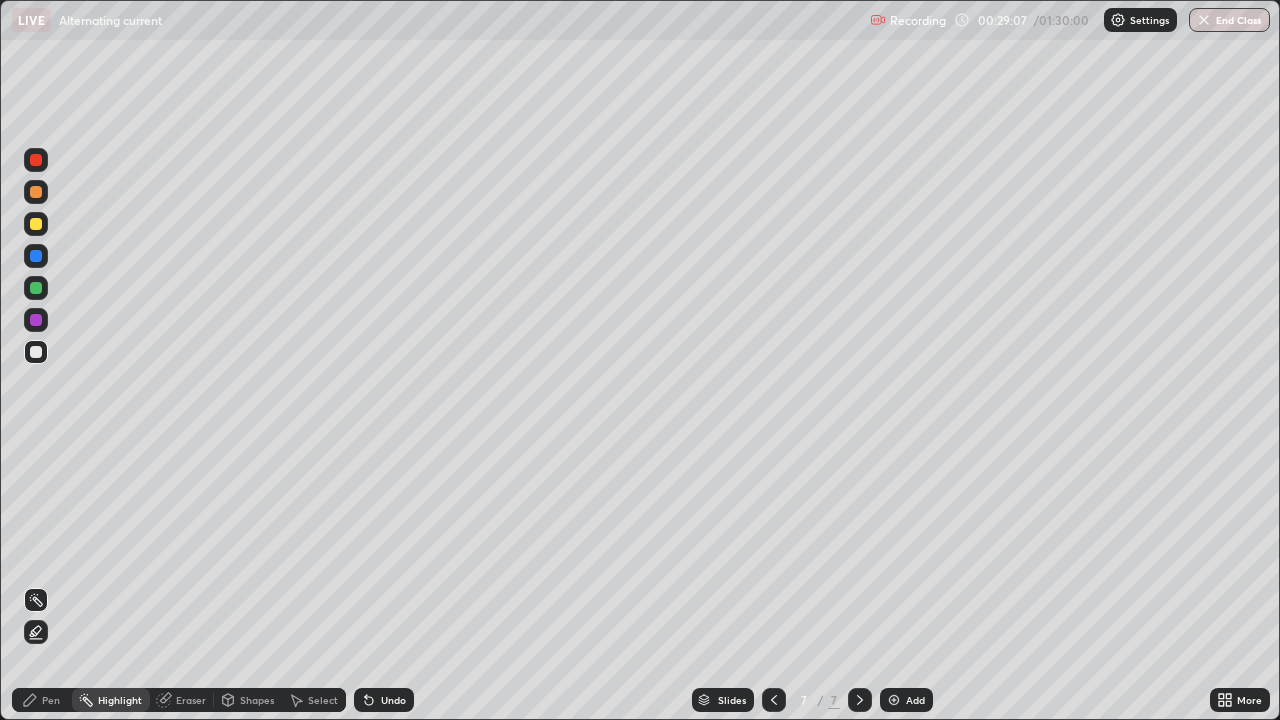 click on "Undo" at bounding box center [393, 700] 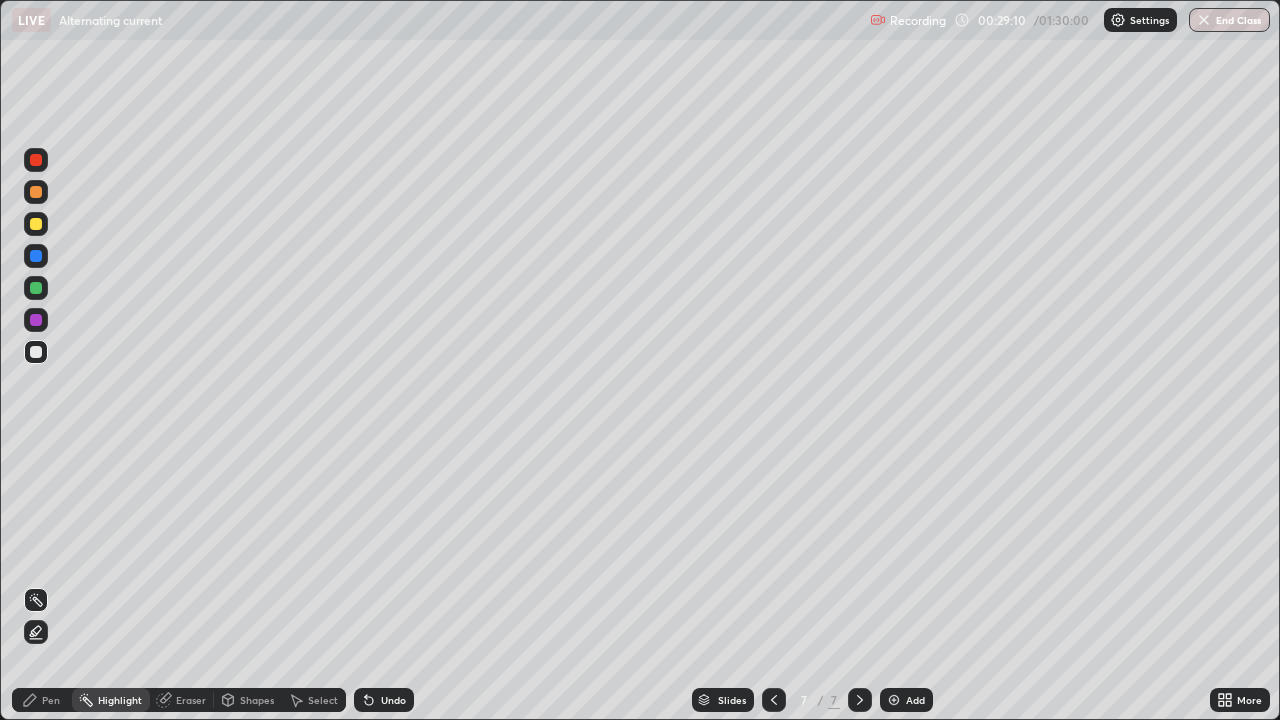 click on "Eraser" at bounding box center [191, 700] 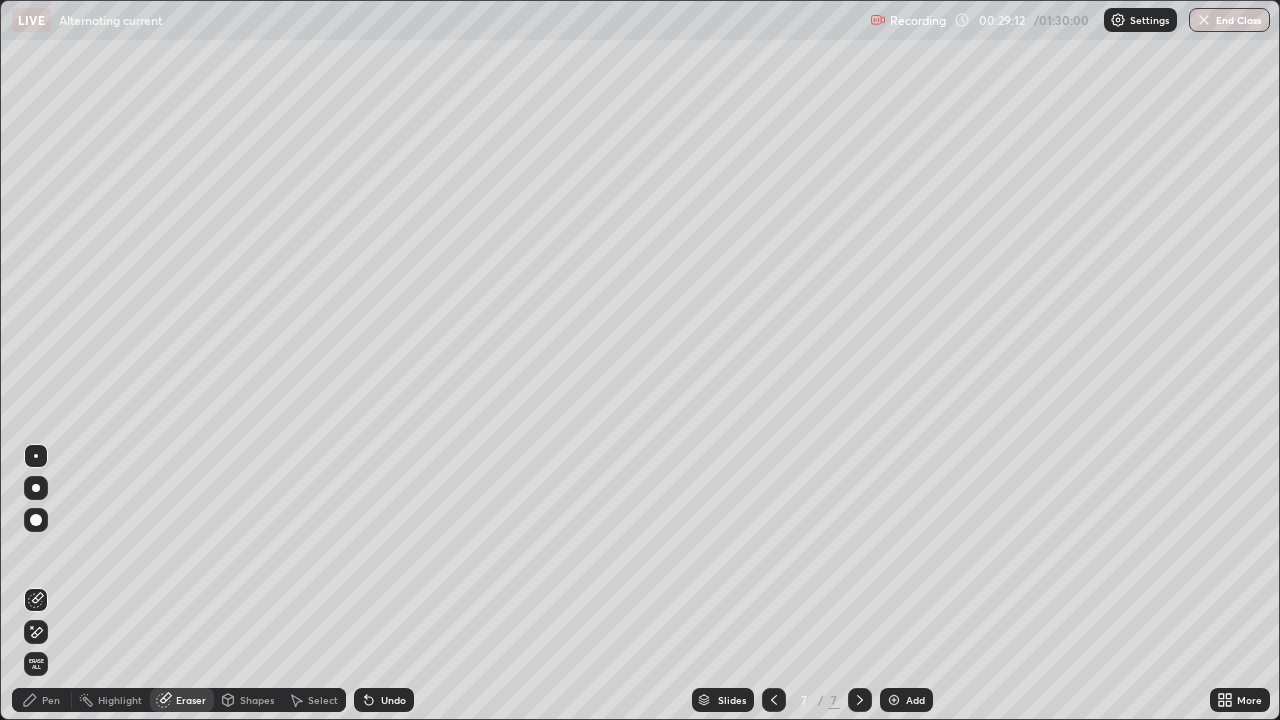 click on "Pen" at bounding box center [42, 700] 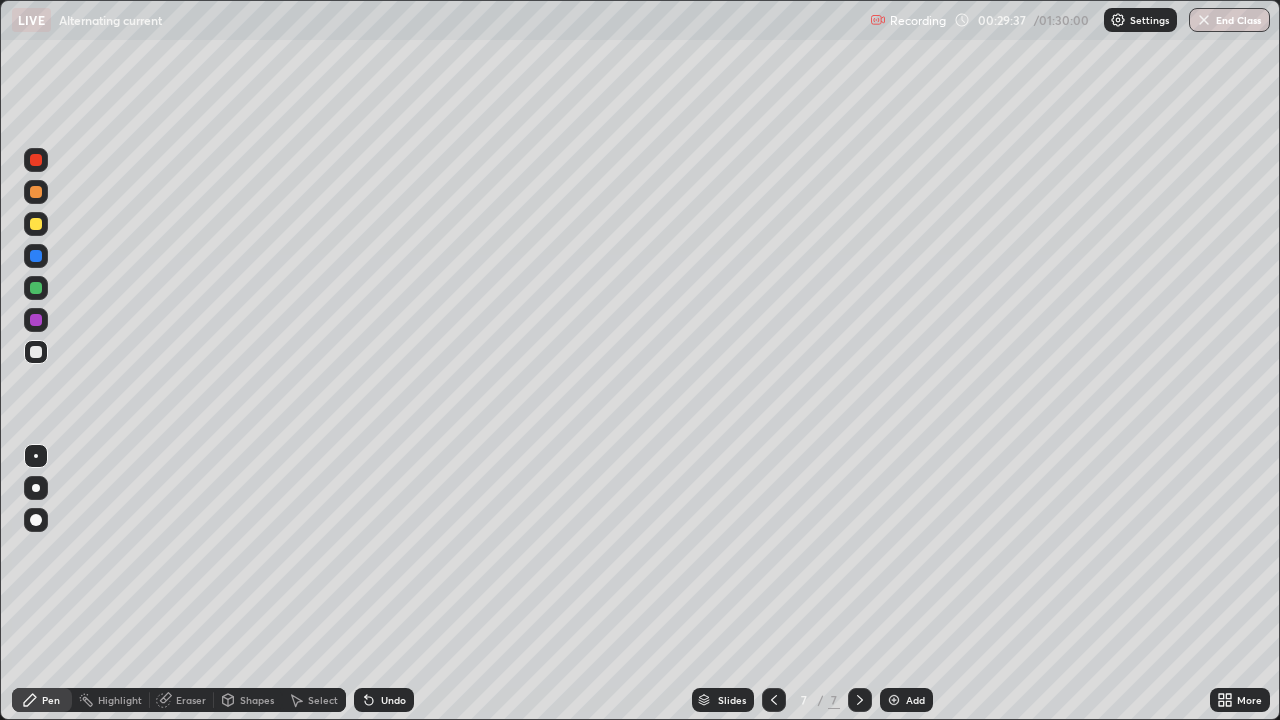 click on "Shapes" at bounding box center [248, 700] 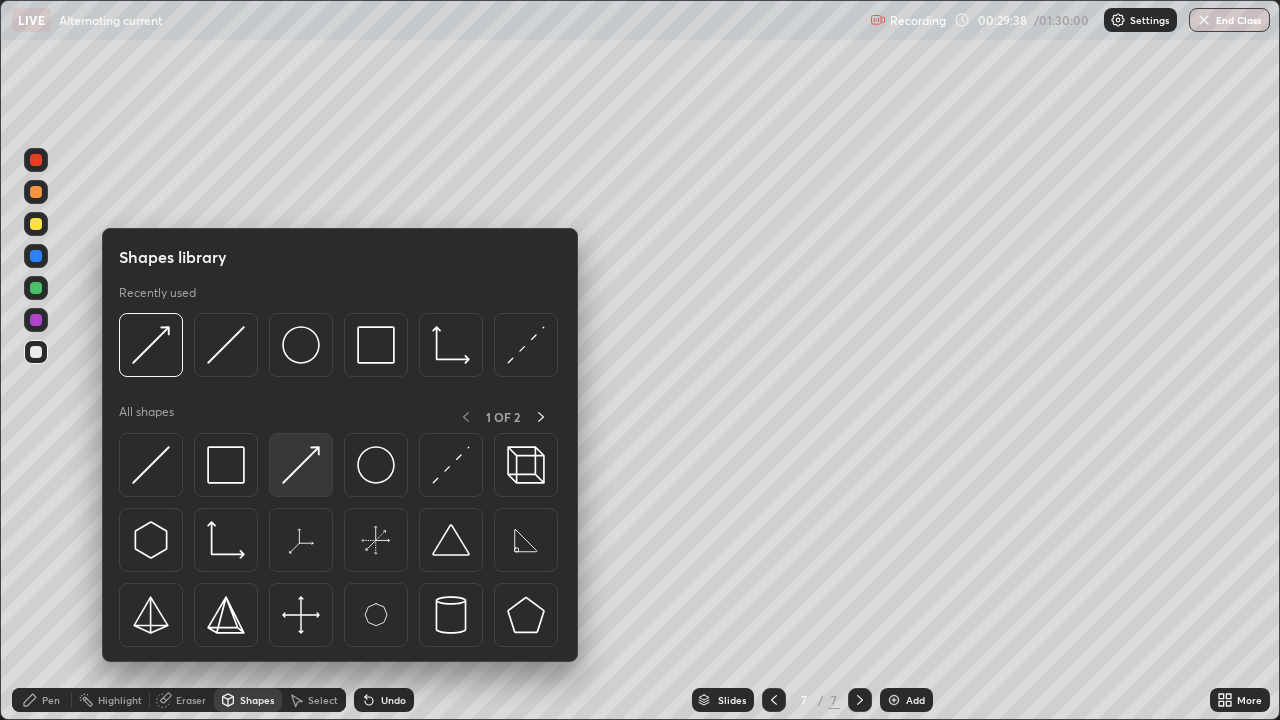 click at bounding box center [301, 465] 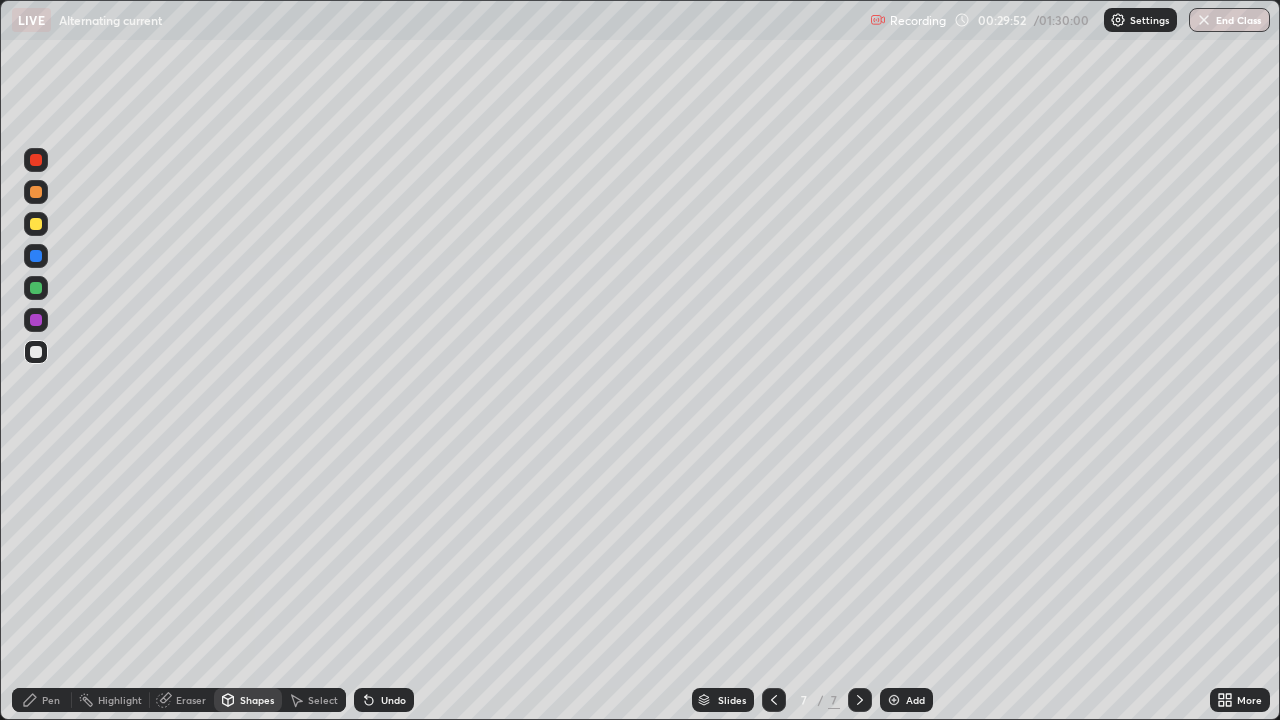 click at bounding box center [36, 224] 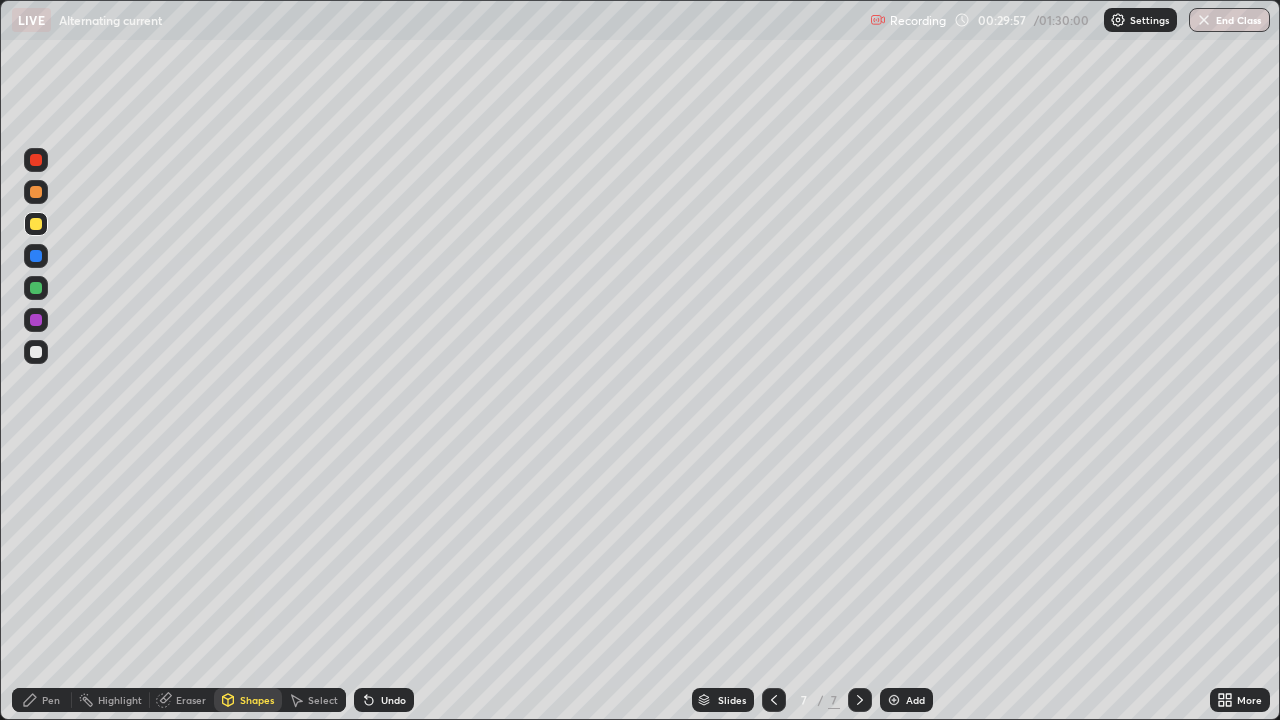 click on "Undo" at bounding box center (393, 700) 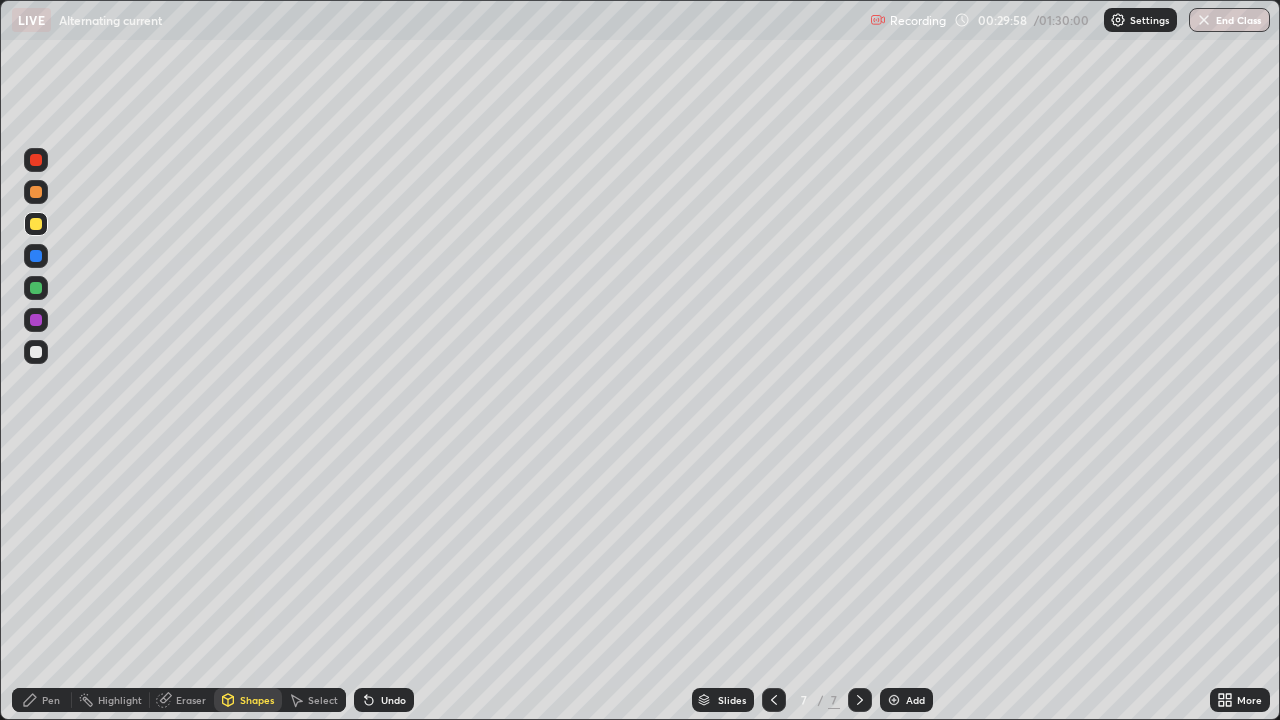 click on "Pen" at bounding box center (42, 700) 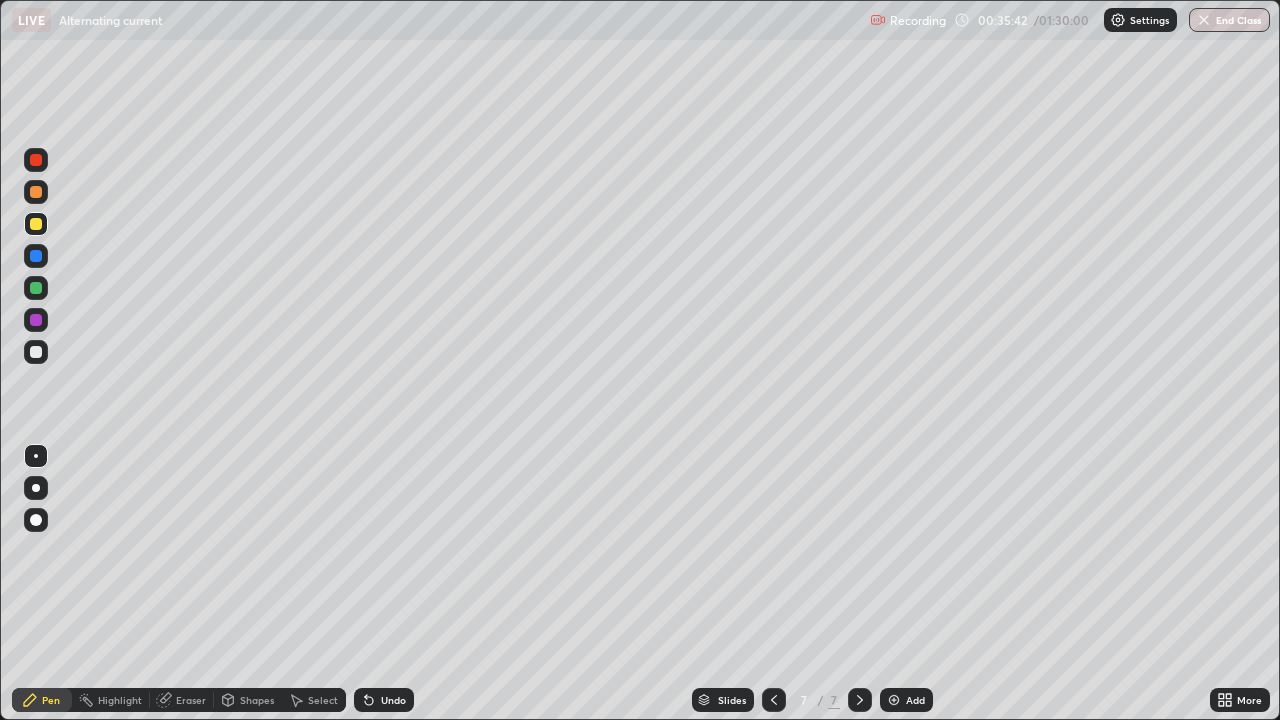 click on "Add" at bounding box center [906, 700] 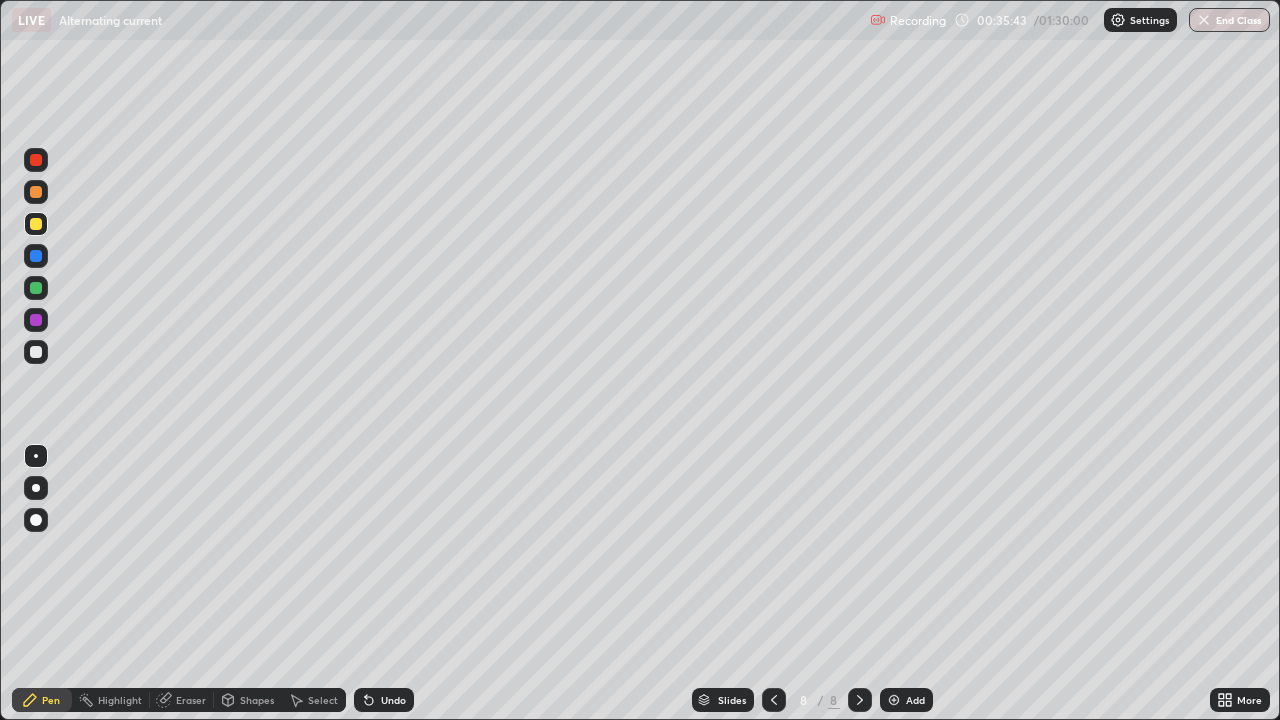 click at bounding box center [36, 352] 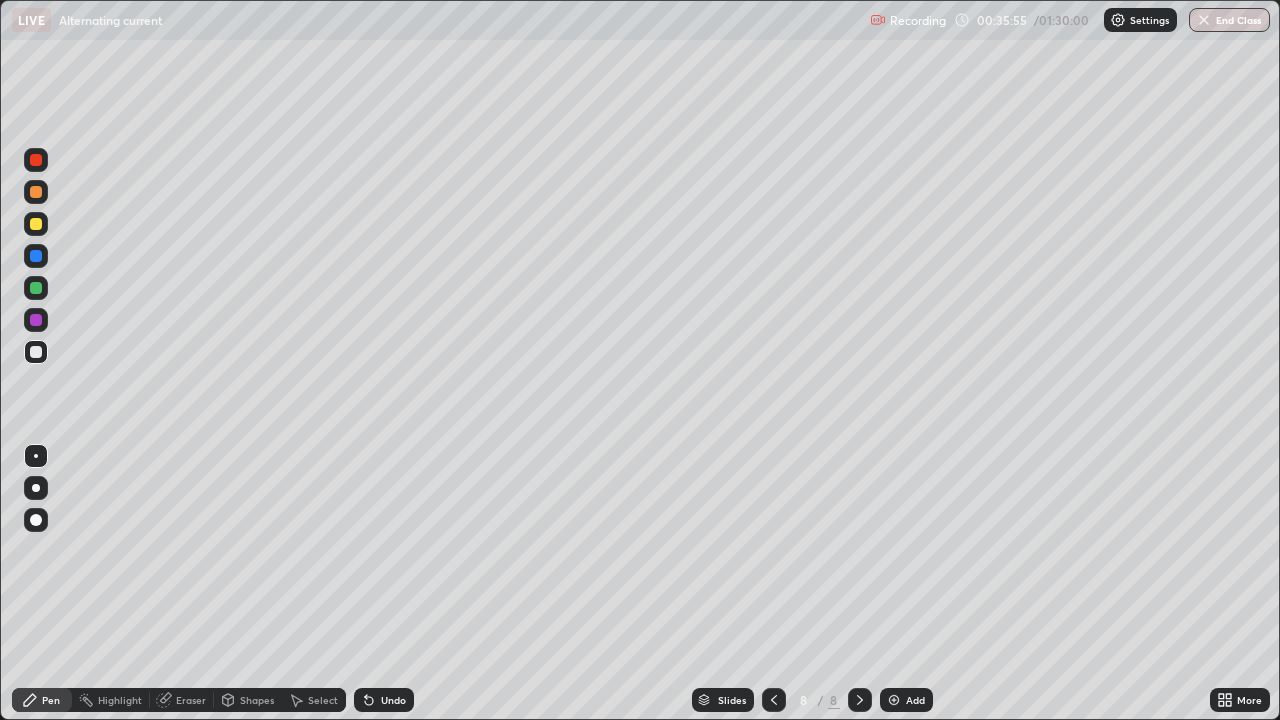 click on "Undo" at bounding box center [380, 700] 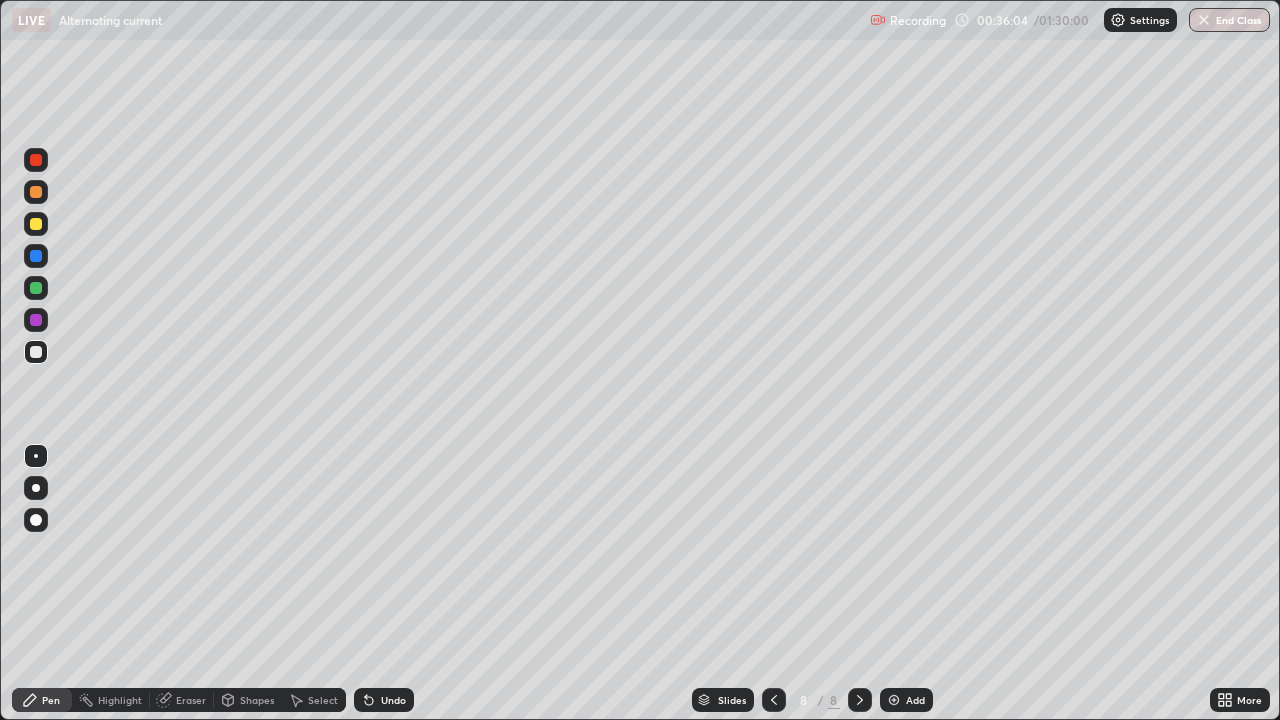 click on "Undo" at bounding box center (393, 700) 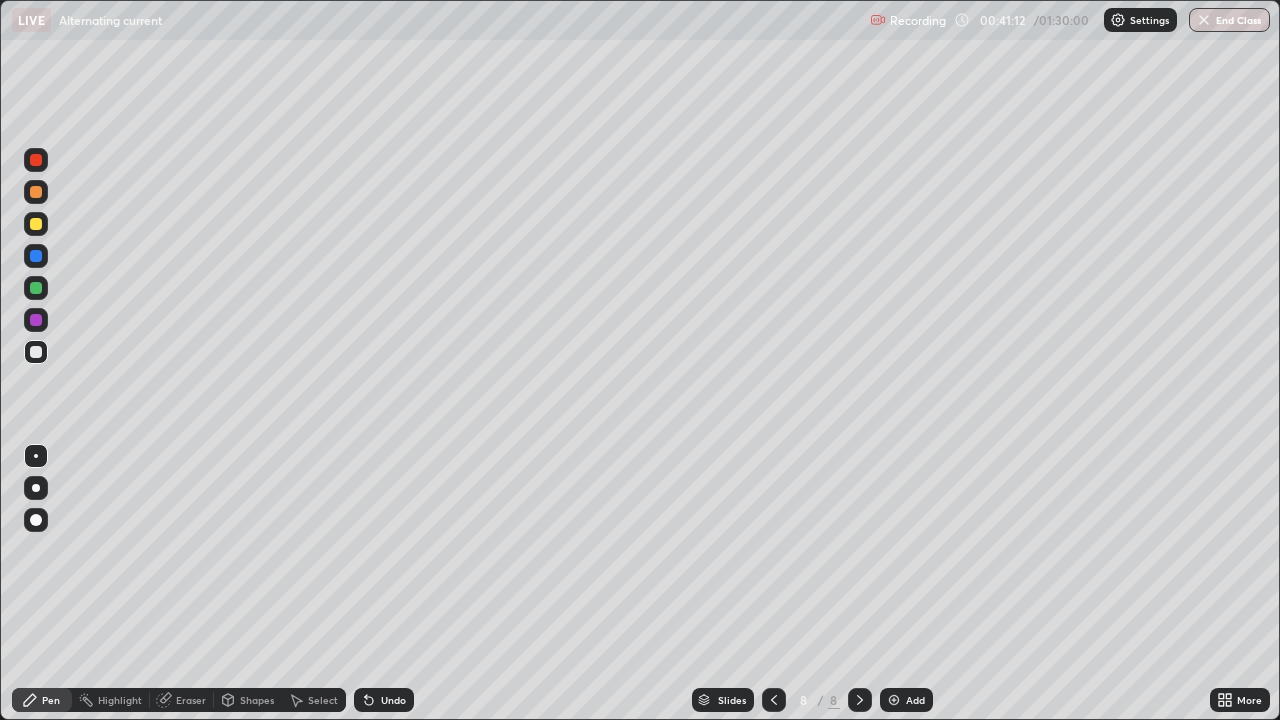 click on "Add" at bounding box center [915, 700] 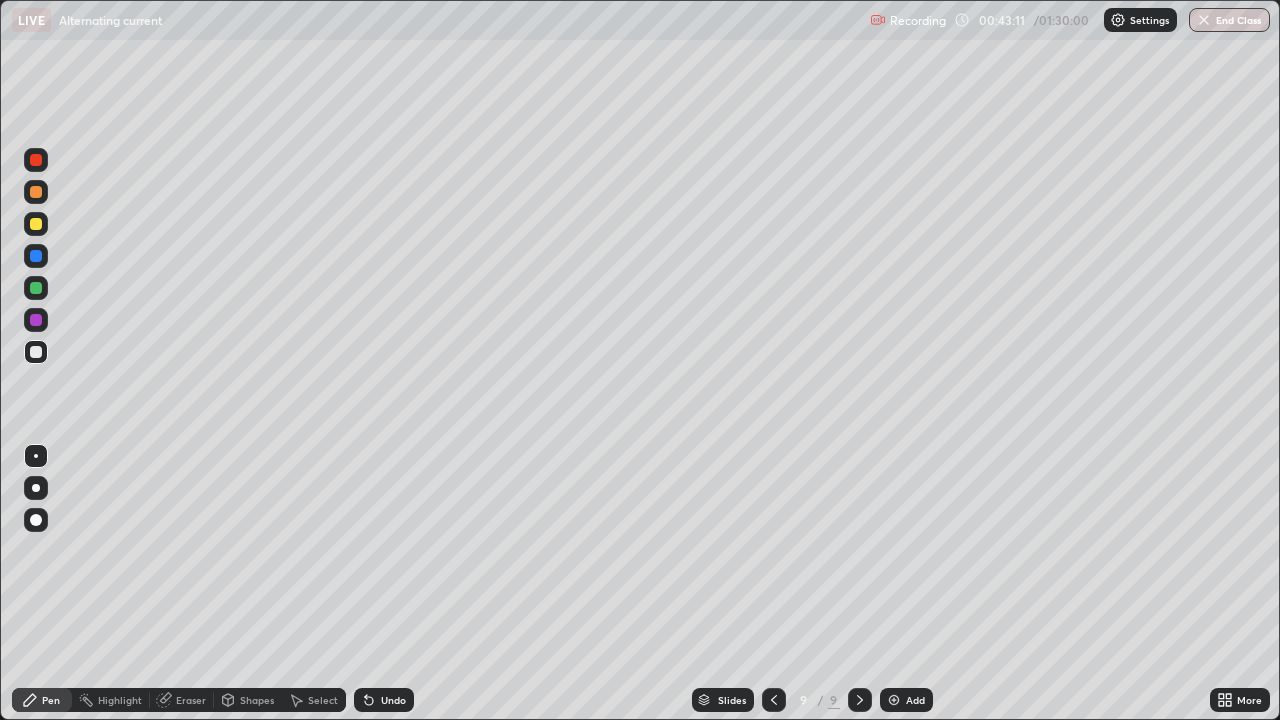 click on "Shapes" at bounding box center [257, 700] 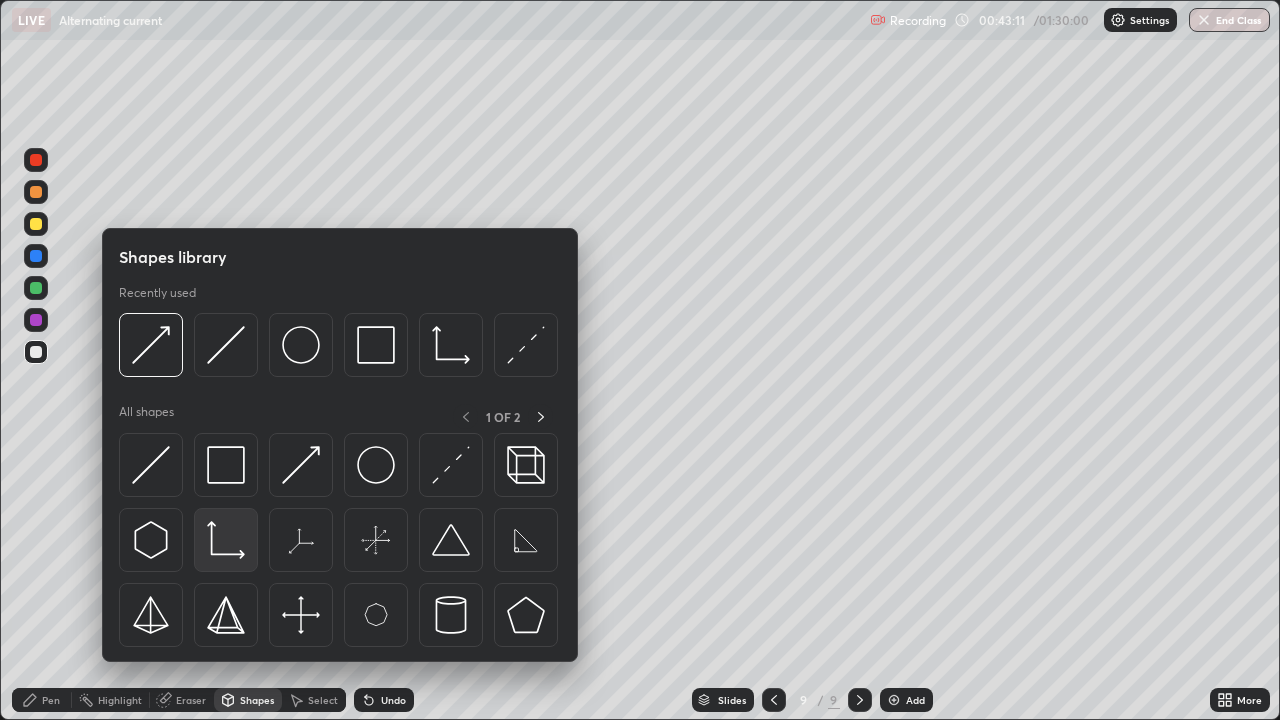 click at bounding box center (226, 540) 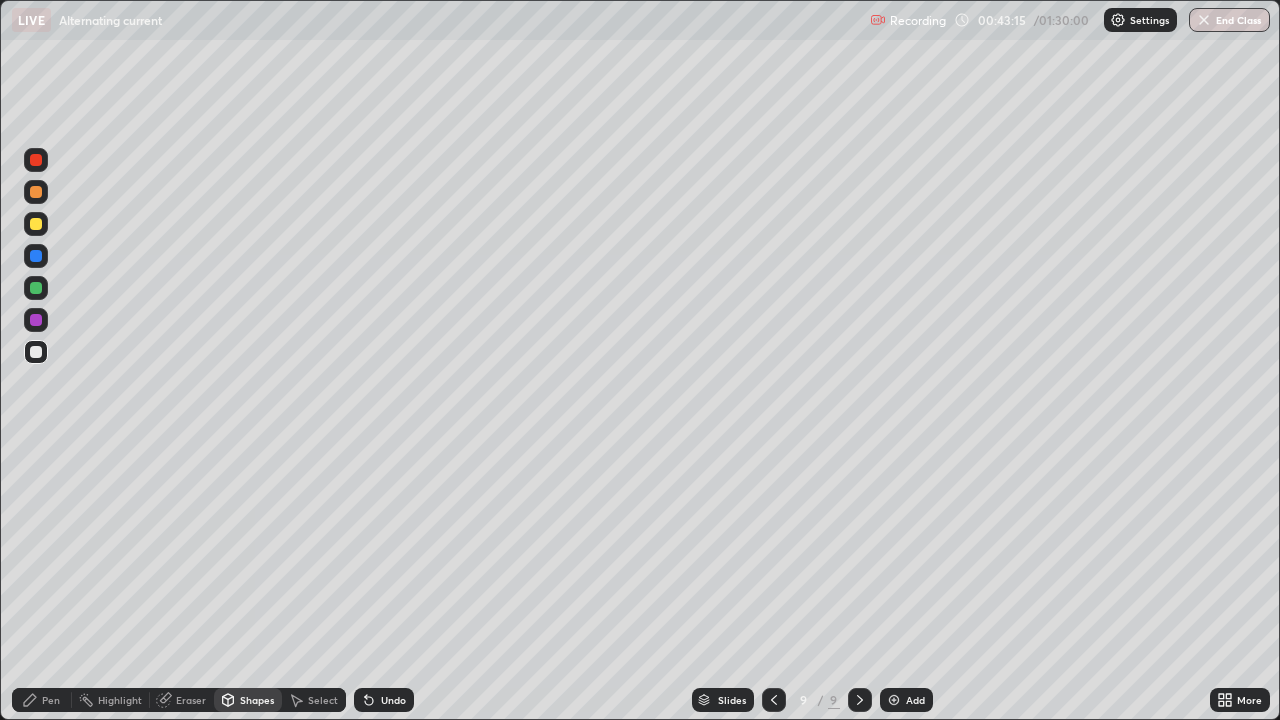 click on "Pen" at bounding box center (51, 700) 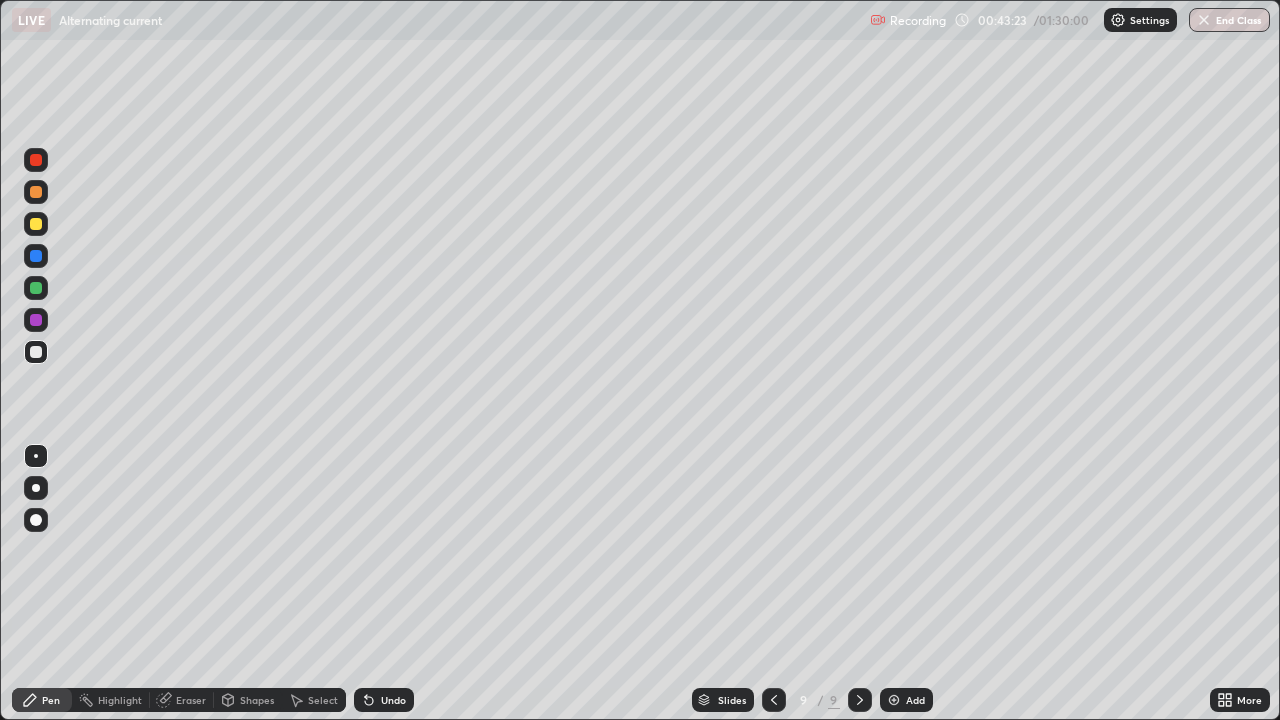 click at bounding box center (774, 700) 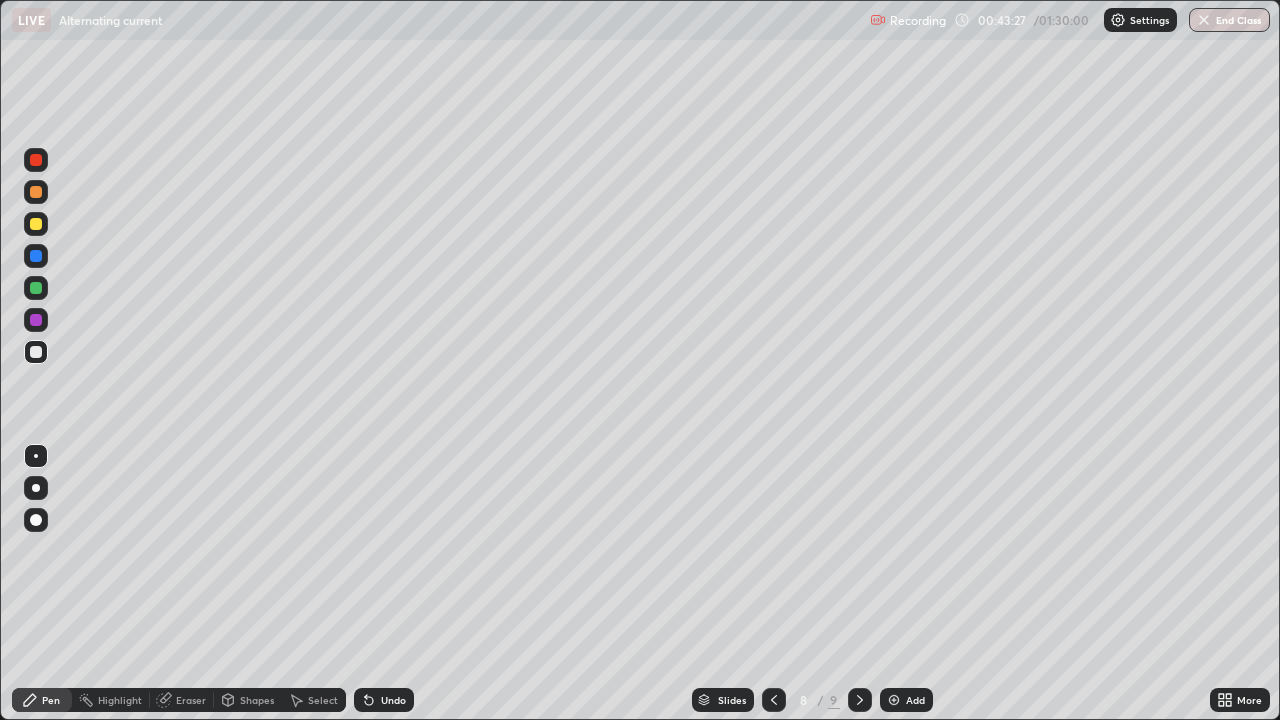 click 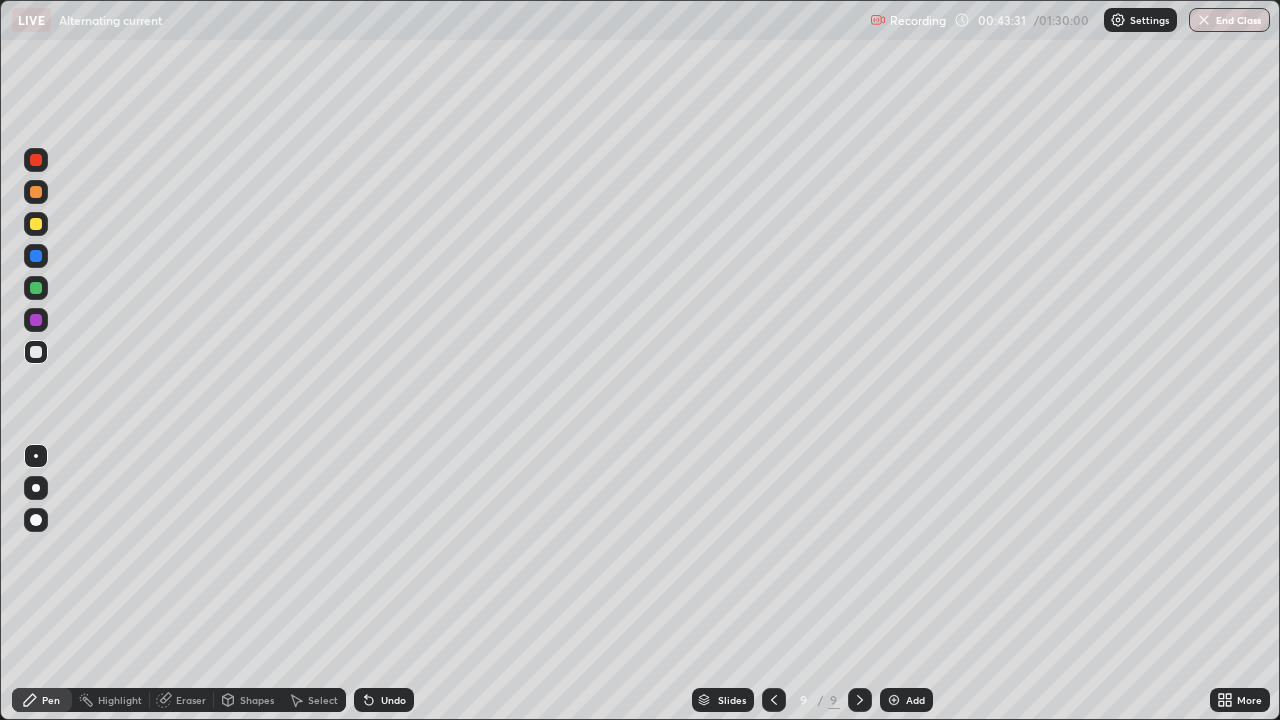 click at bounding box center (36, 224) 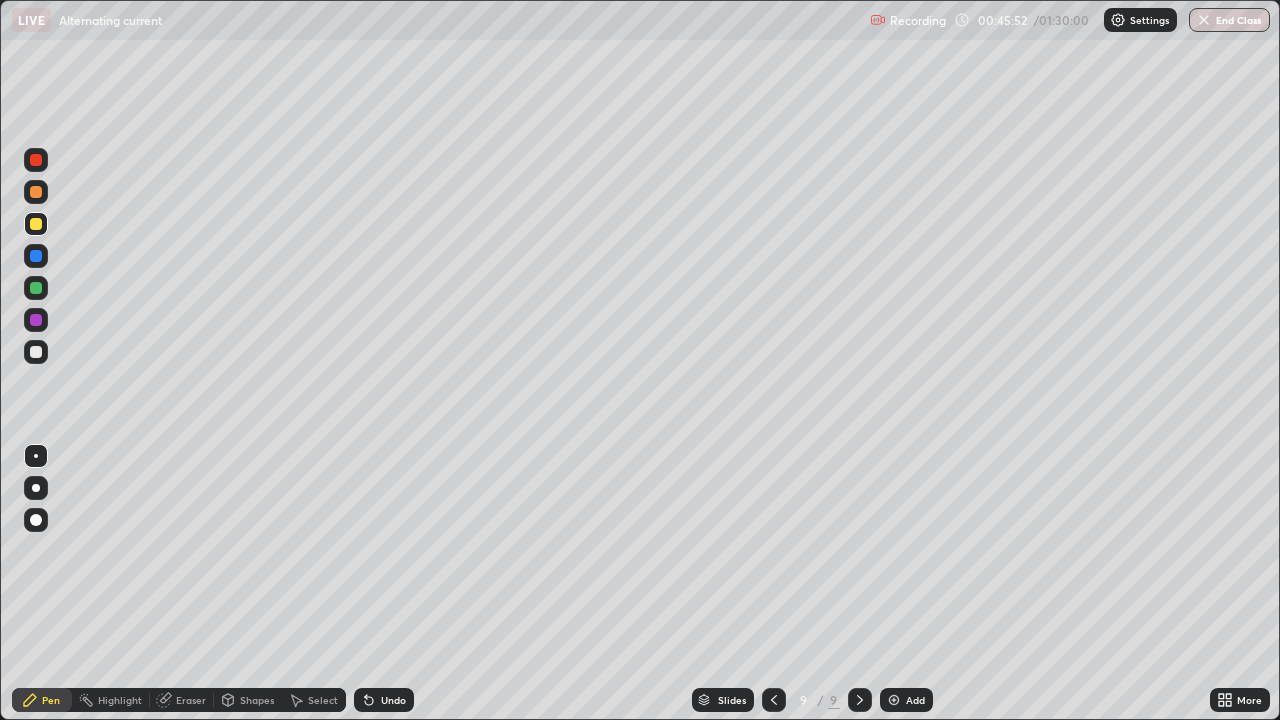click on "Add" at bounding box center [906, 700] 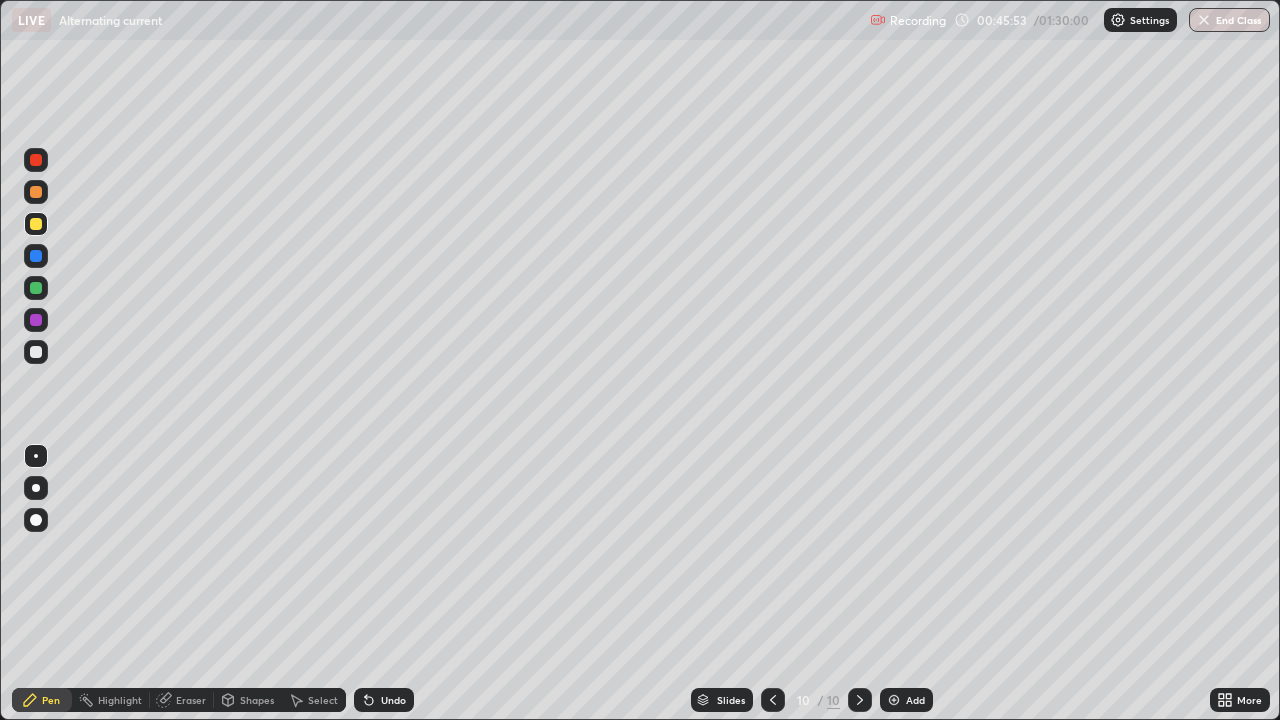 click on "Shapes" at bounding box center (248, 700) 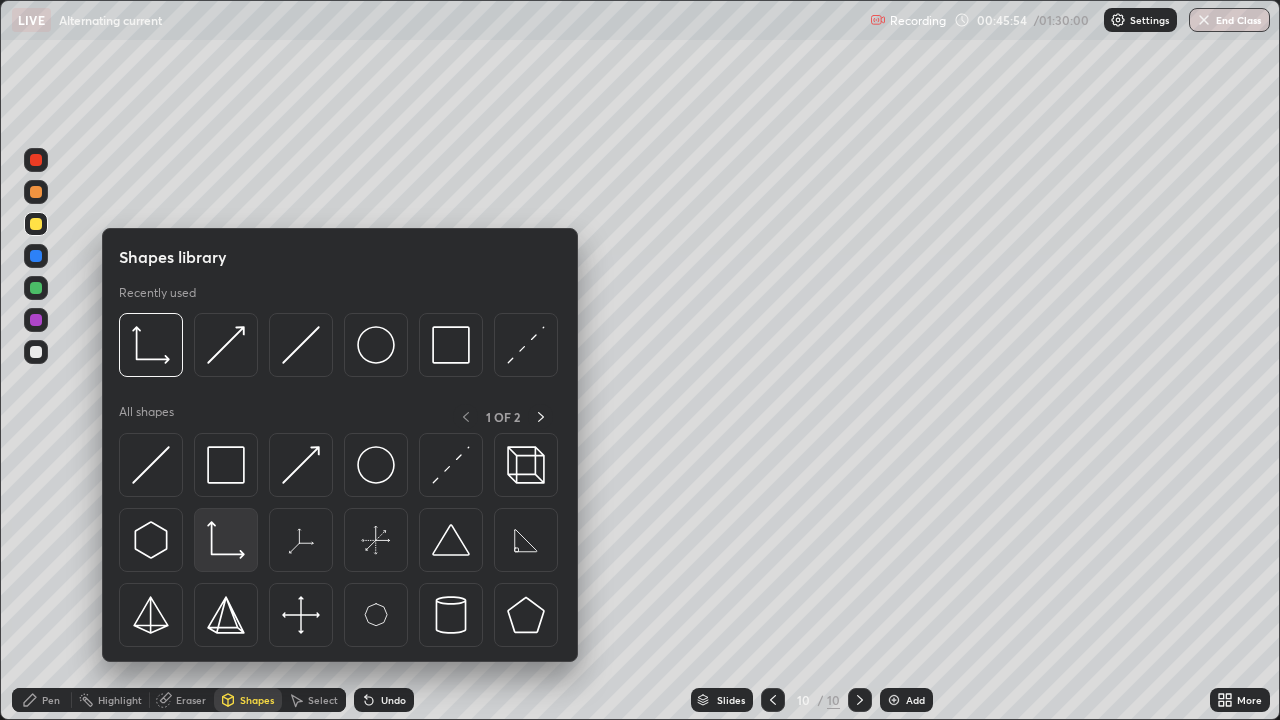 click at bounding box center (226, 540) 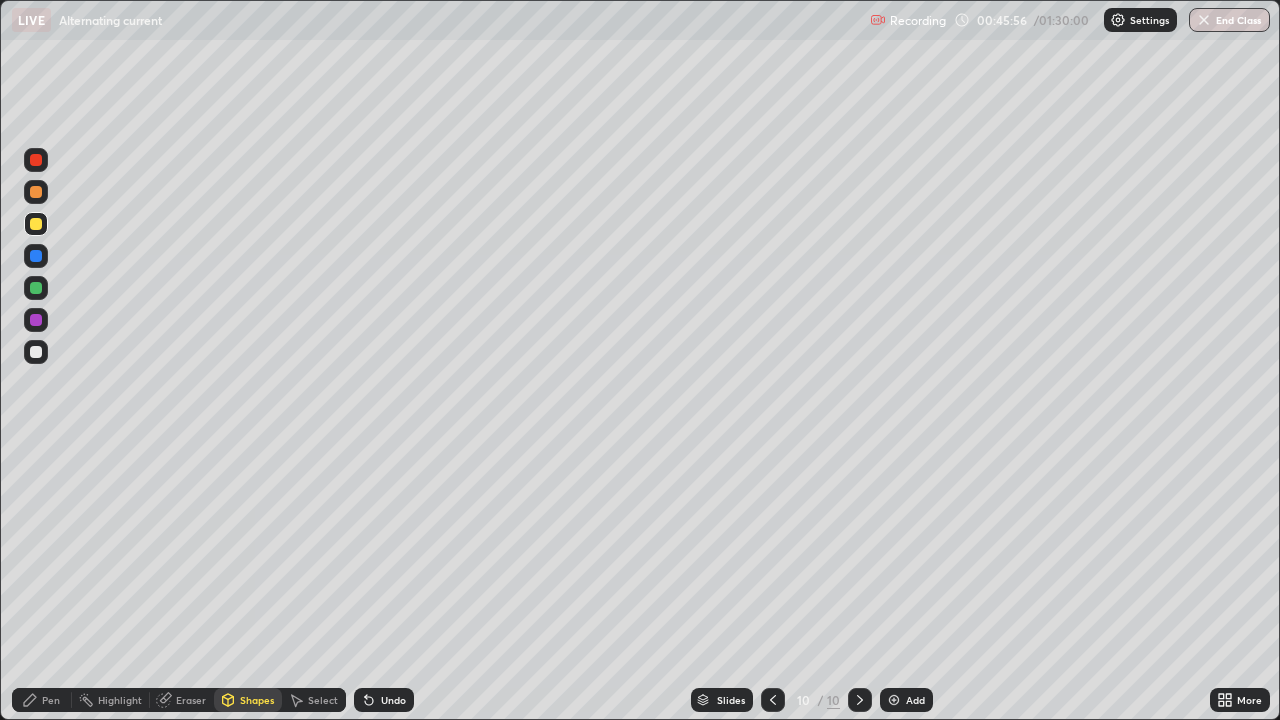 click on "Undo" at bounding box center [380, 700] 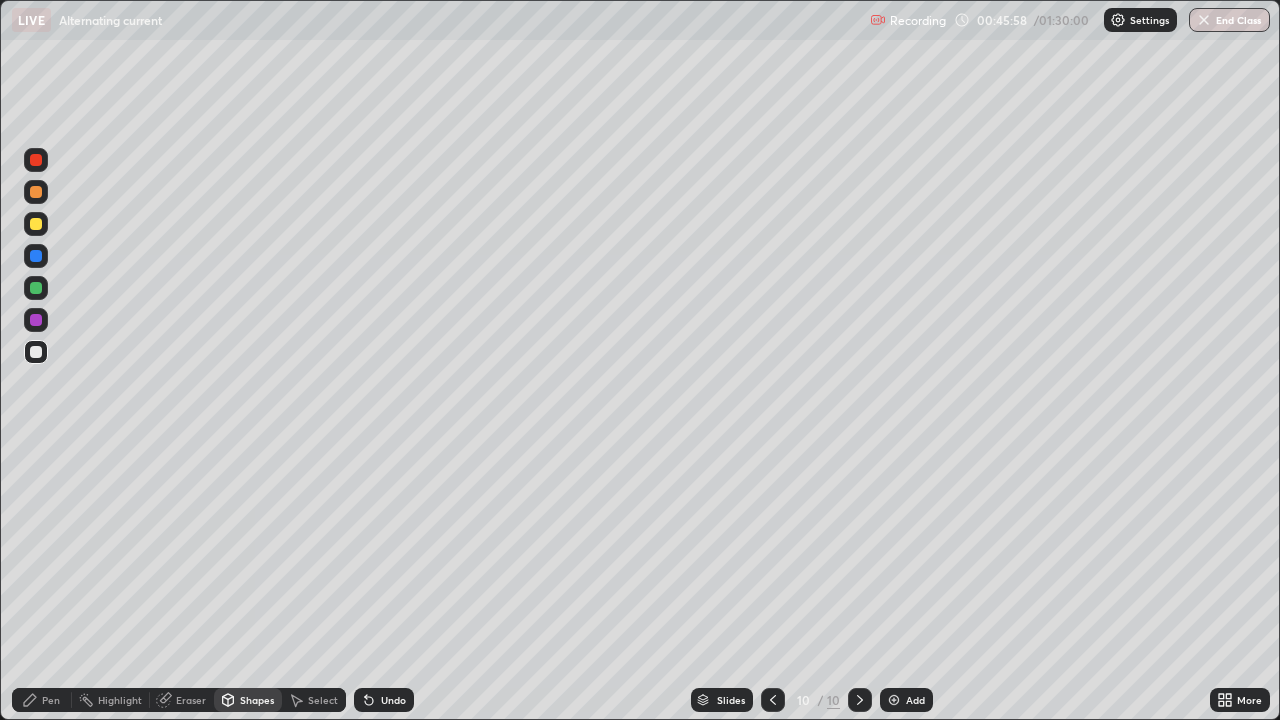 click on "Pen" at bounding box center (42, 700) 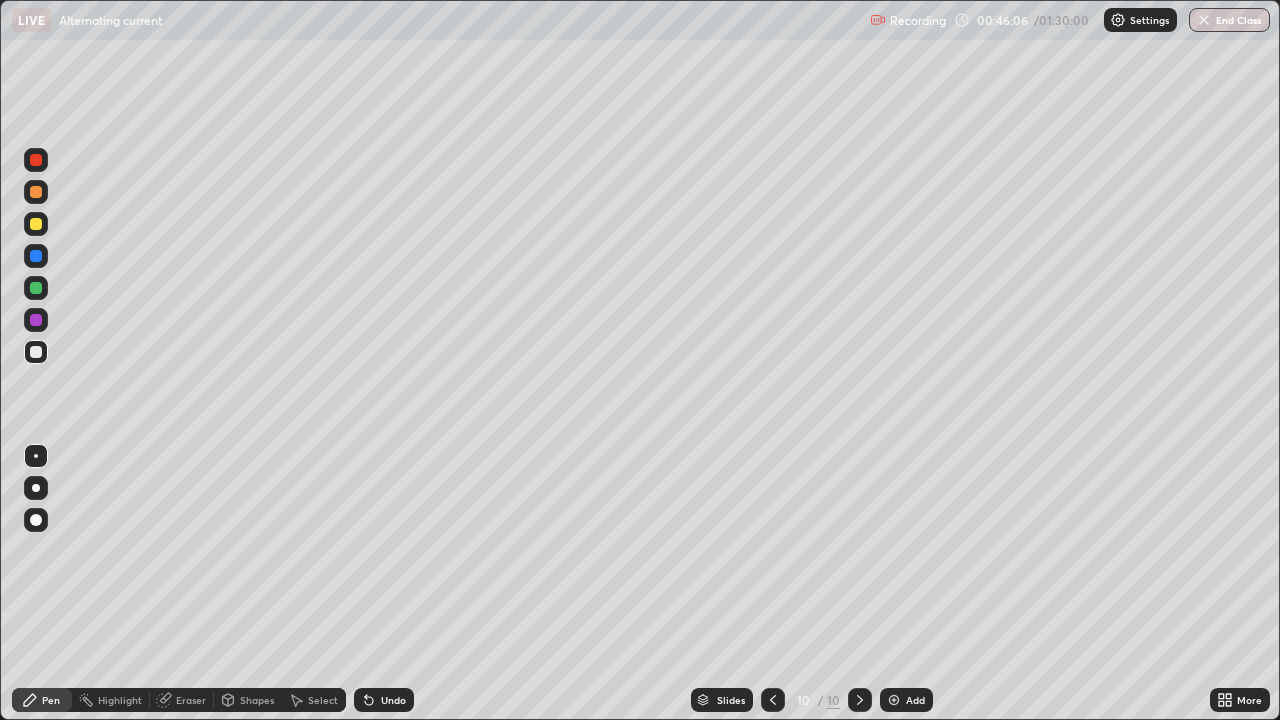 click on "Undo" at bounding box center (393, 700) 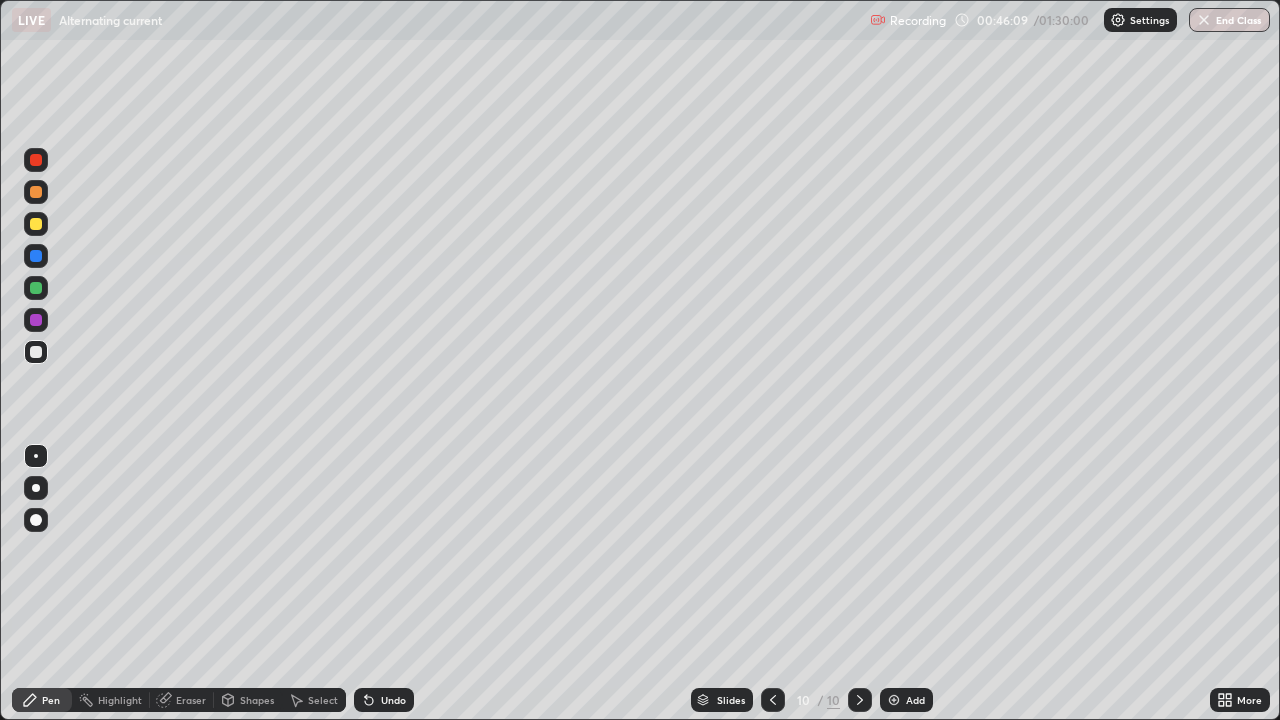 click on "Undo" at bounding box center (384, 700) 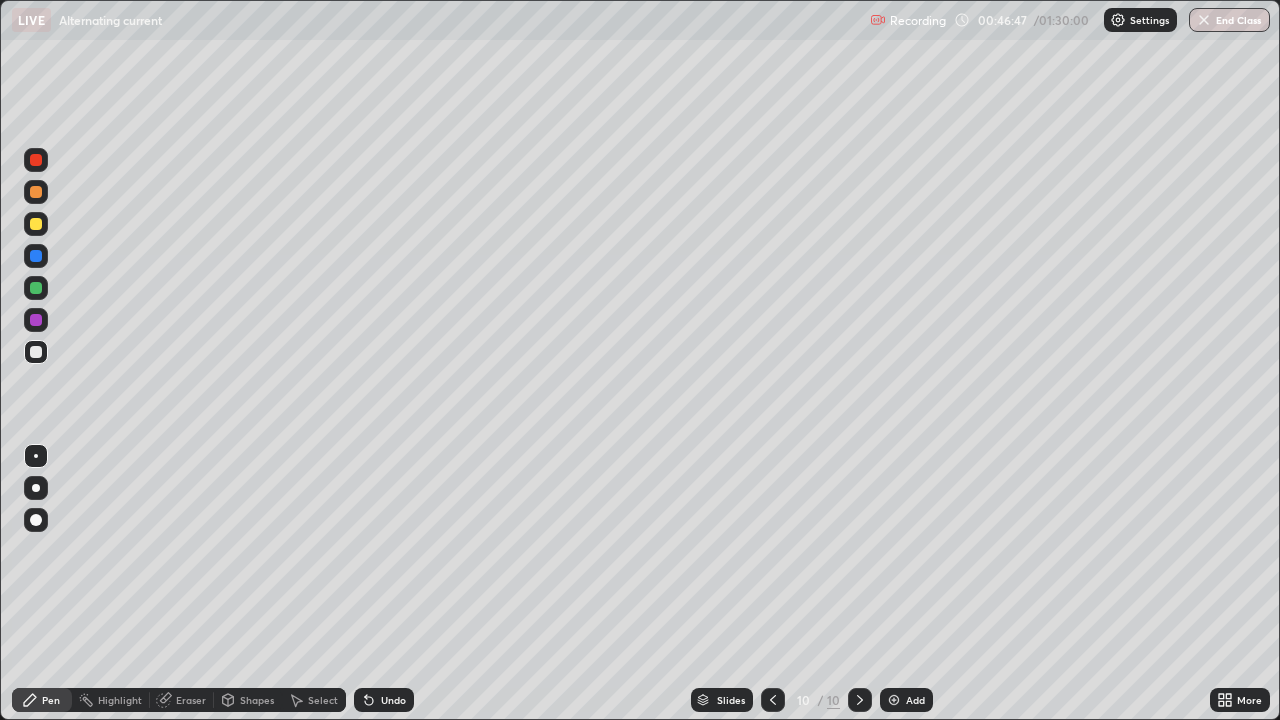 click at bounding box center (36, 224) 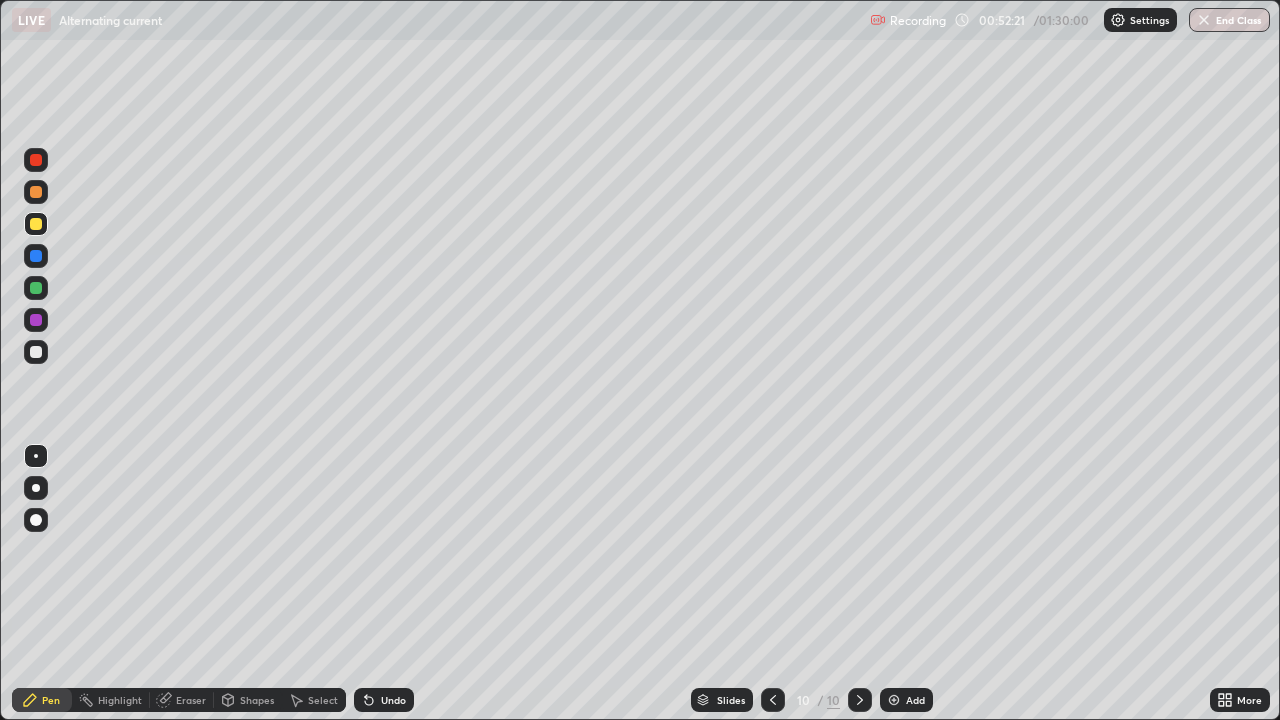 click at bounding box center [894, 700] 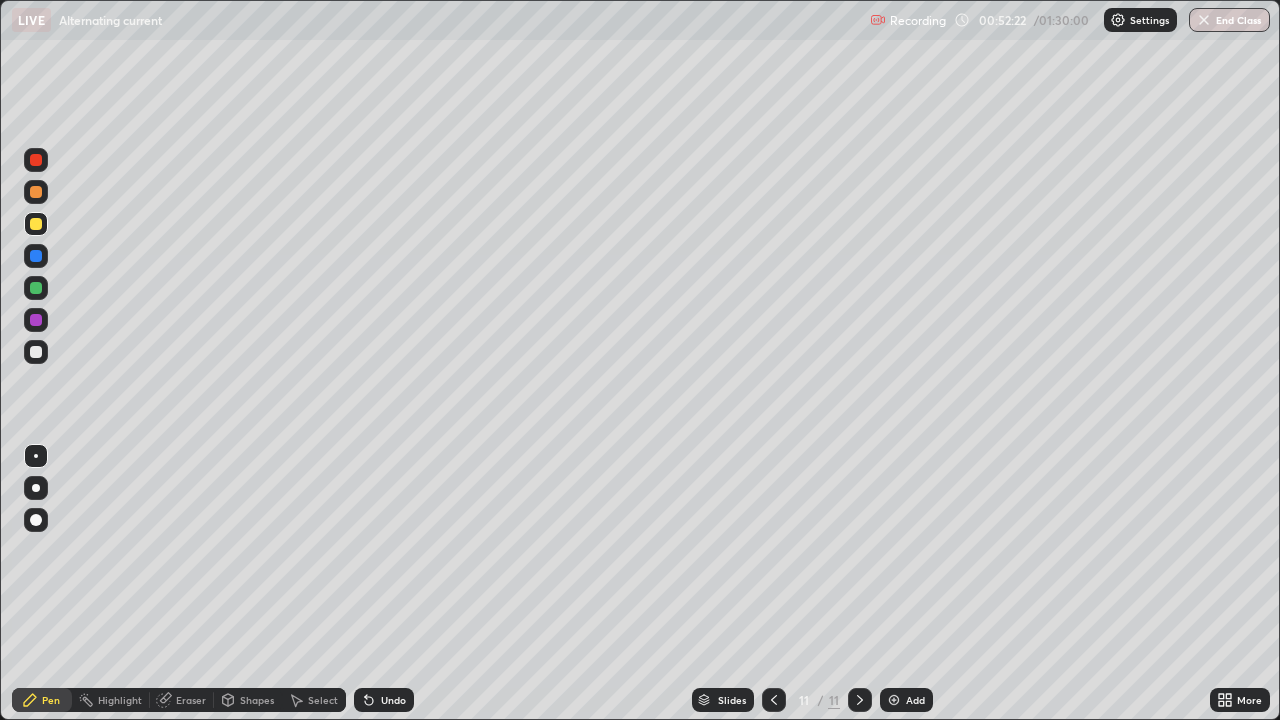 click at bounding box center (36, 352) 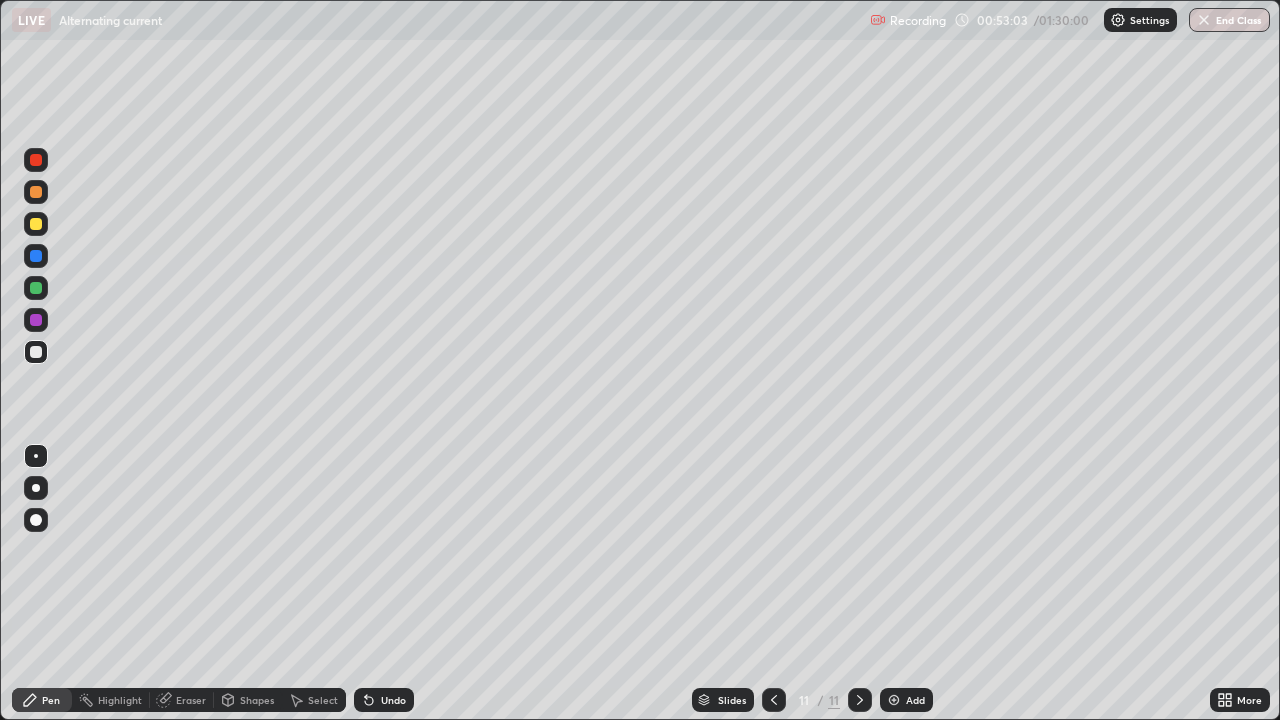 click on "Undo" at bounding box center (393, 700) 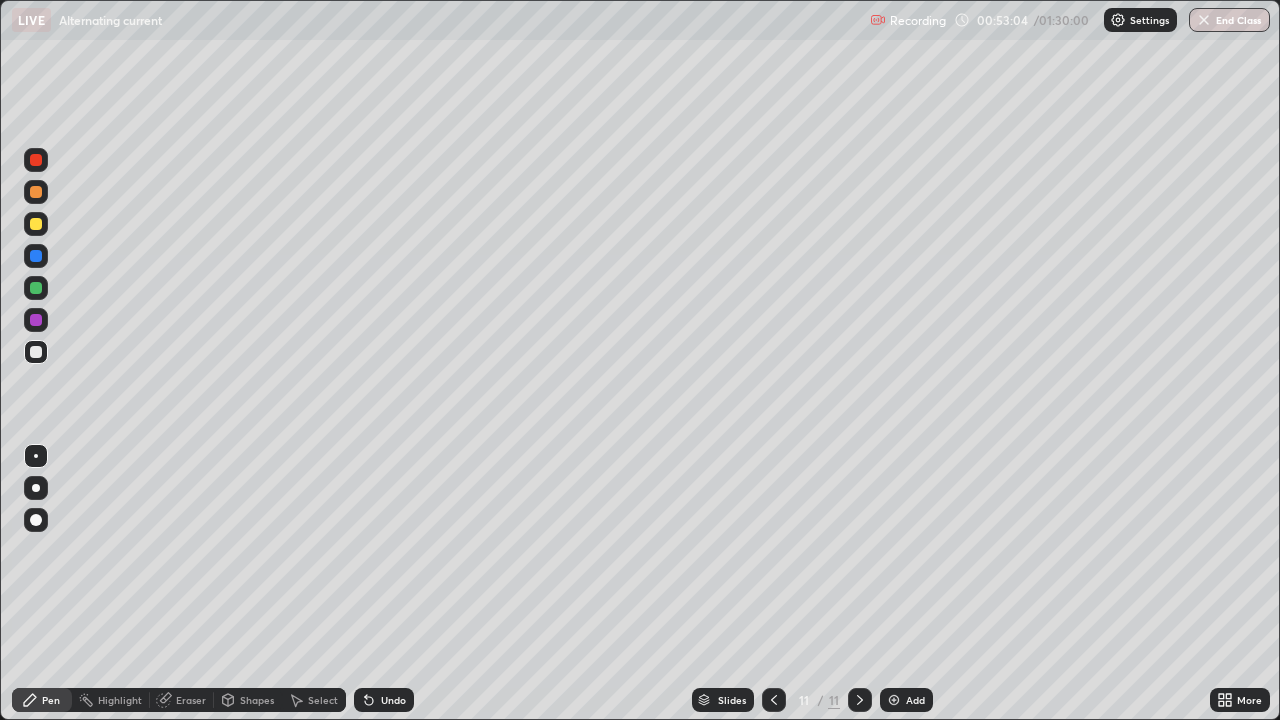 click on "Undo" at bounding box center (384, 700) 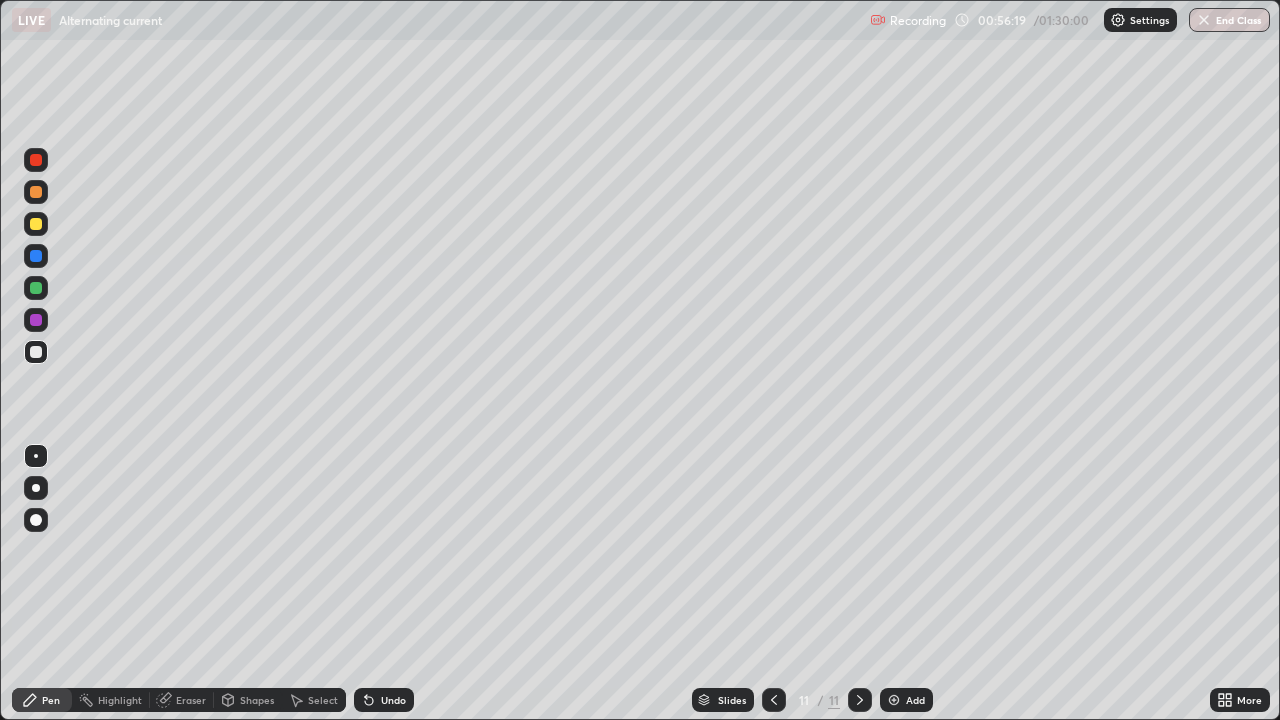 click on "Undo" at bounding box center [393, 700] 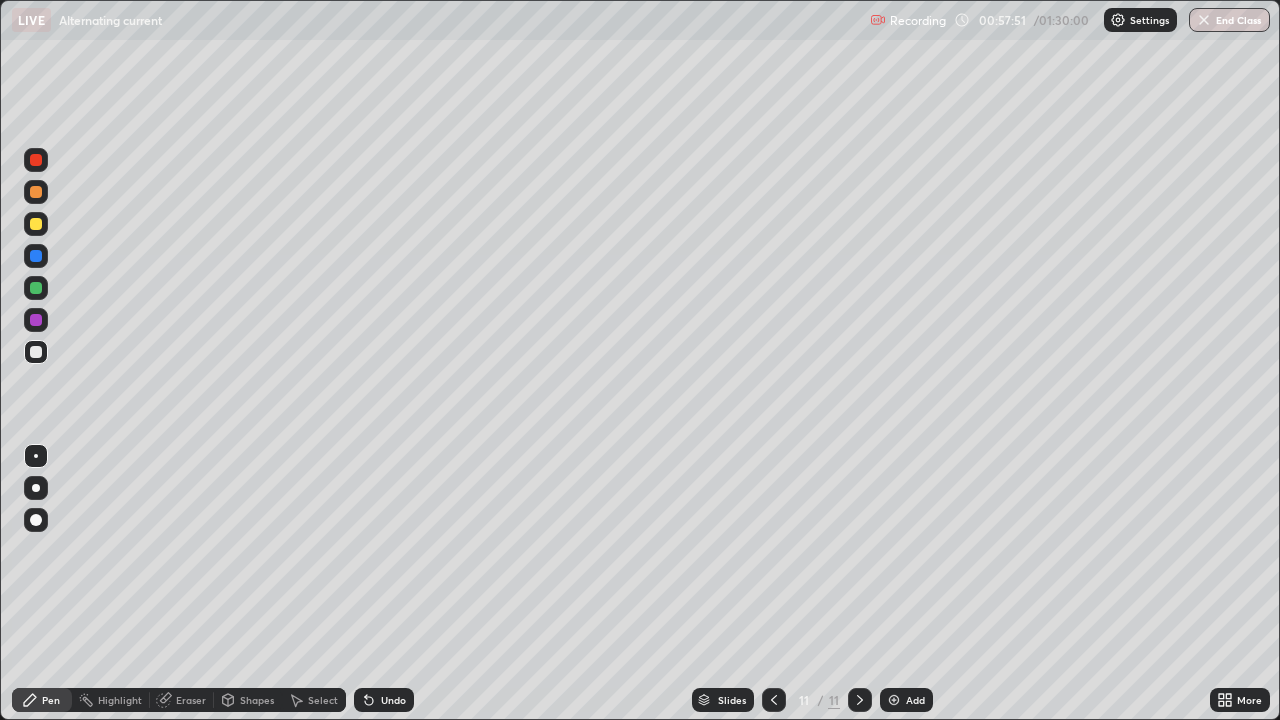 click on "Undo" at bounding box center [393, 700] 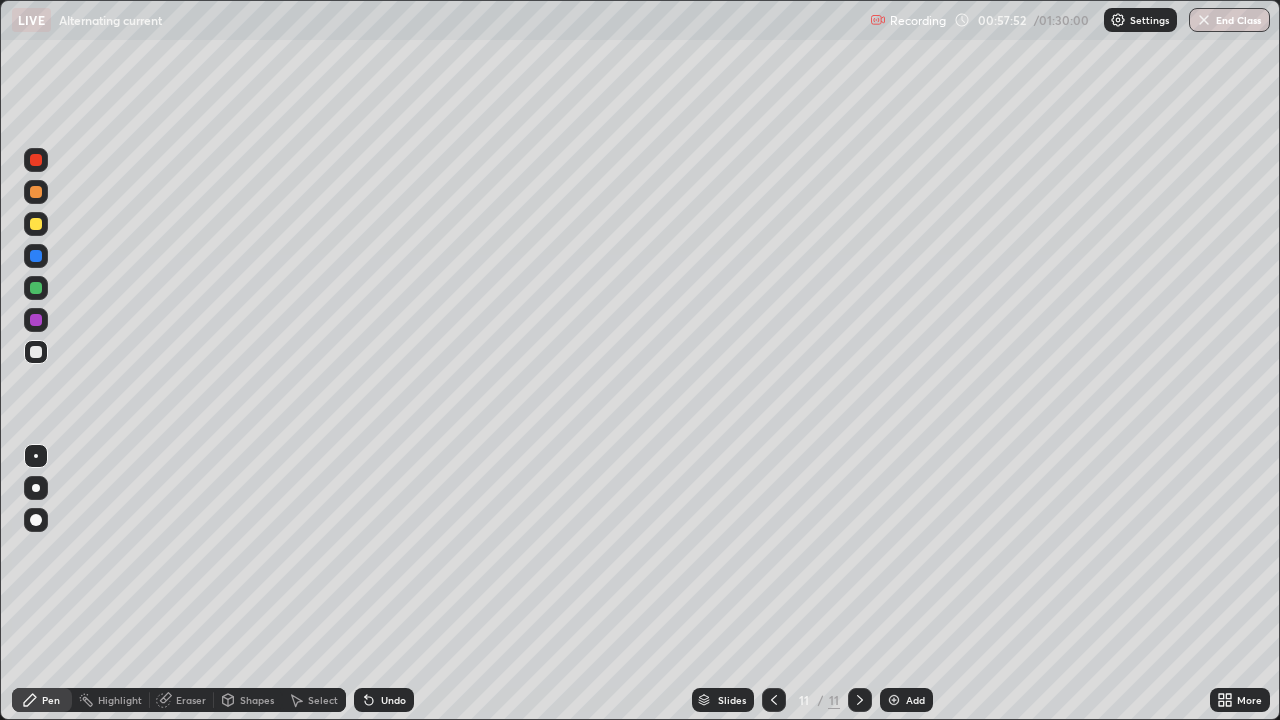 click on "Undo" at bounding box center (393, 700) 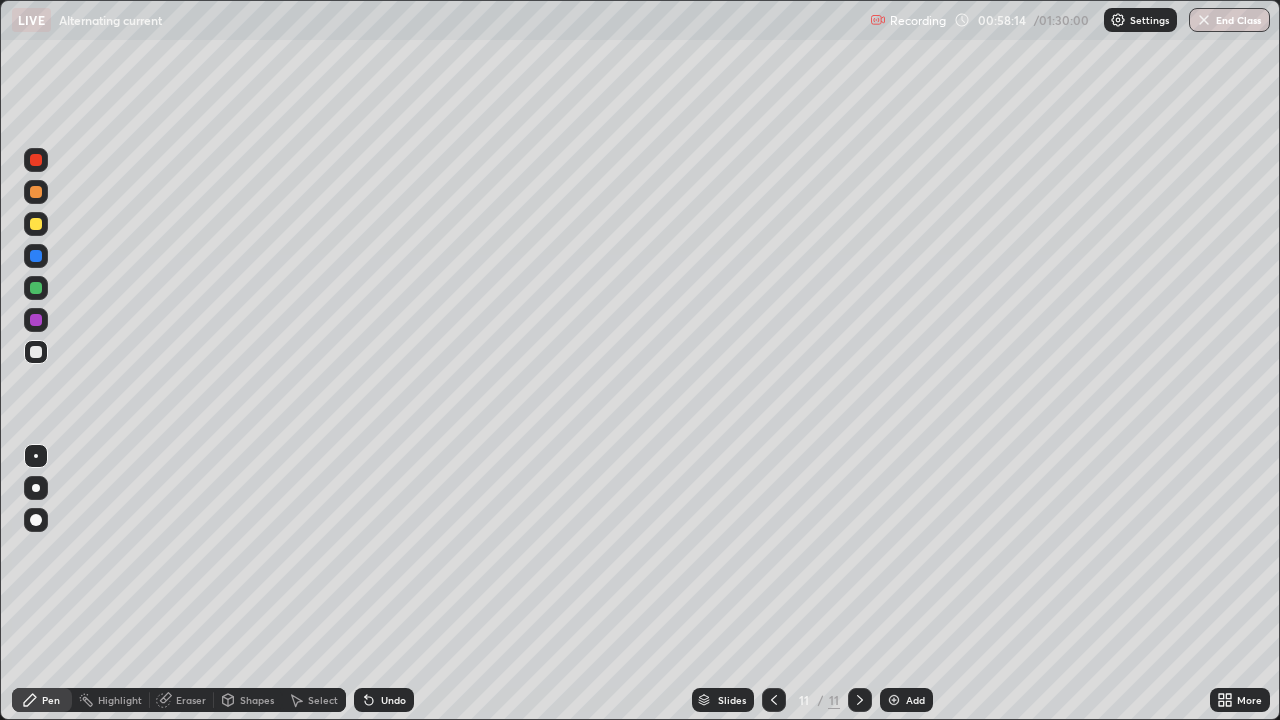 click on "Undo" at bounding box center (393, 700) 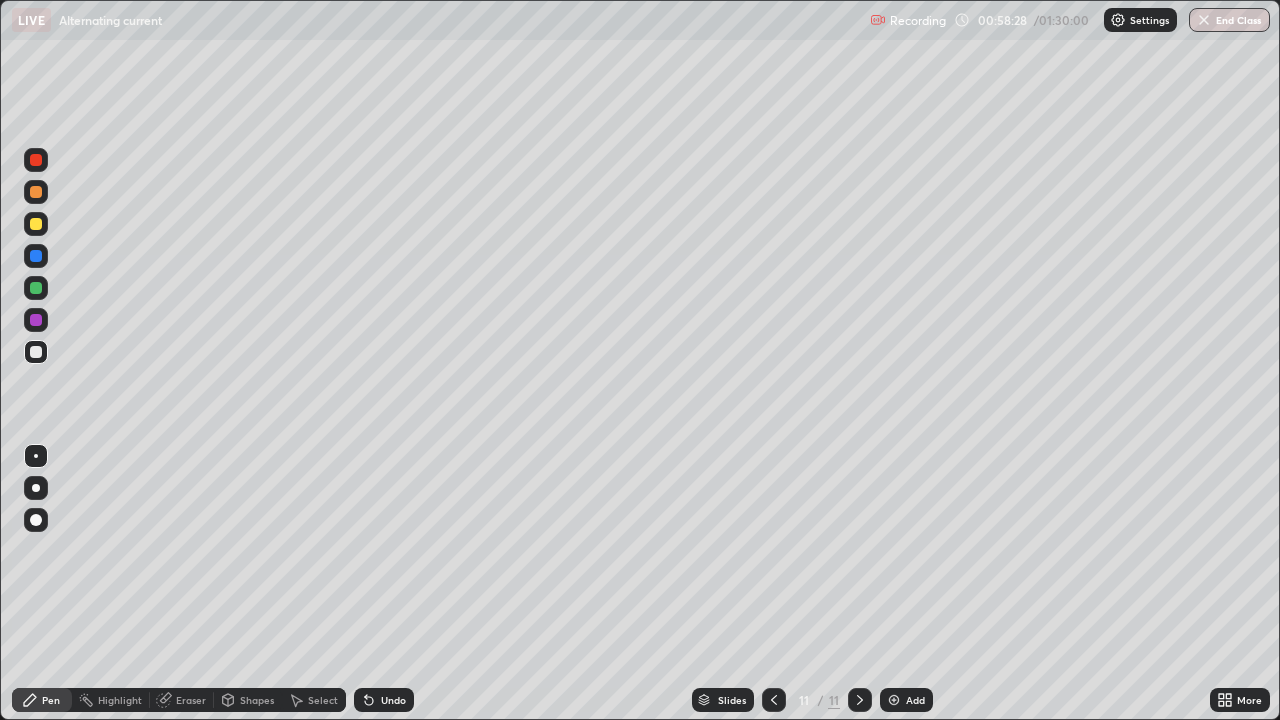 click on "Add" at bounding box center (906, 700) 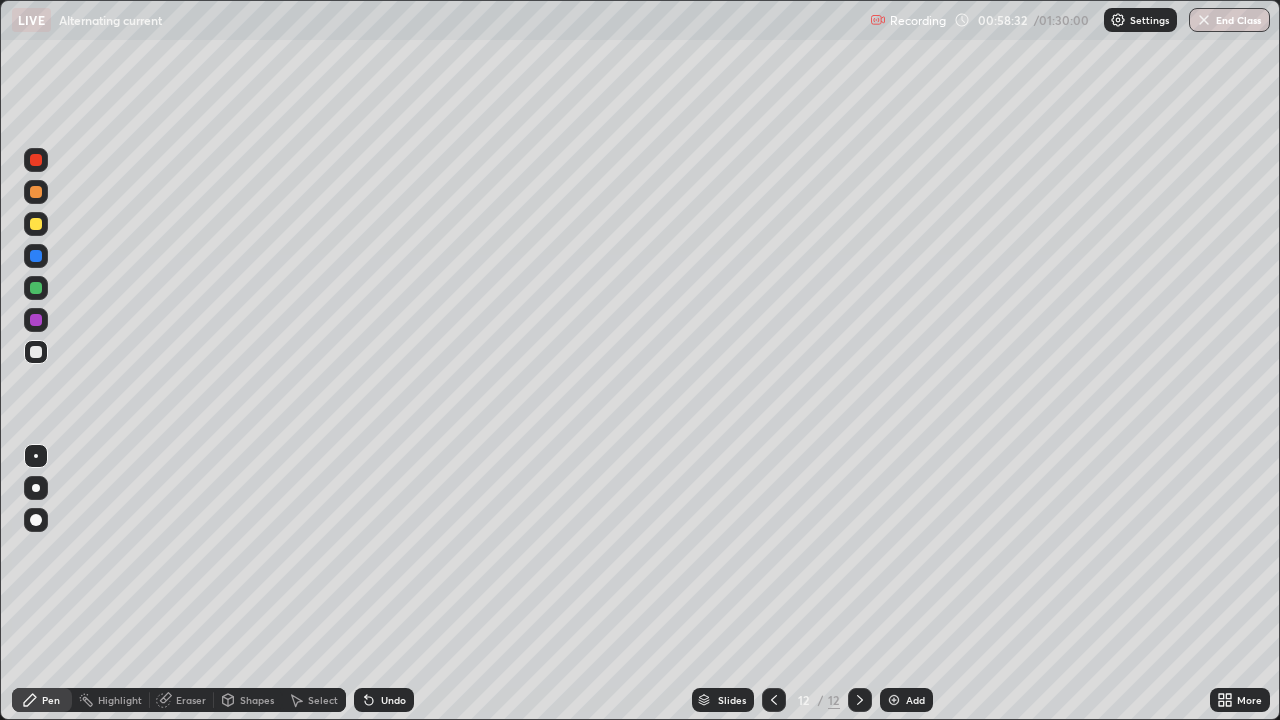 click at bounding box center [774, 700] 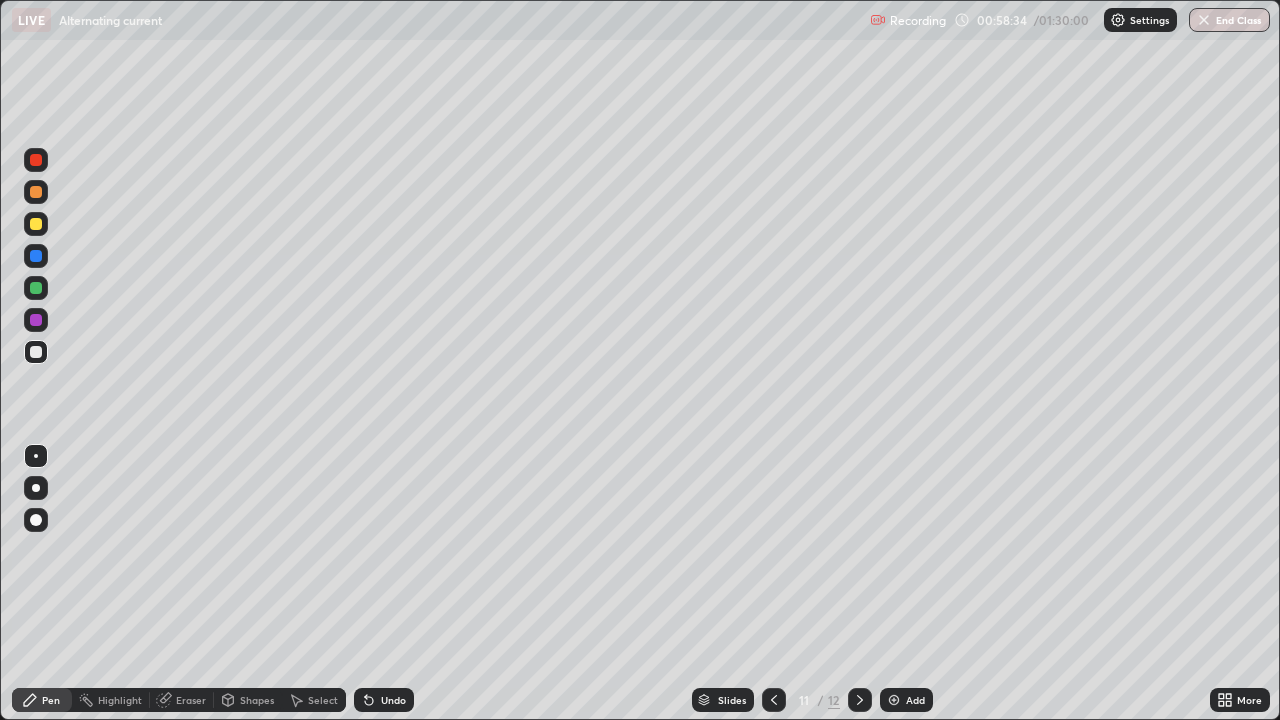 click at bounding box center (860, 700) 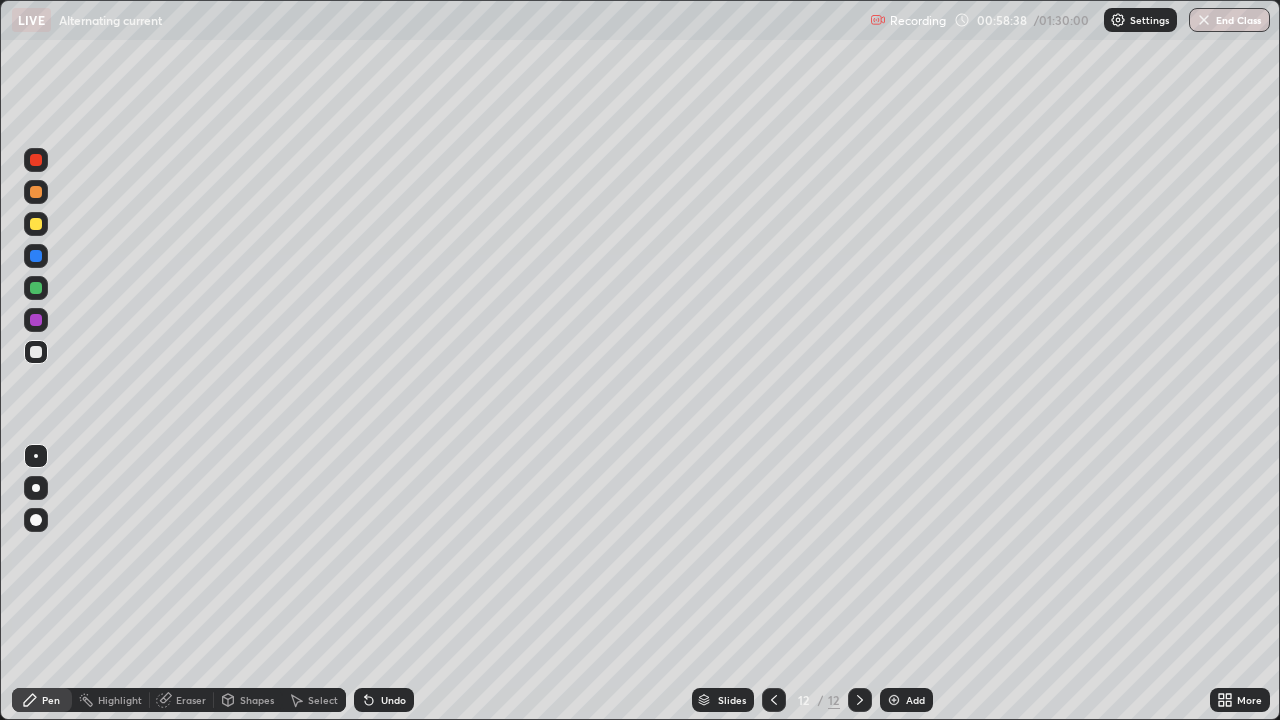 click at bounding box center [774, 700] 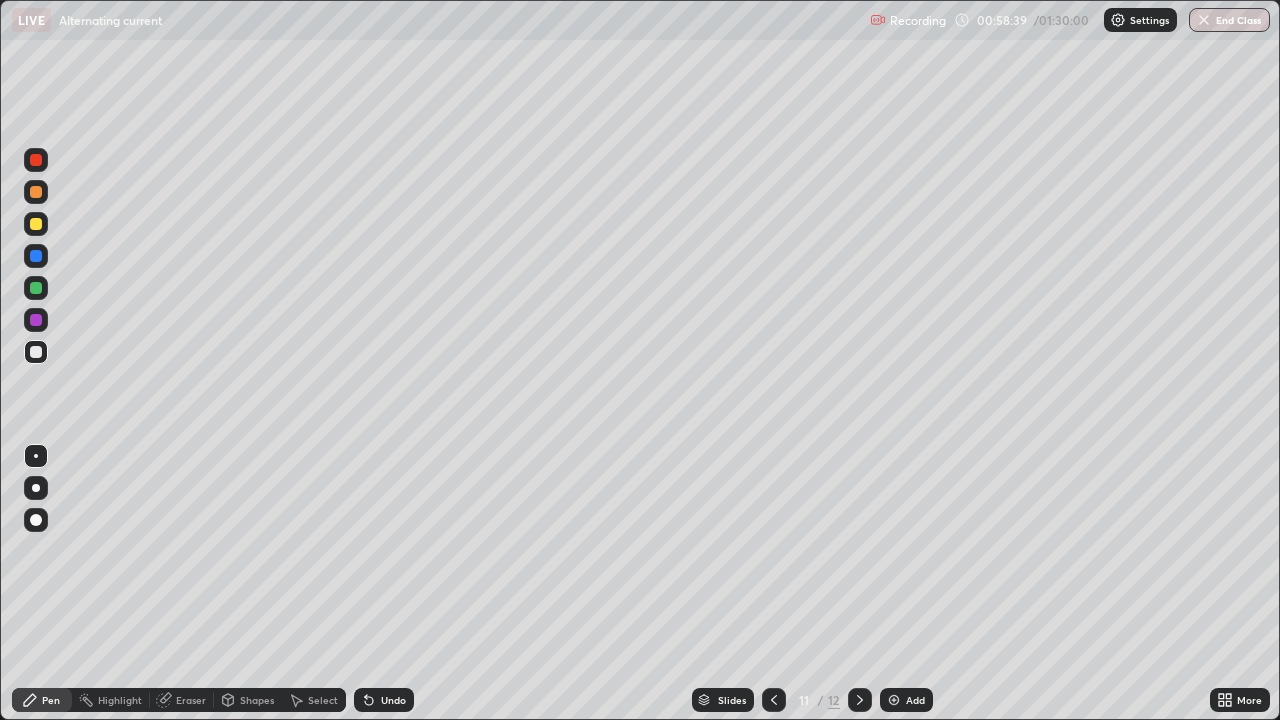click 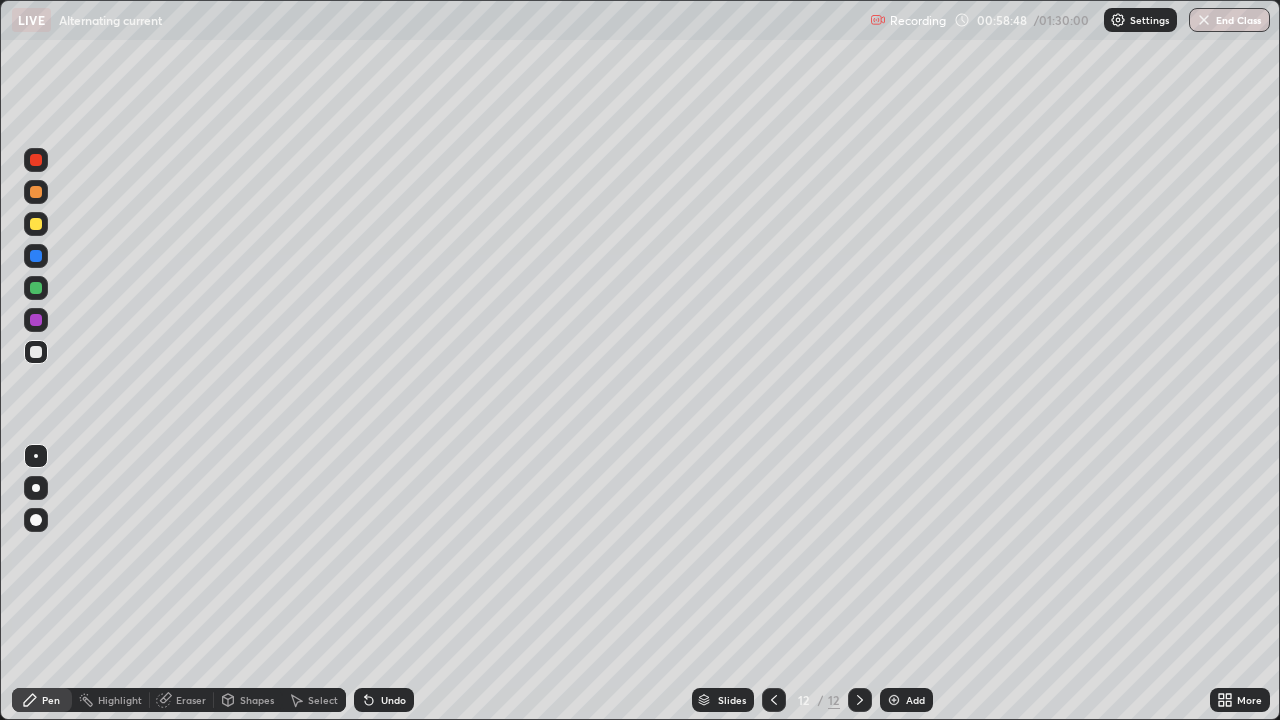 click 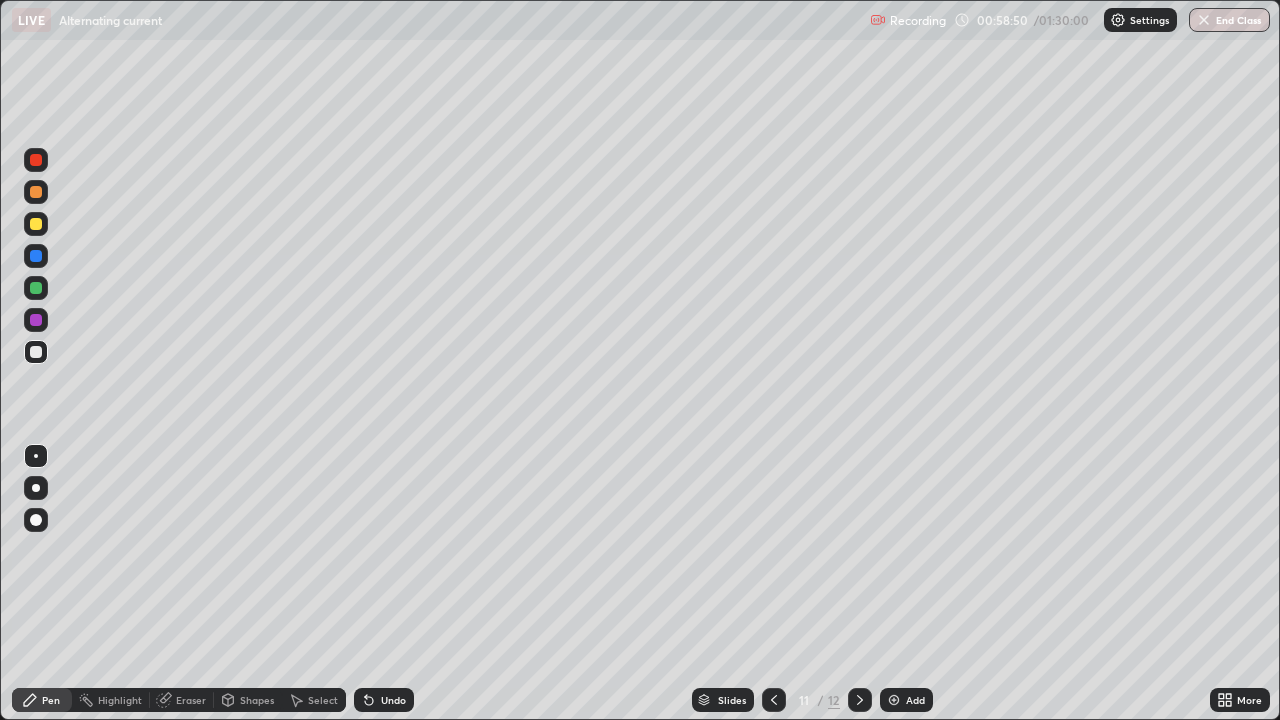 click 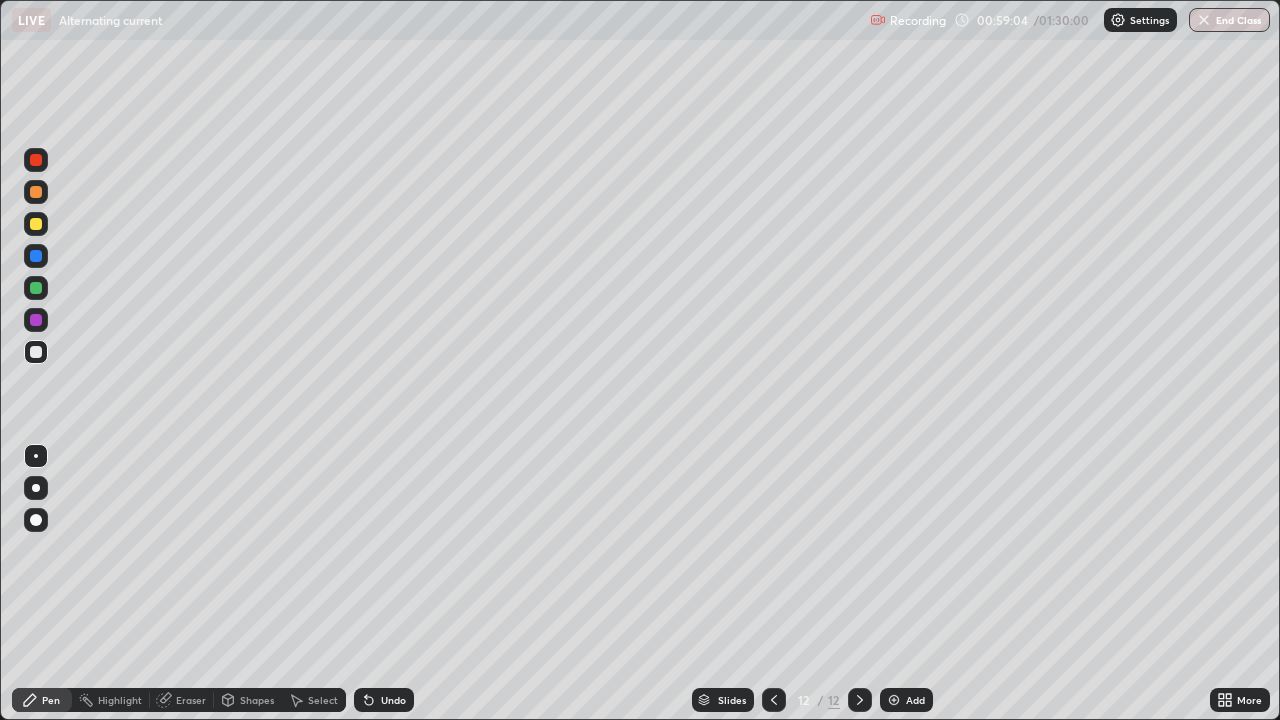 click on "Undo" at bounding box center [393, 700] 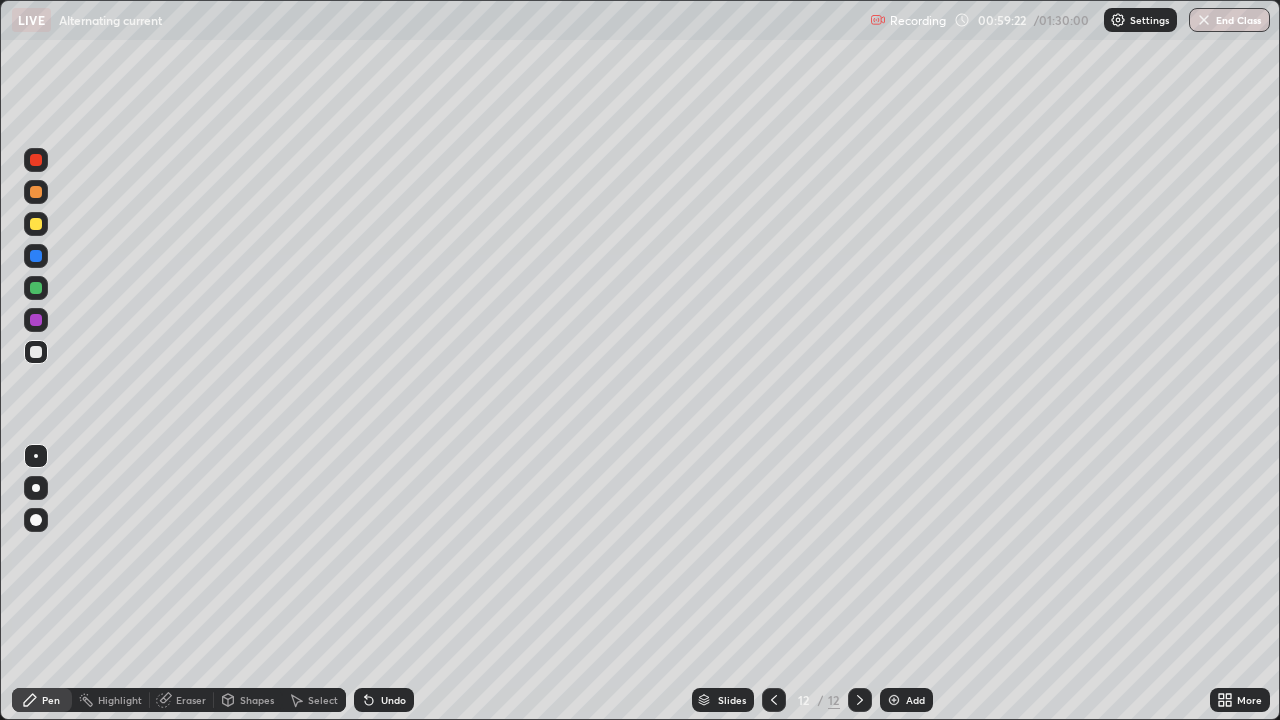 click at bounding box center [774, 700] 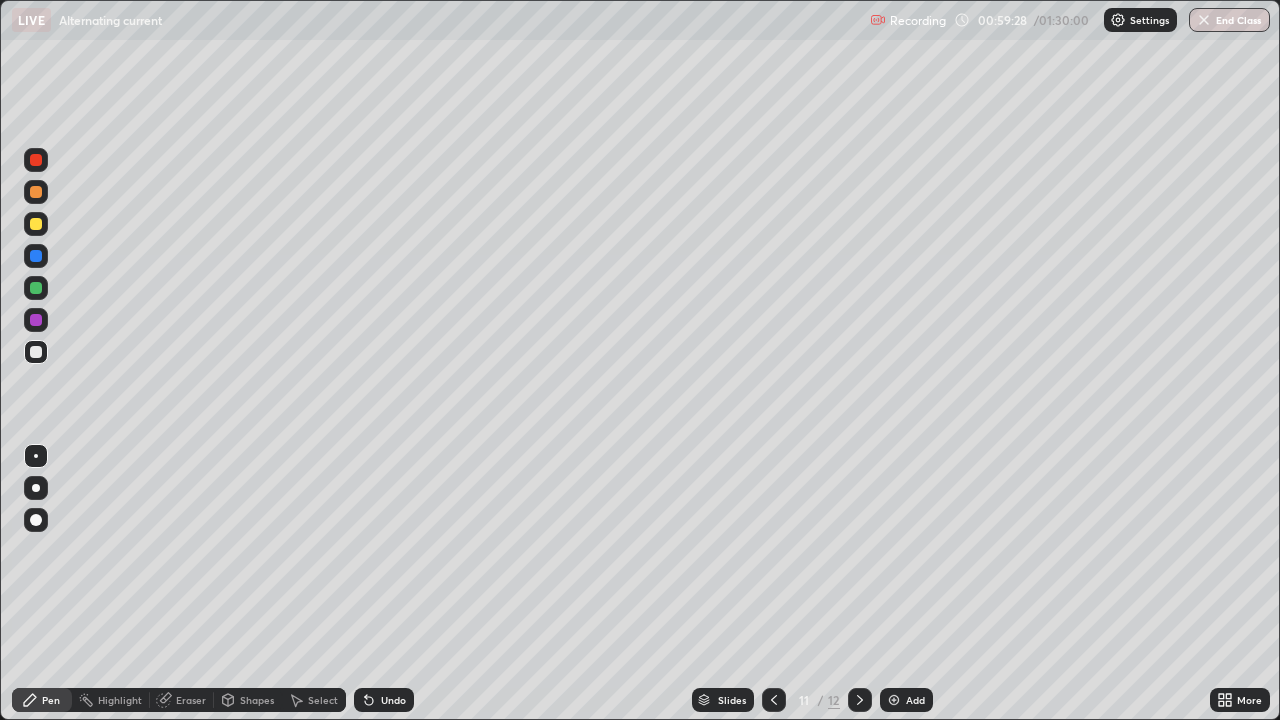 click 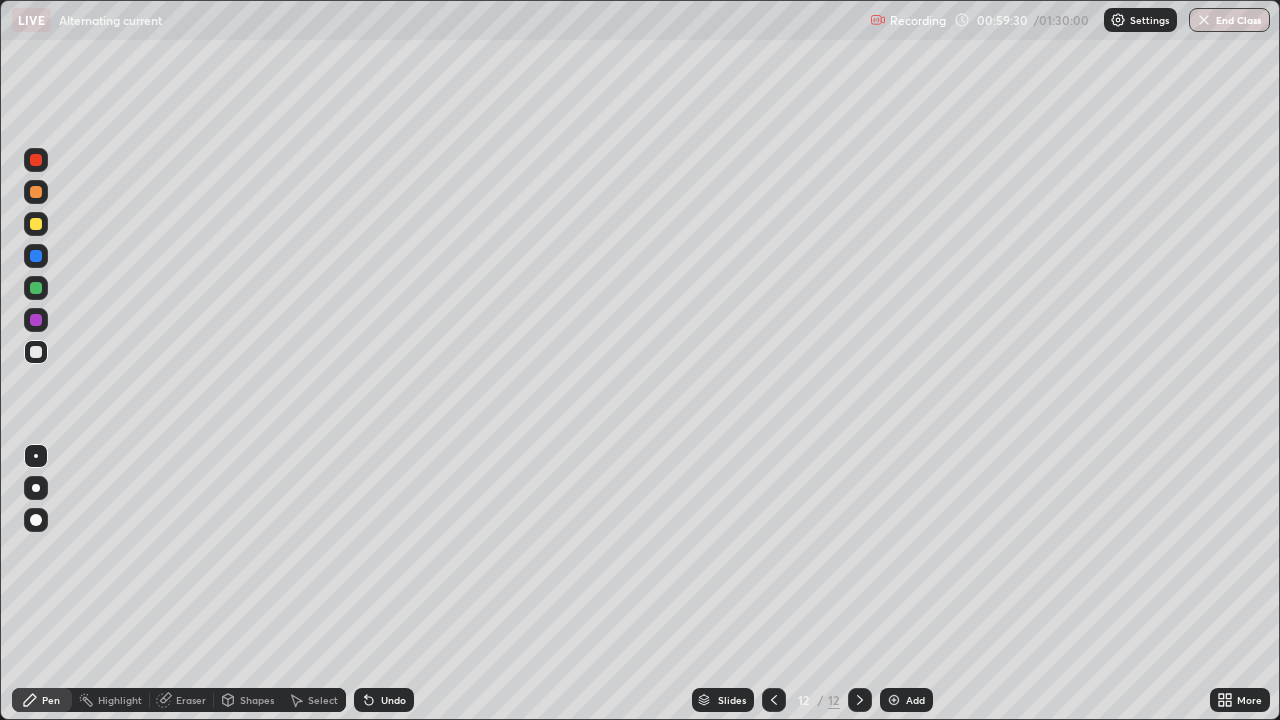 click at bounding box center (774, 700) 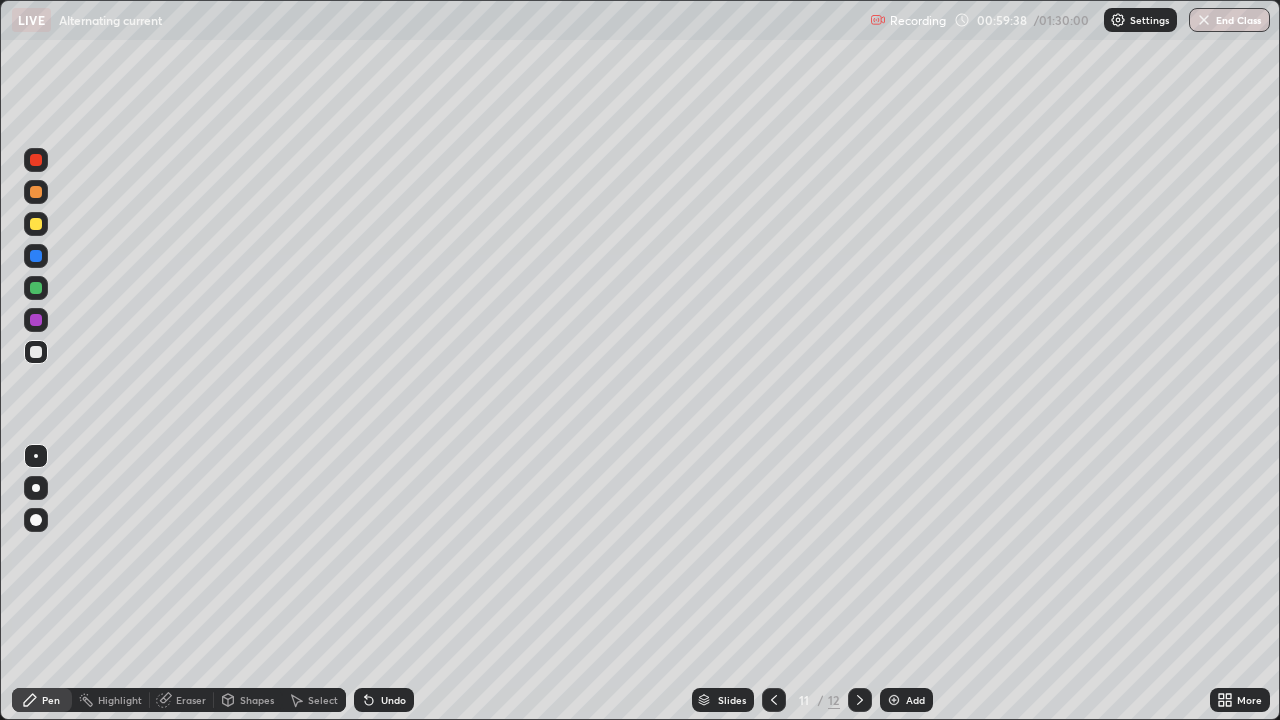 click at bounding box center [860, 700] 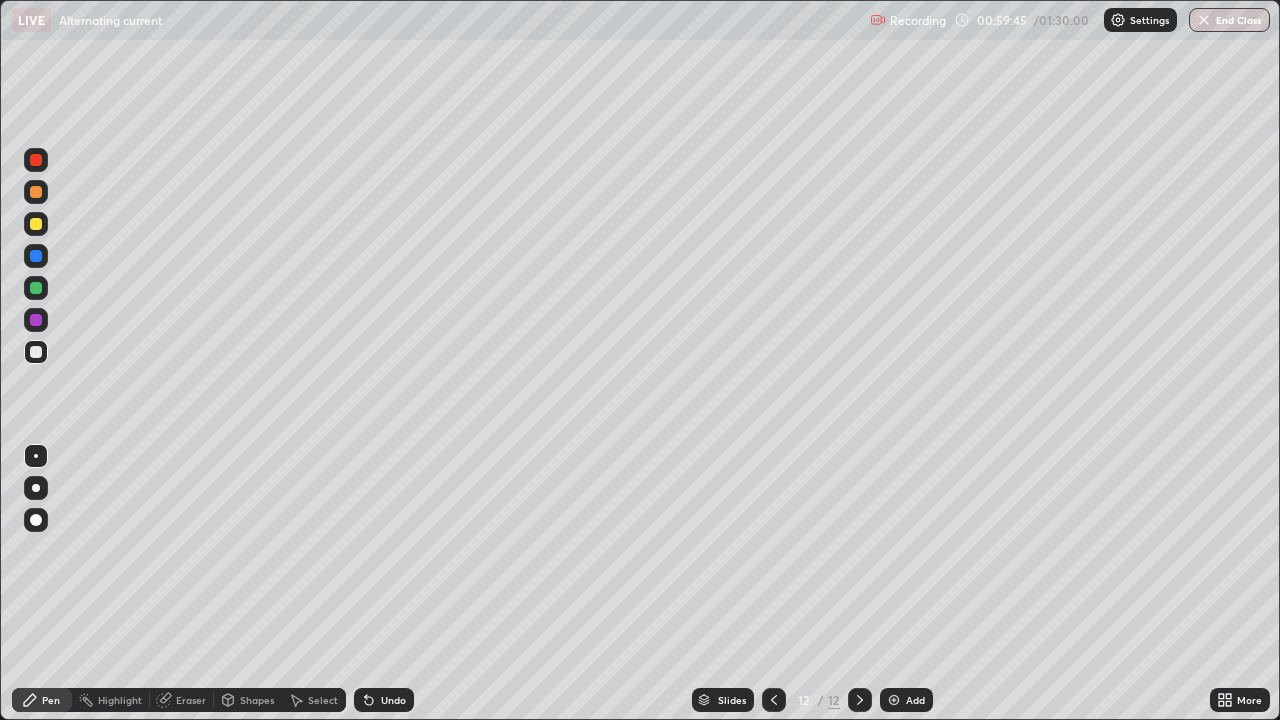 click 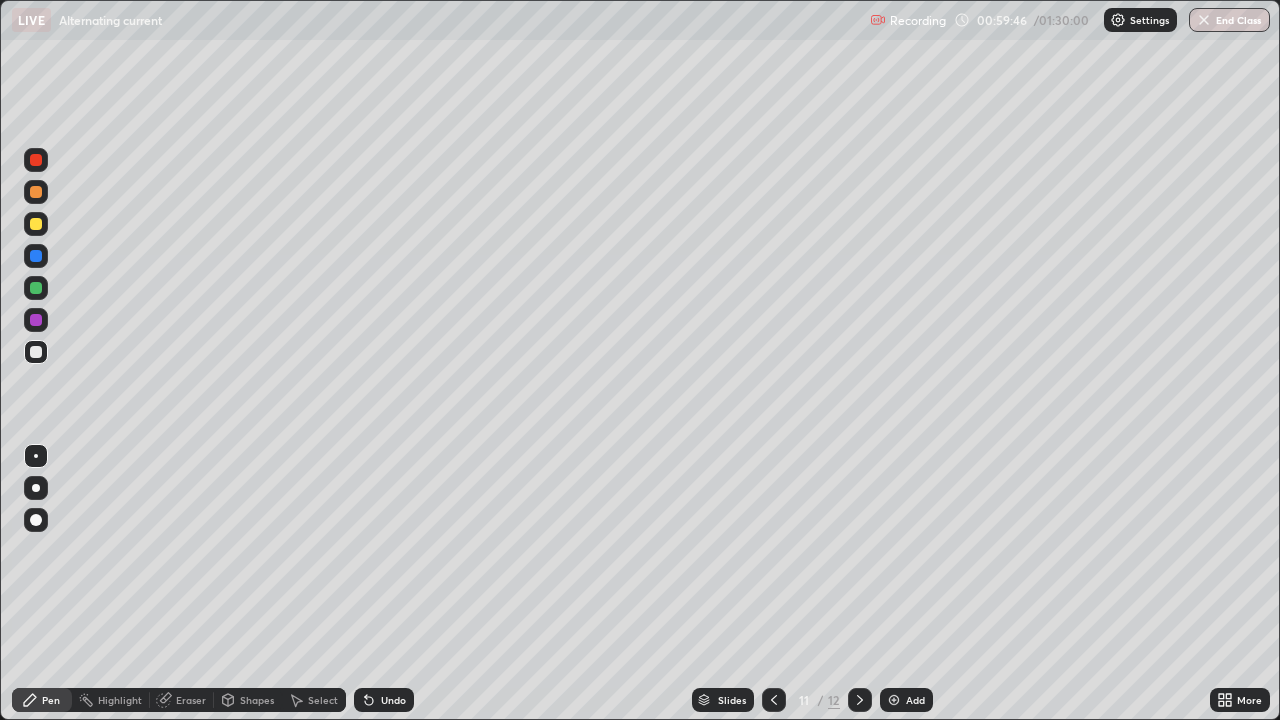 click 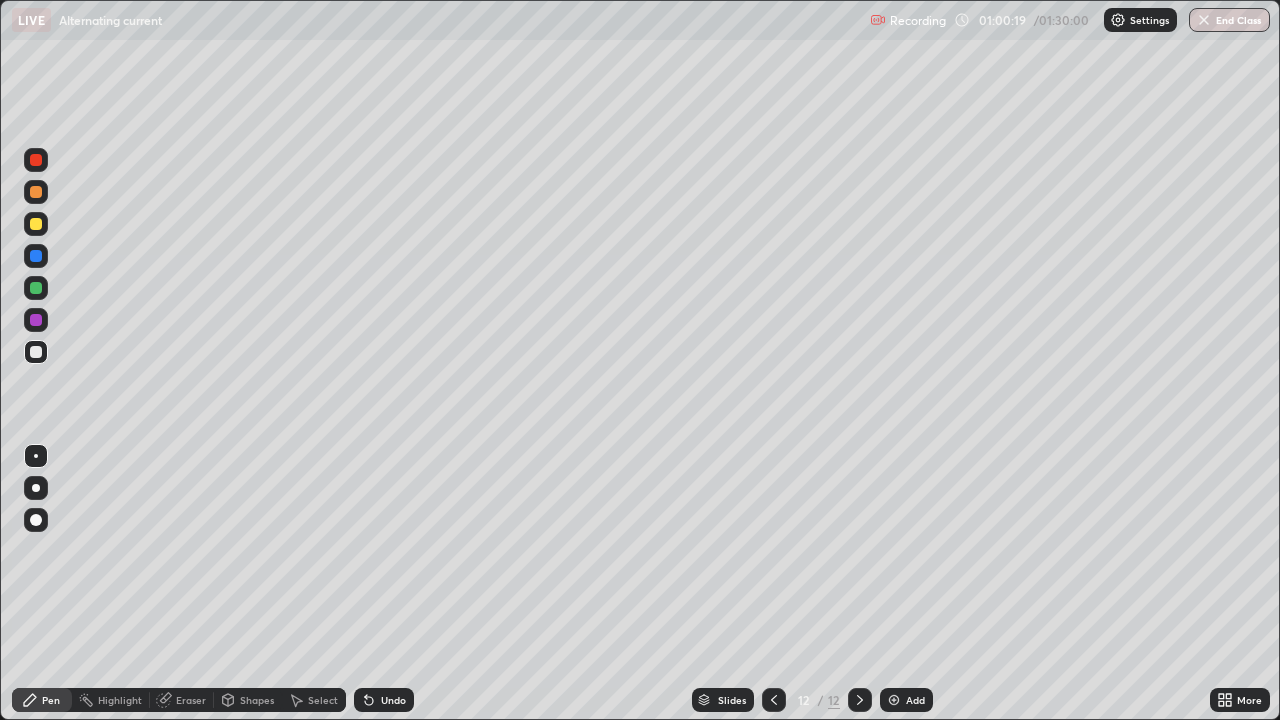 click 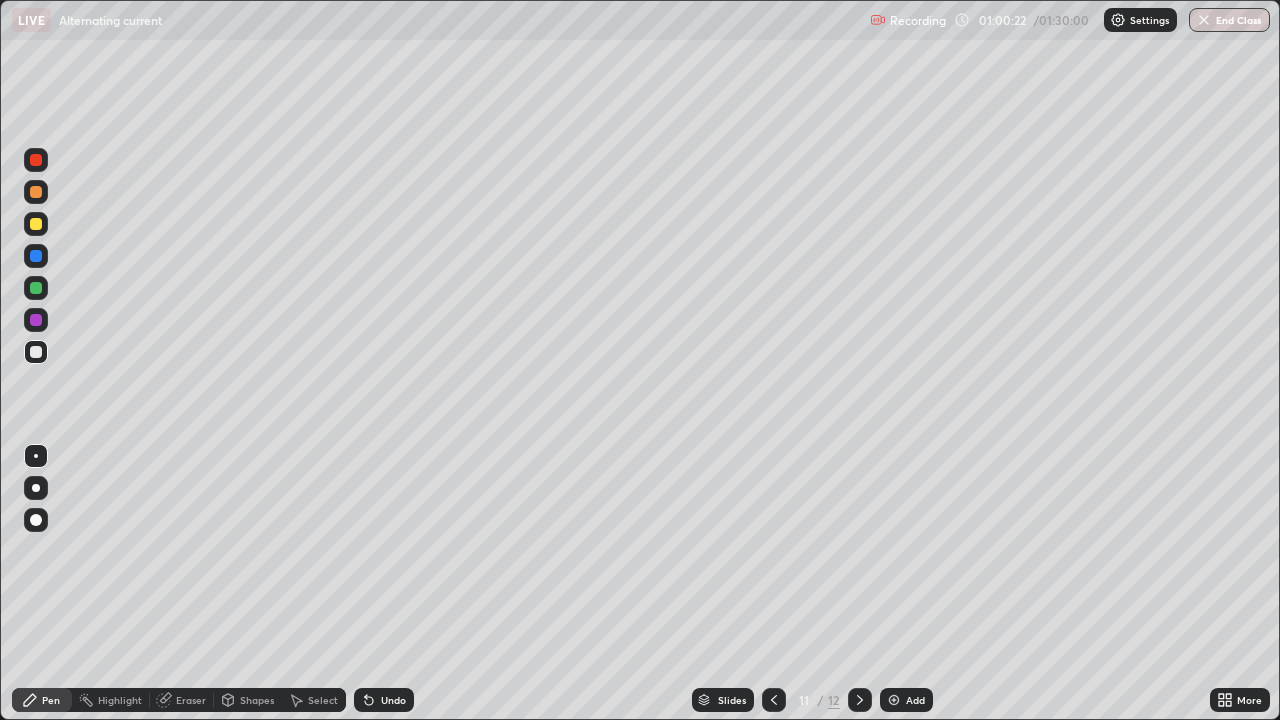 click 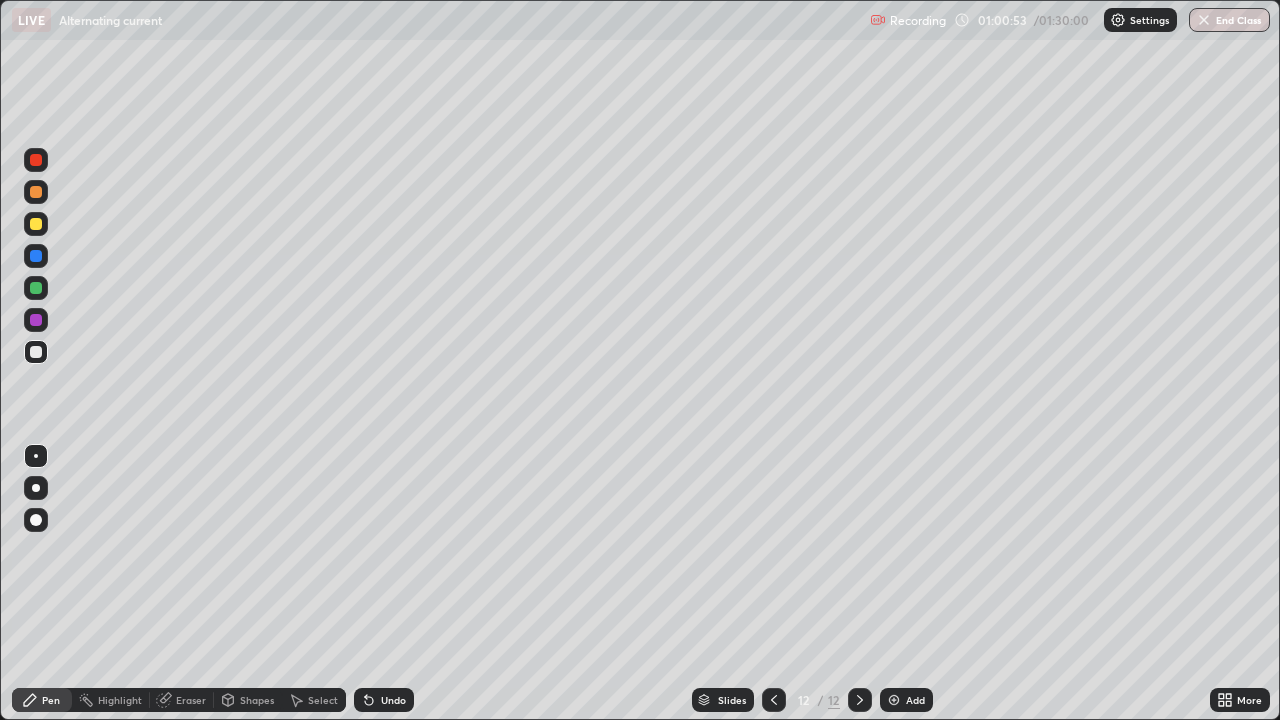 click 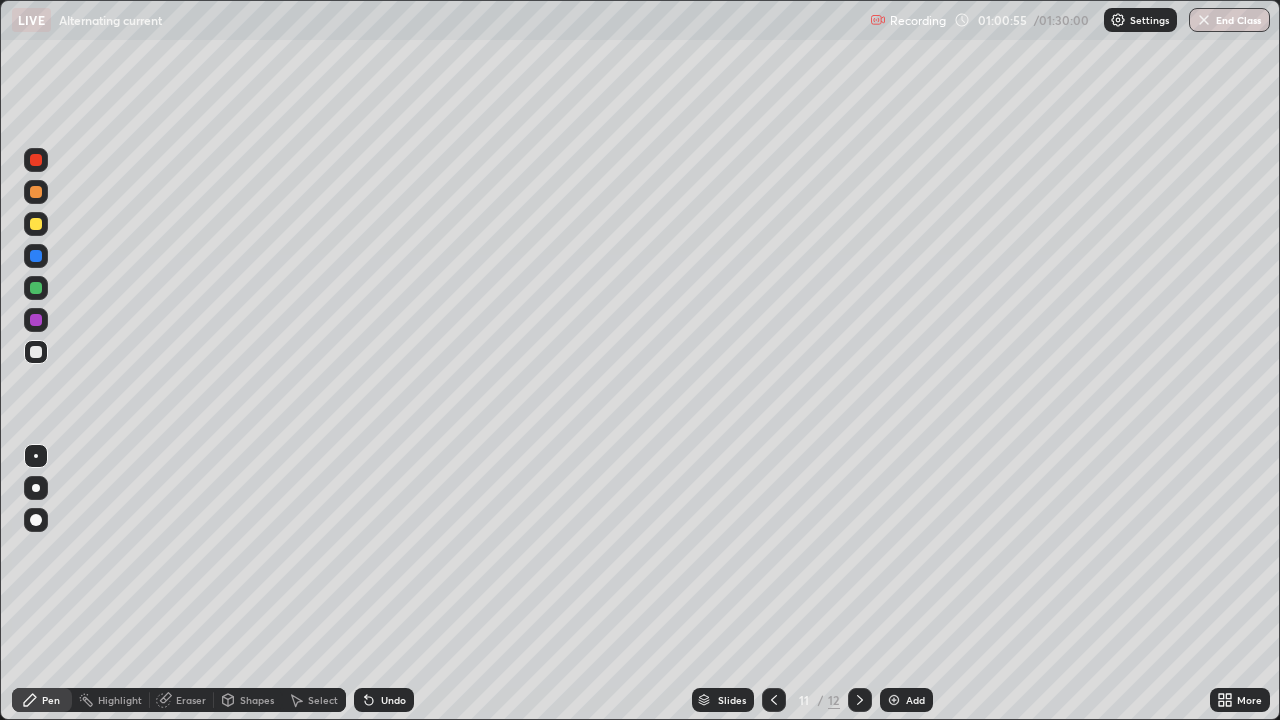 click 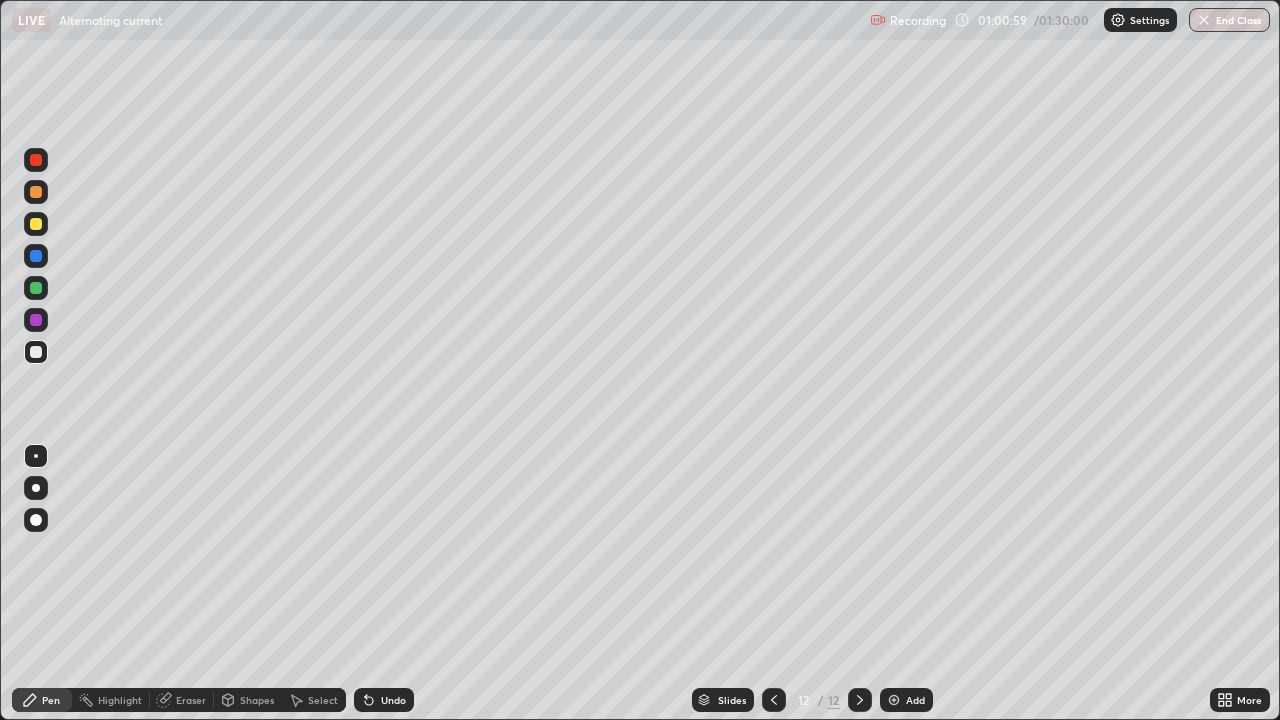 click 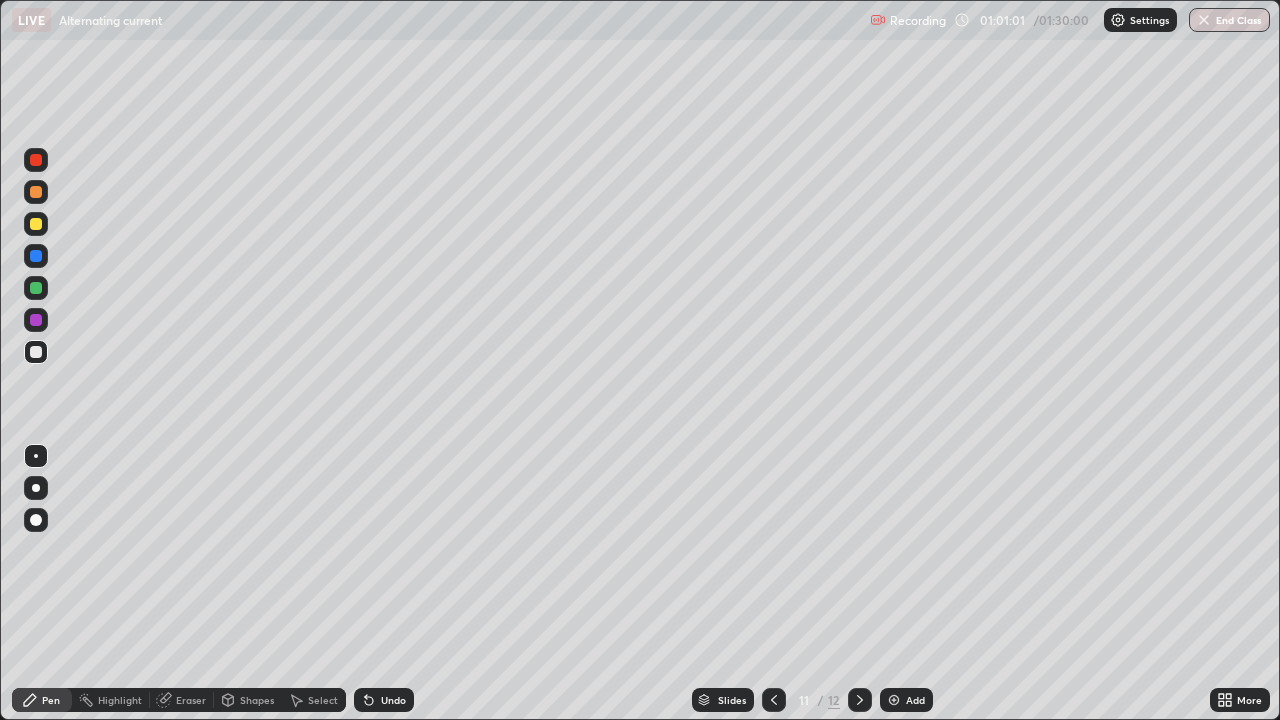 click at bounding box center (860, 700) 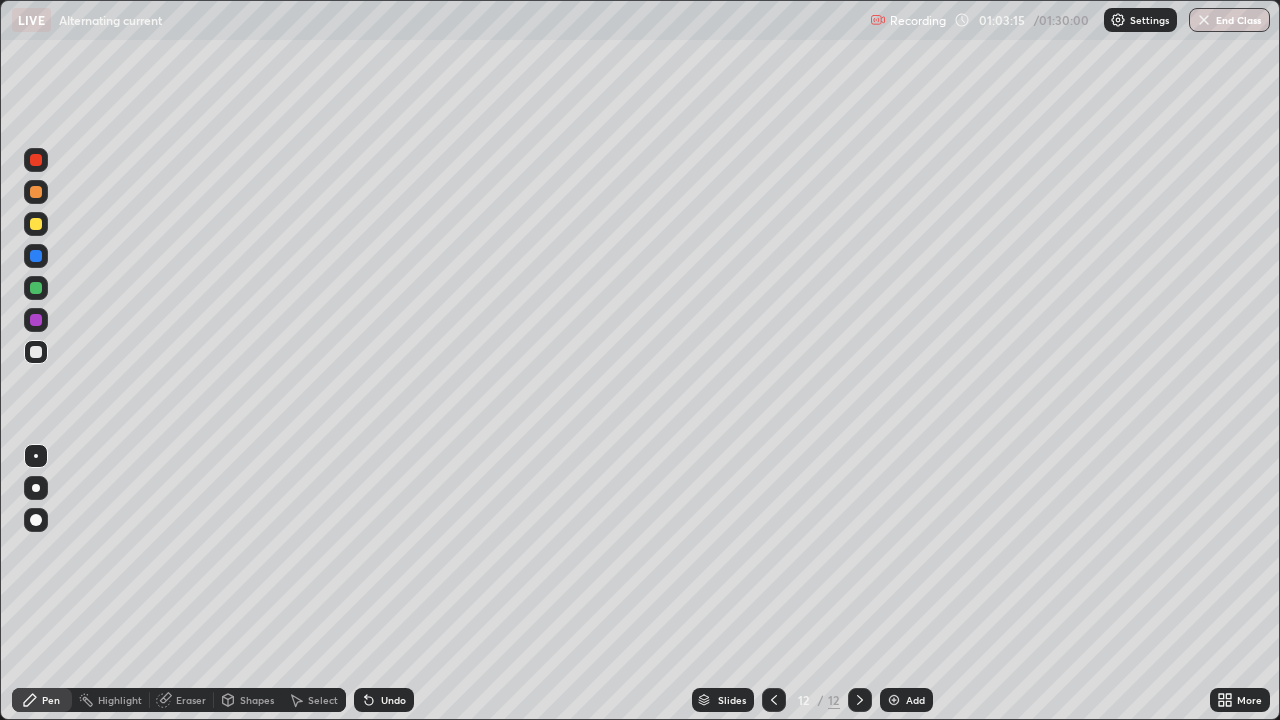 click at bounding box center (1204, 20) 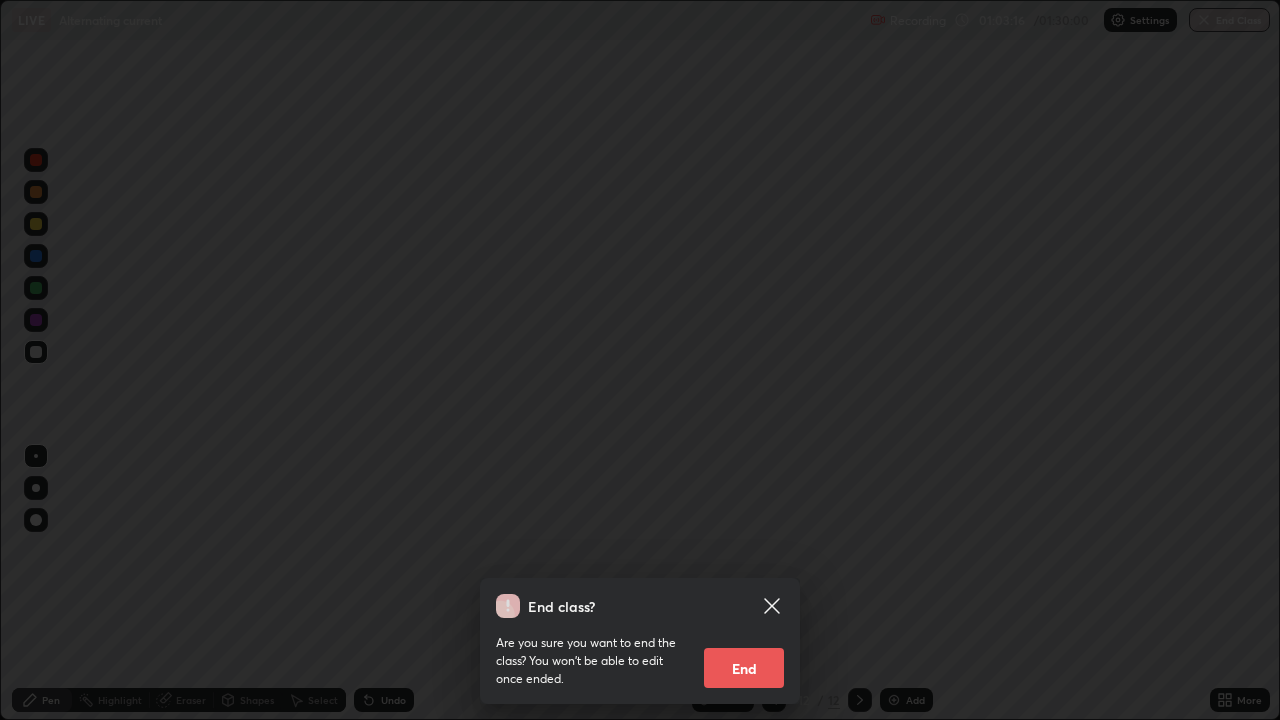click on "End" at bounding box center (744, 668) 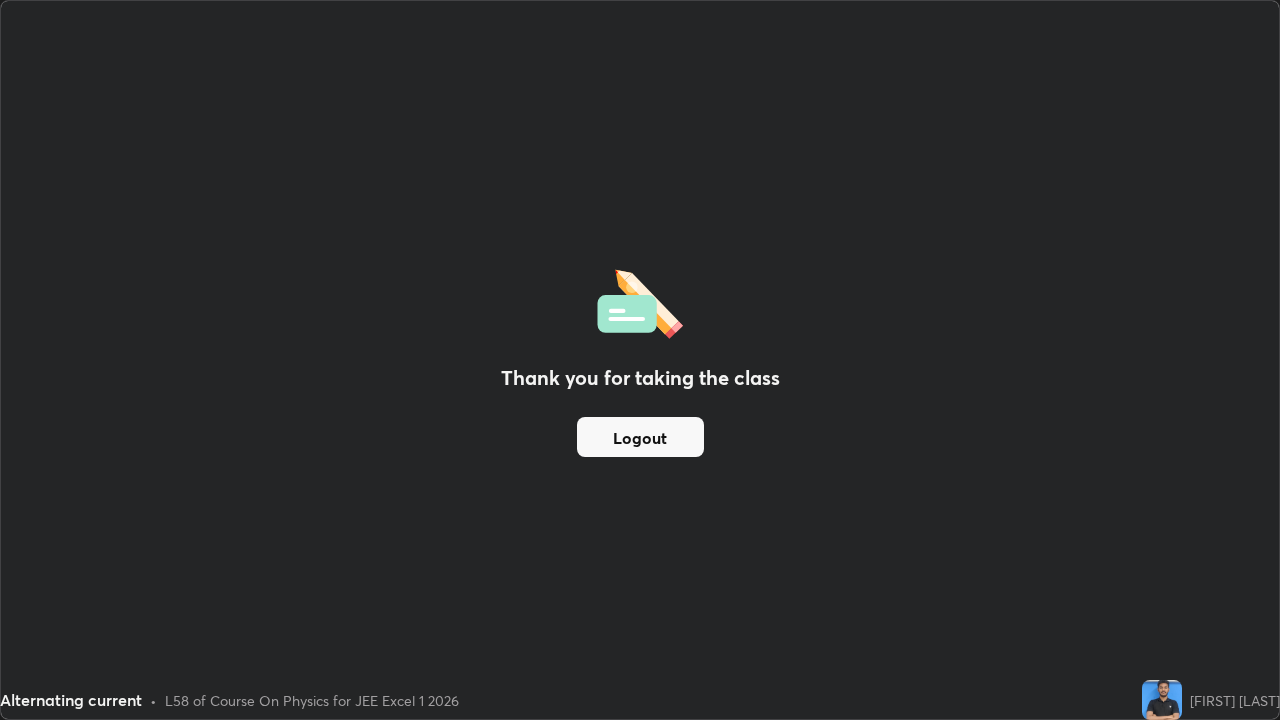 click on "Logout" at bounding box center [640, 437] 